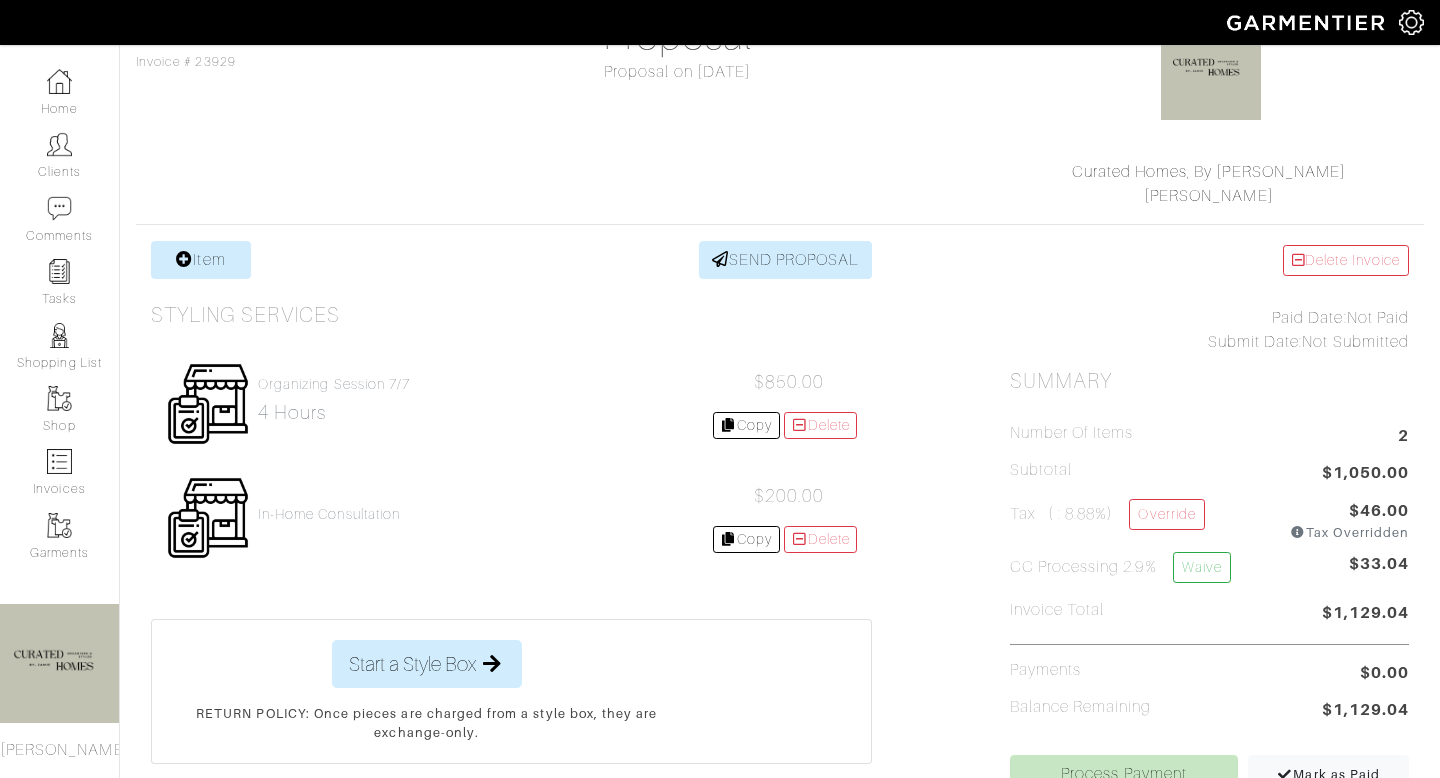 scroll, scrollTop: 0, scrollLeft: 0, axis: both 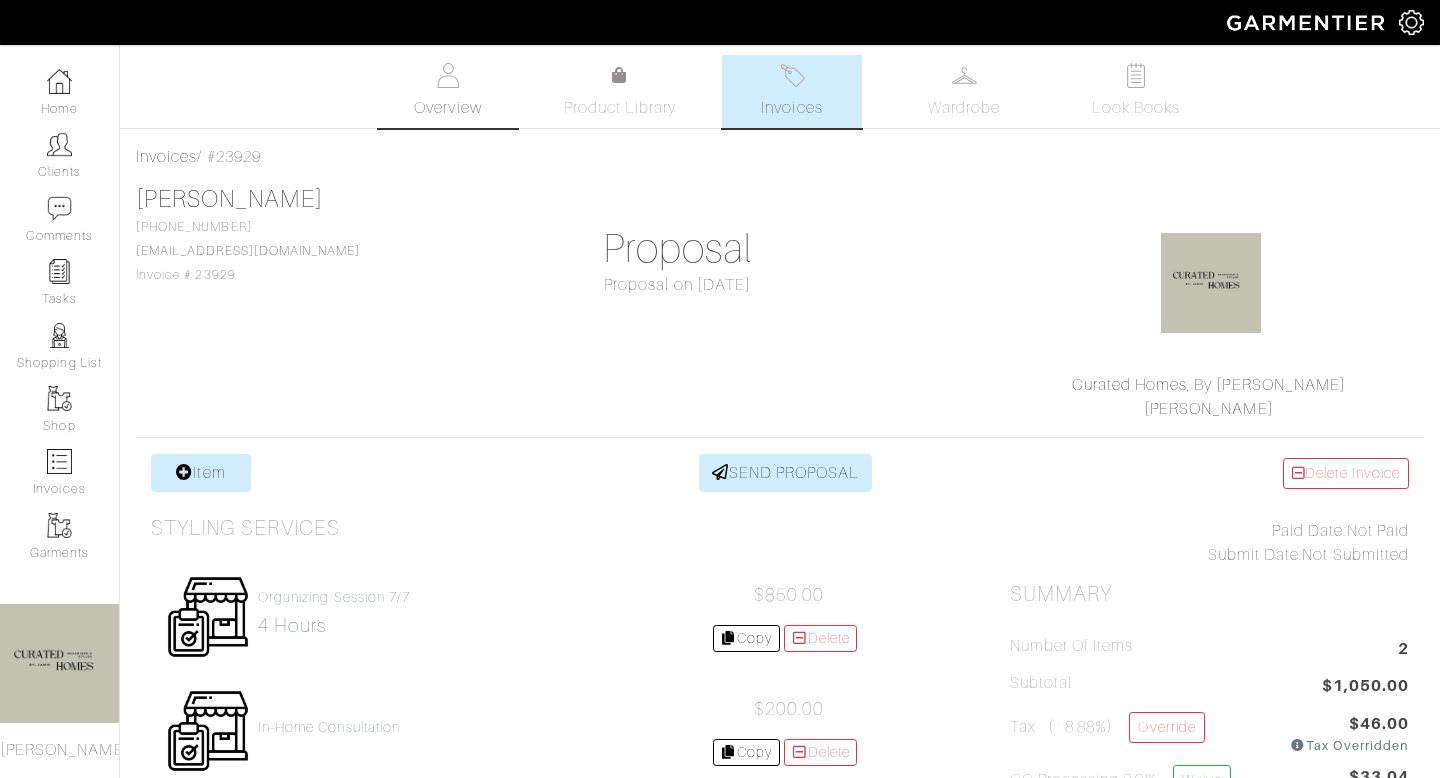 click on "Overview" at bounding box center [448, 91] 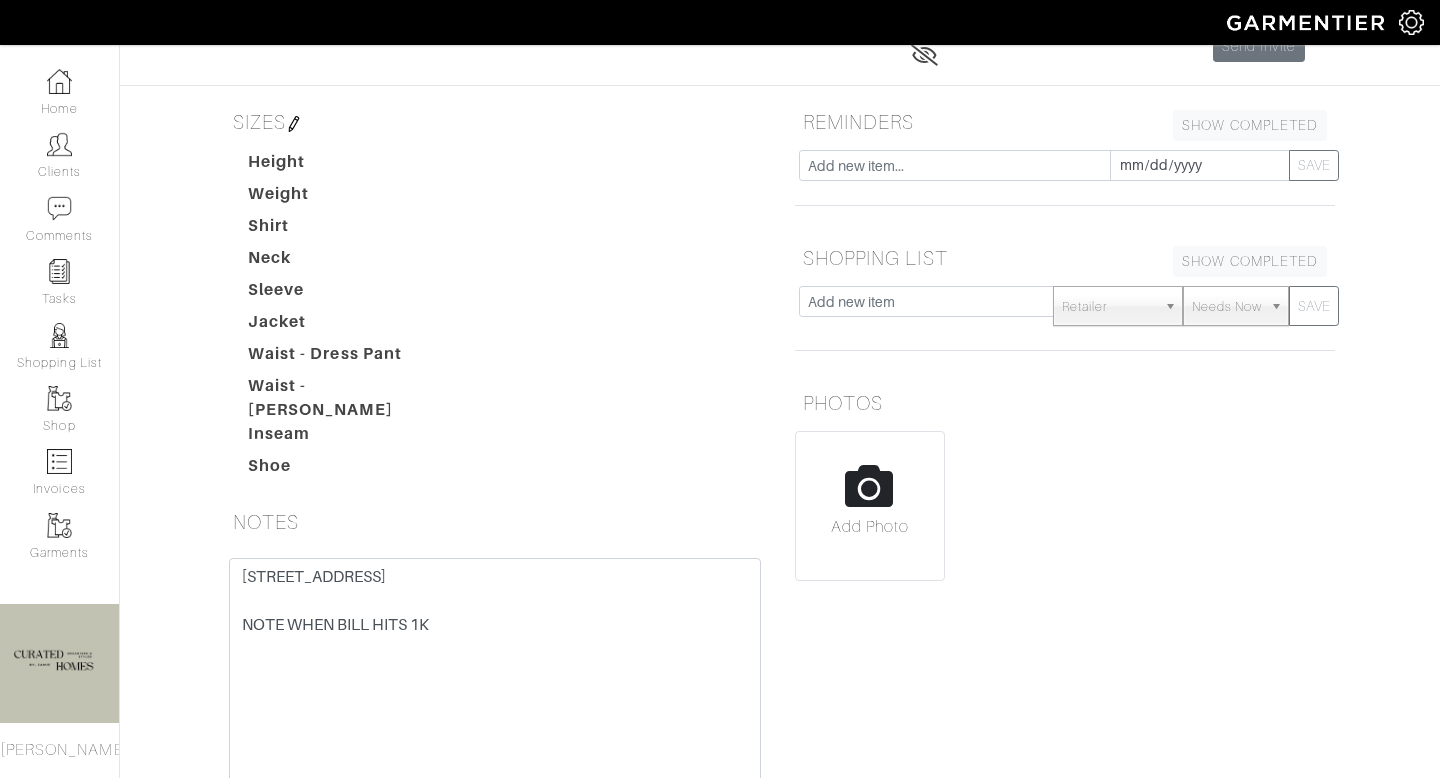 scroll, scrollTop: 306, scrollLeft: 0, axis: vertical 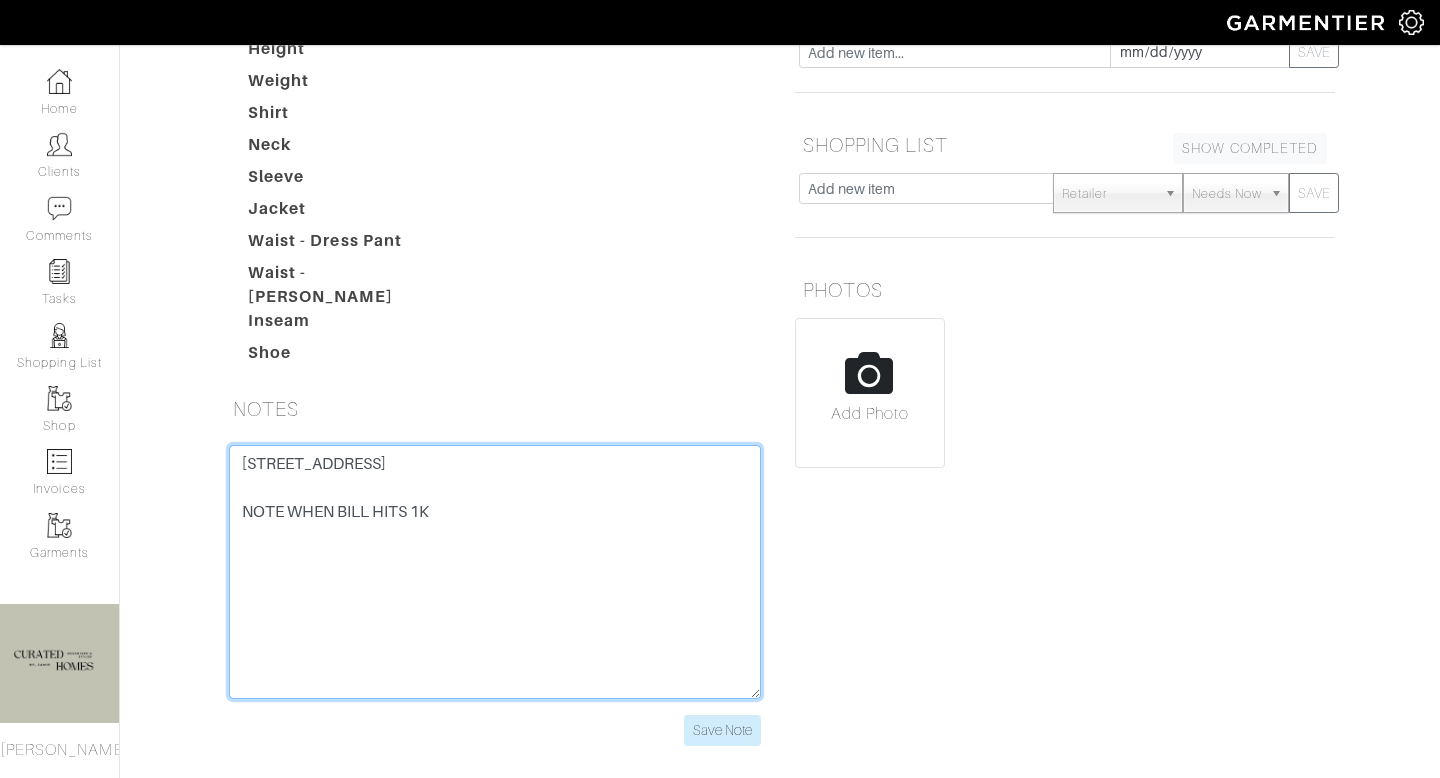 click on "666 Greenwich St, Apt 919, 10014
NOTE WHEN BILL HITS 1K" at bounding box center (495, 572) 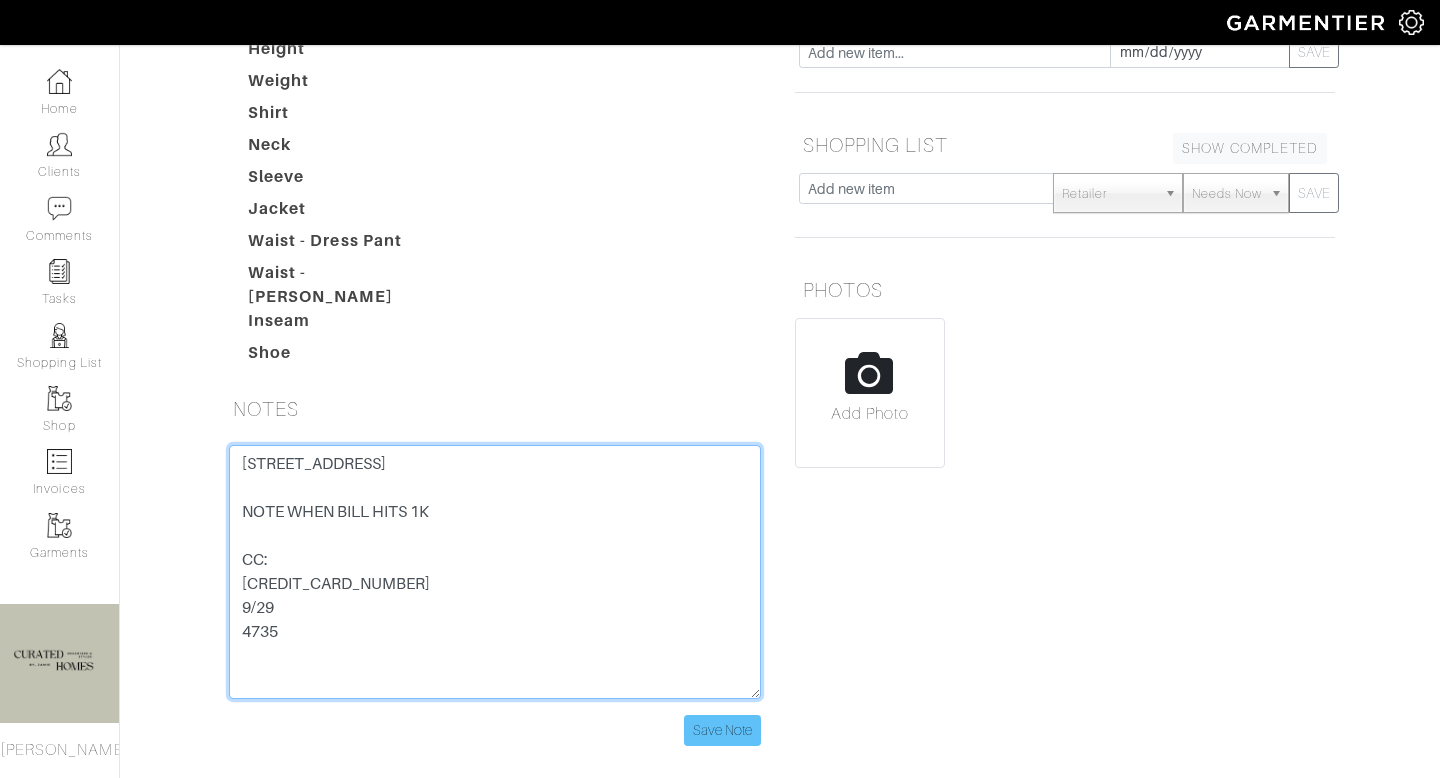 type on "666 Greenwich St, Apt 919, 10014
NOTE WHEN BILL HITS 1K
CC:
3713 076880 26004
9/29
4735" 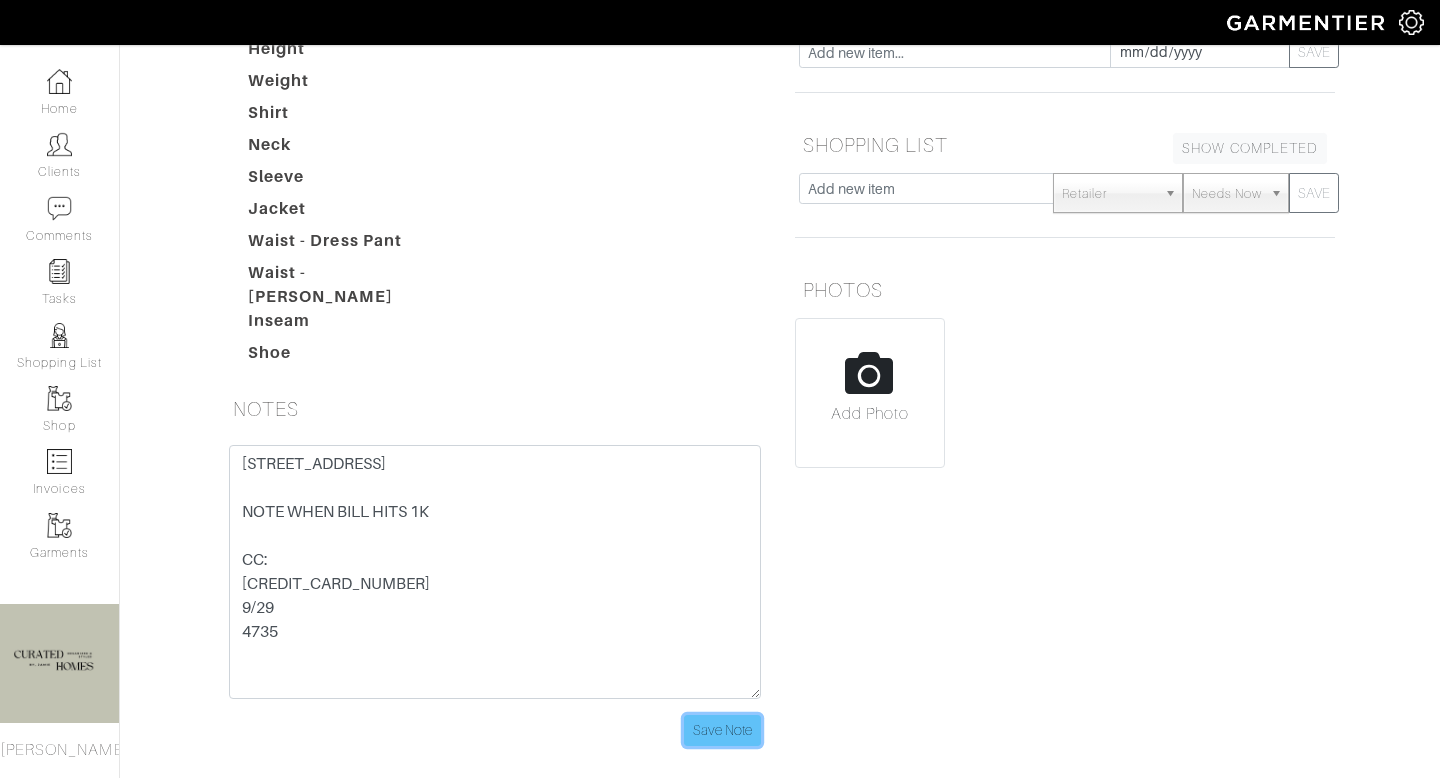 click on "Save Note" at bounding box center [722, 730] 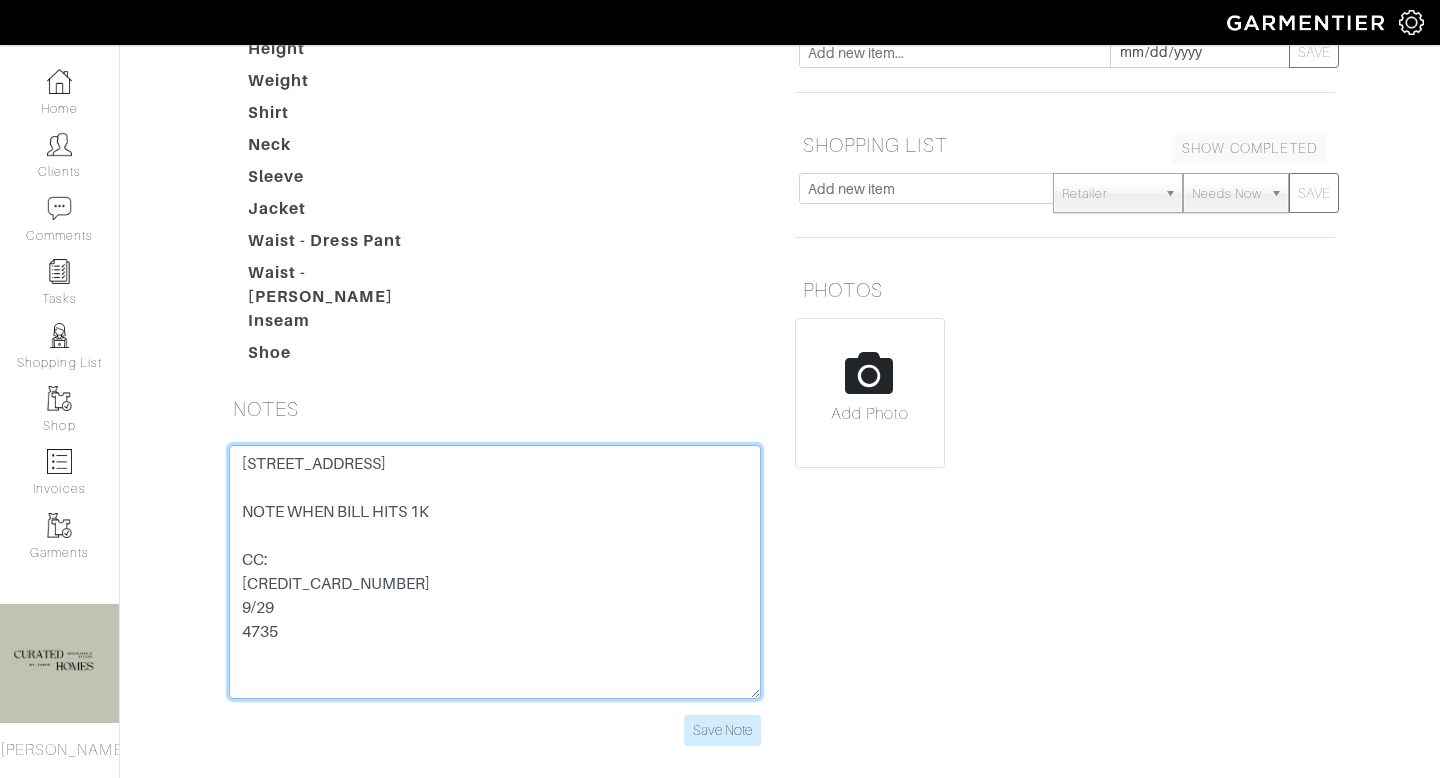 click on "666 Greenwich St, Apt 919, 10014
NOTE WHEN BILL HITS 1K" at bounding box center (495, 572) 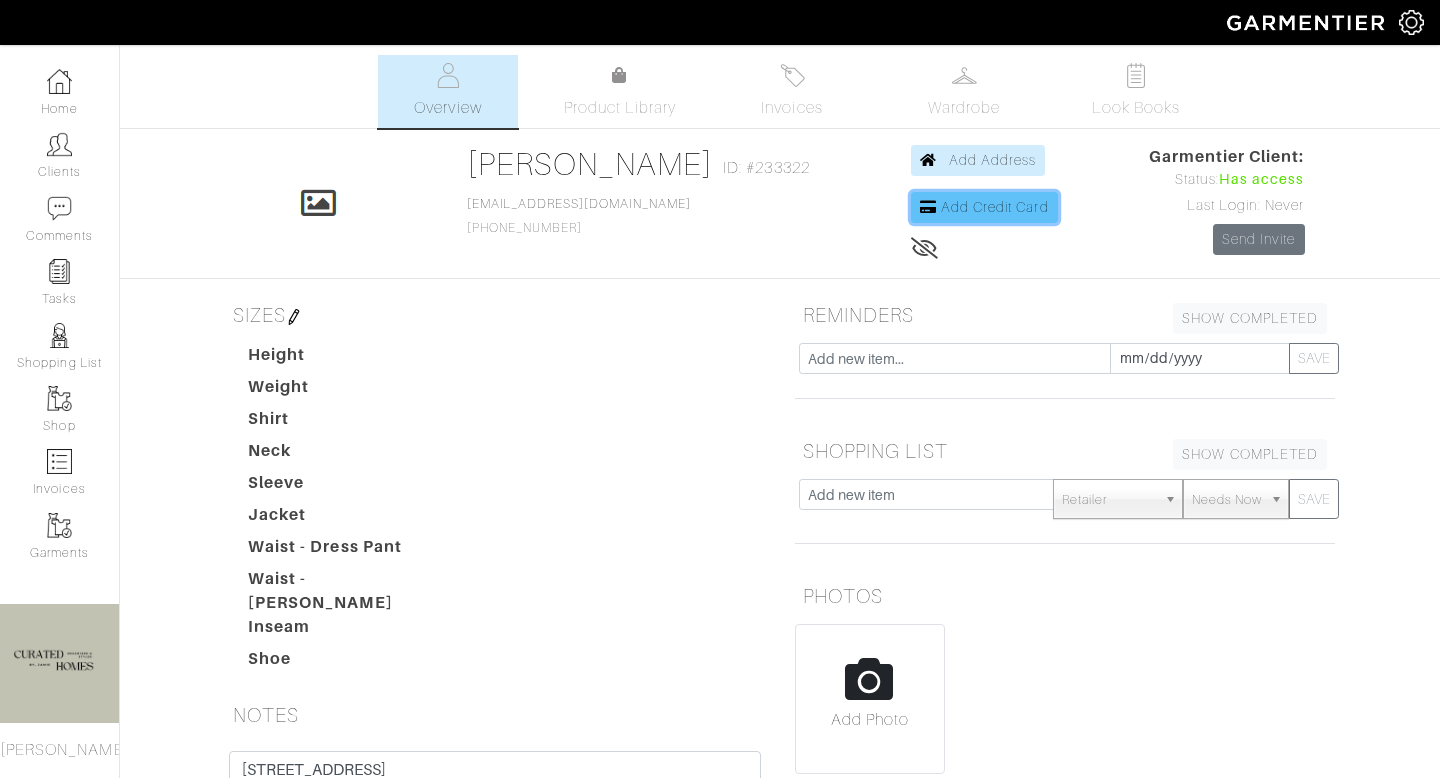 click on "Add Credit Card" at bounding box center (995, 207) 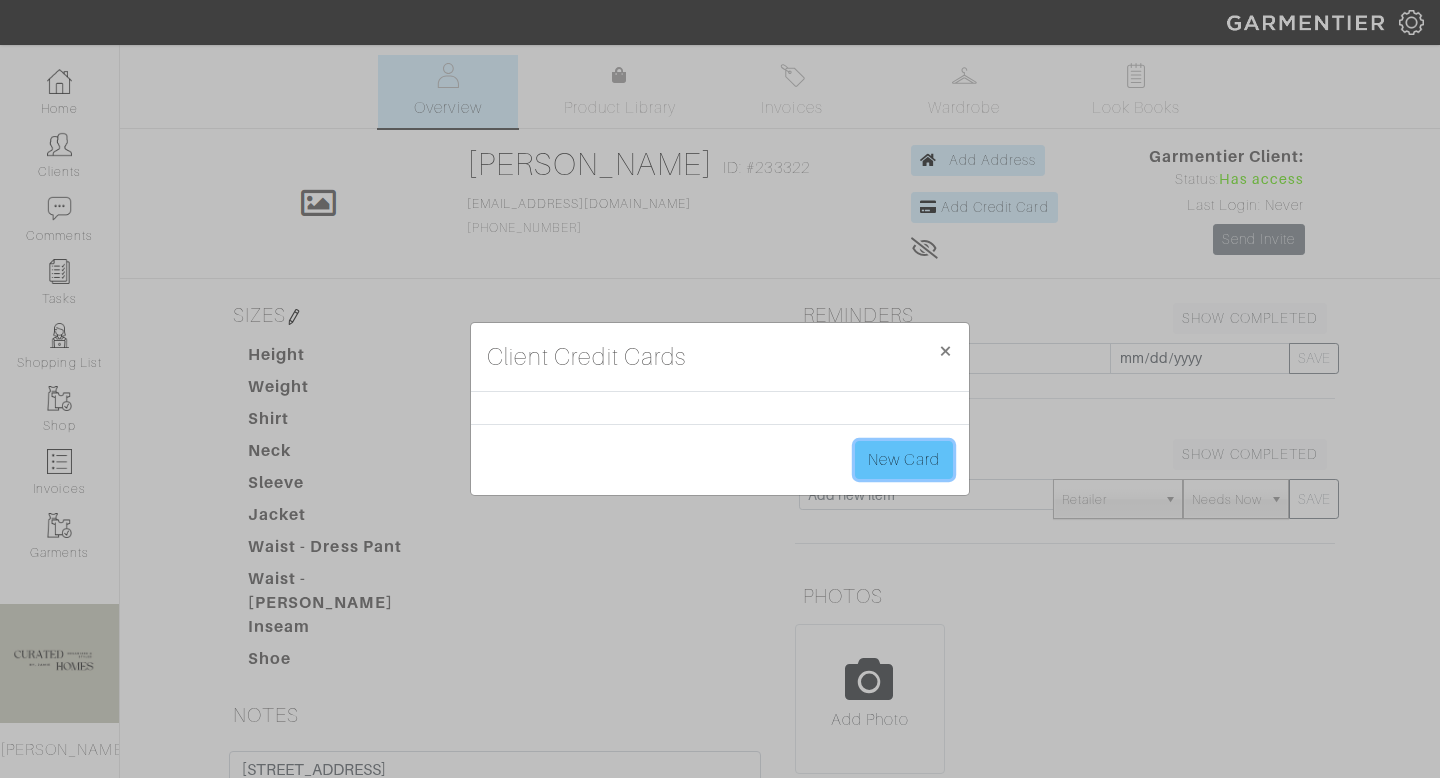 click on "New Card" at bounding box center [904, 460] 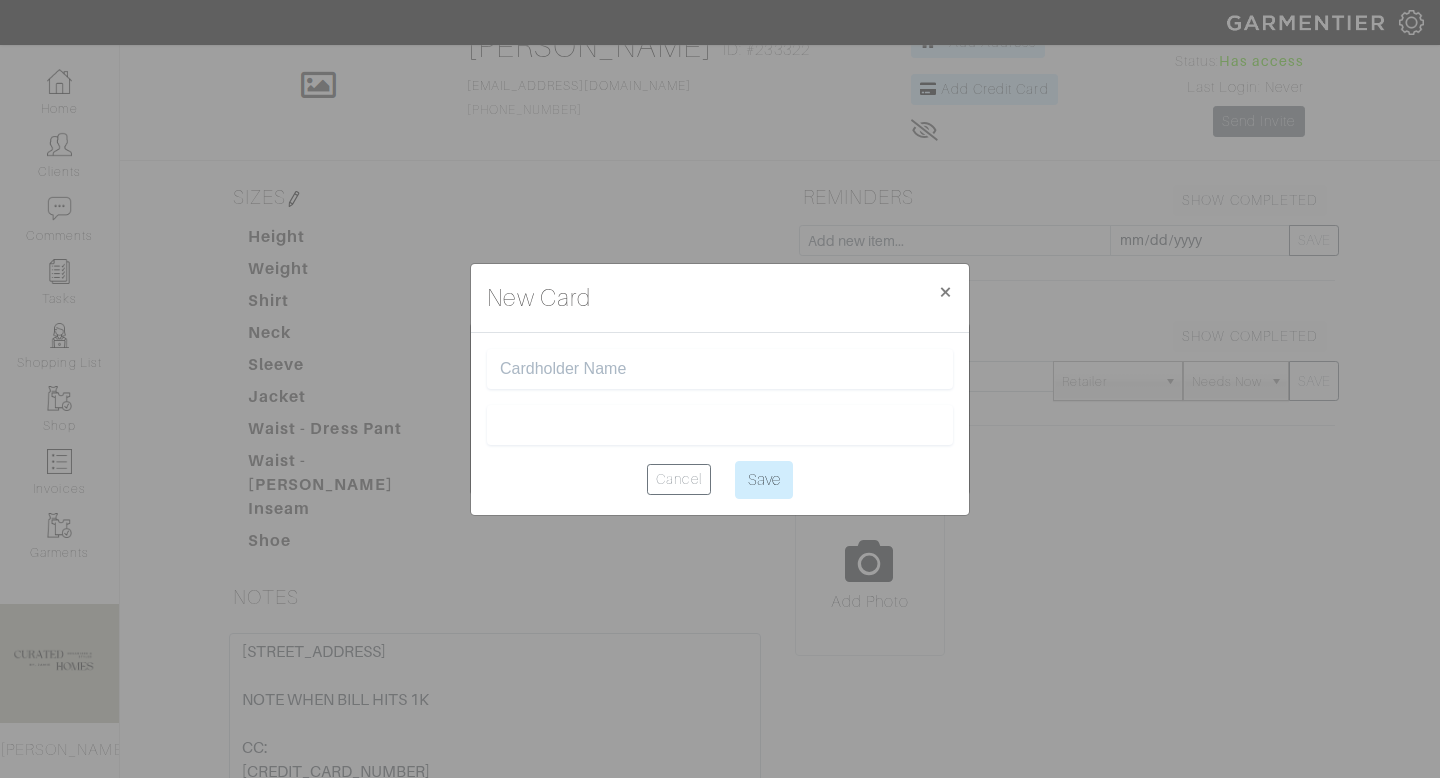 scroll, scrollTop: 378, scrollLeft: 0, axis: vertical 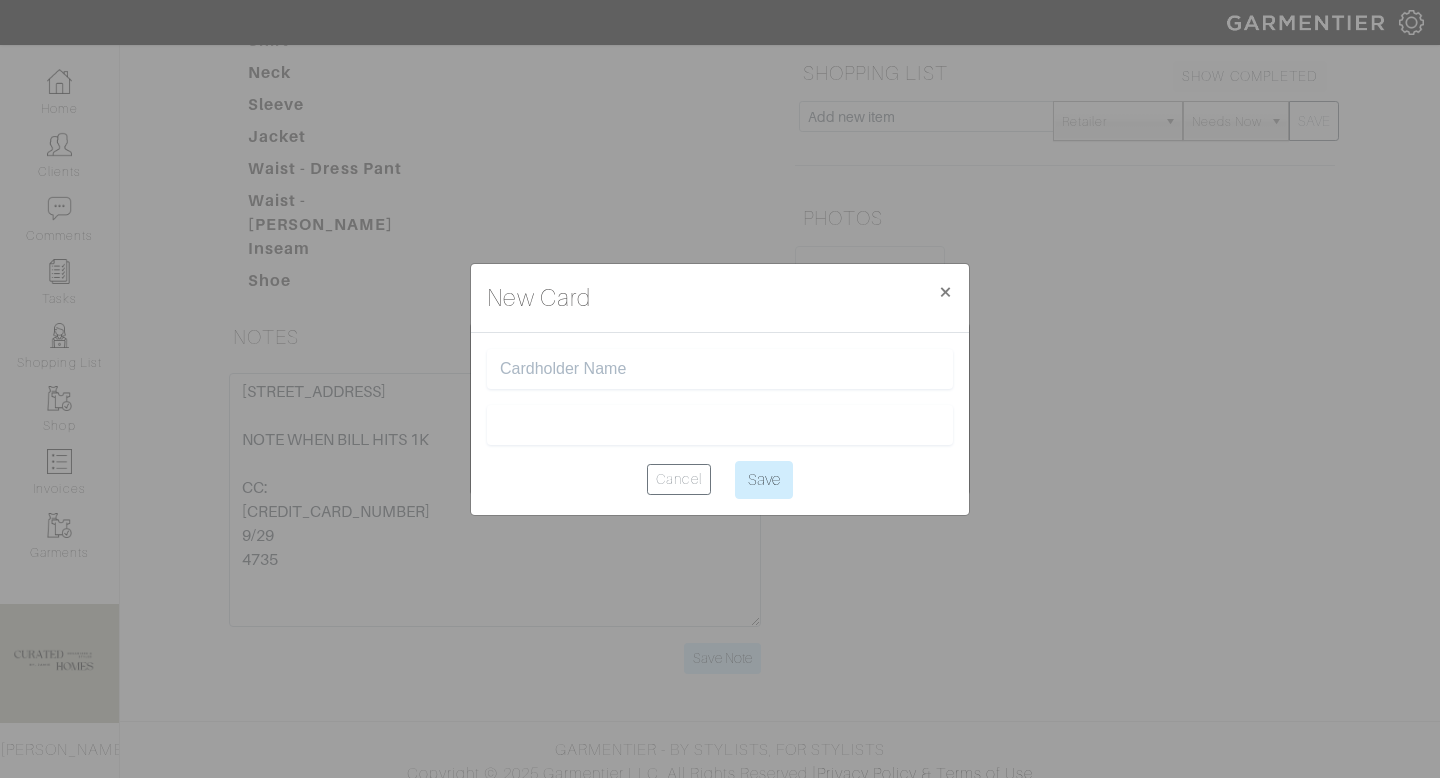 click at bounding box center (720, 369) 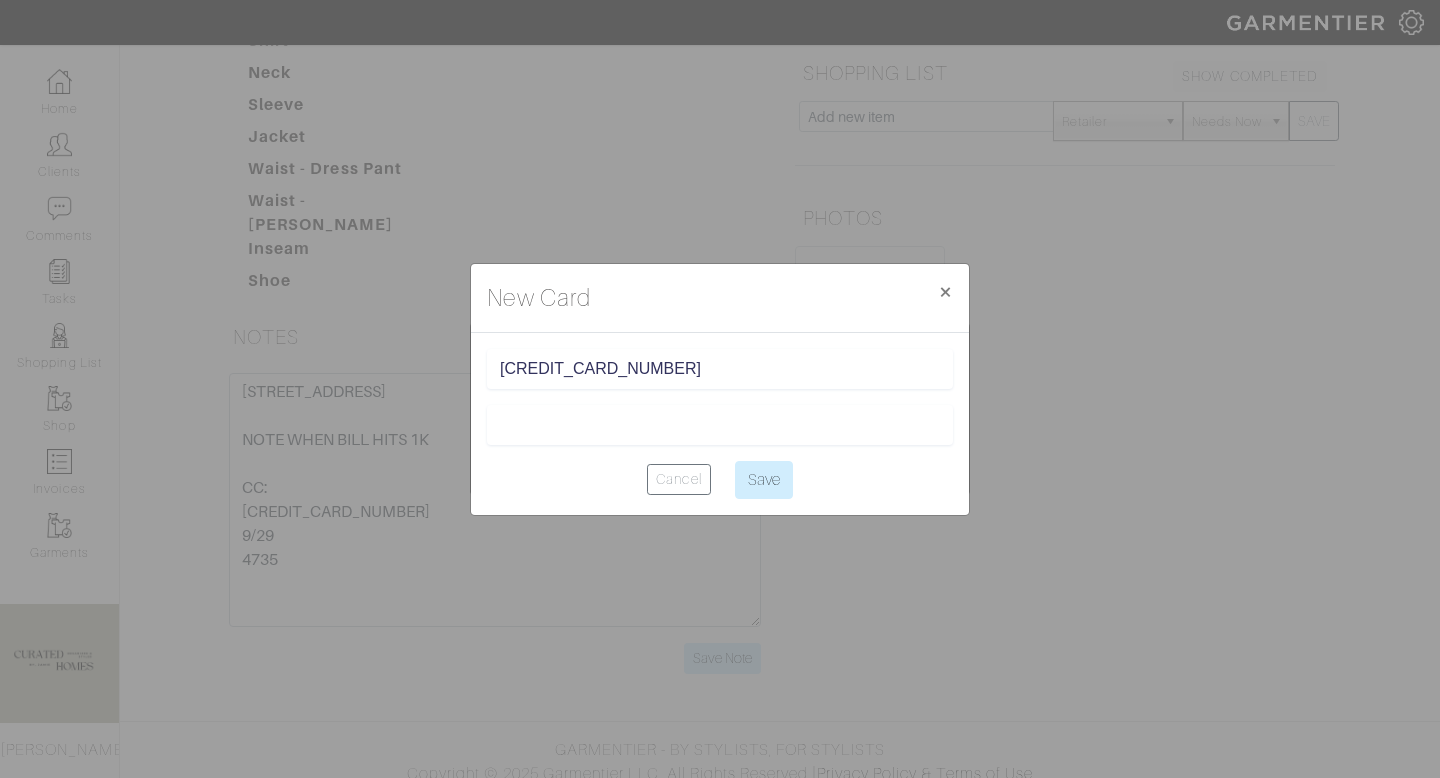 click on "3713 076880 26004" at bounding box center (720, 369) 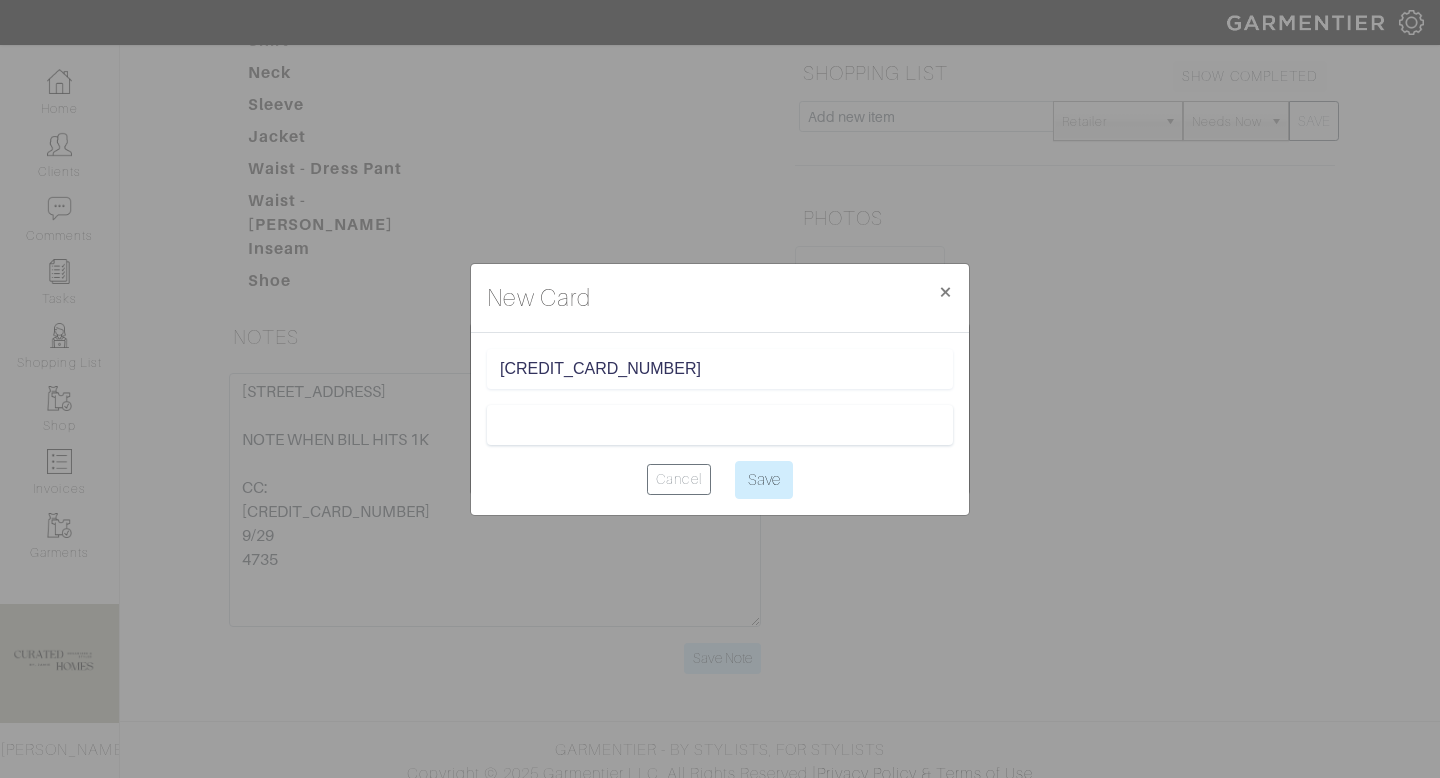 click on "3713 076880 26004" at bounding box center (720, 369) 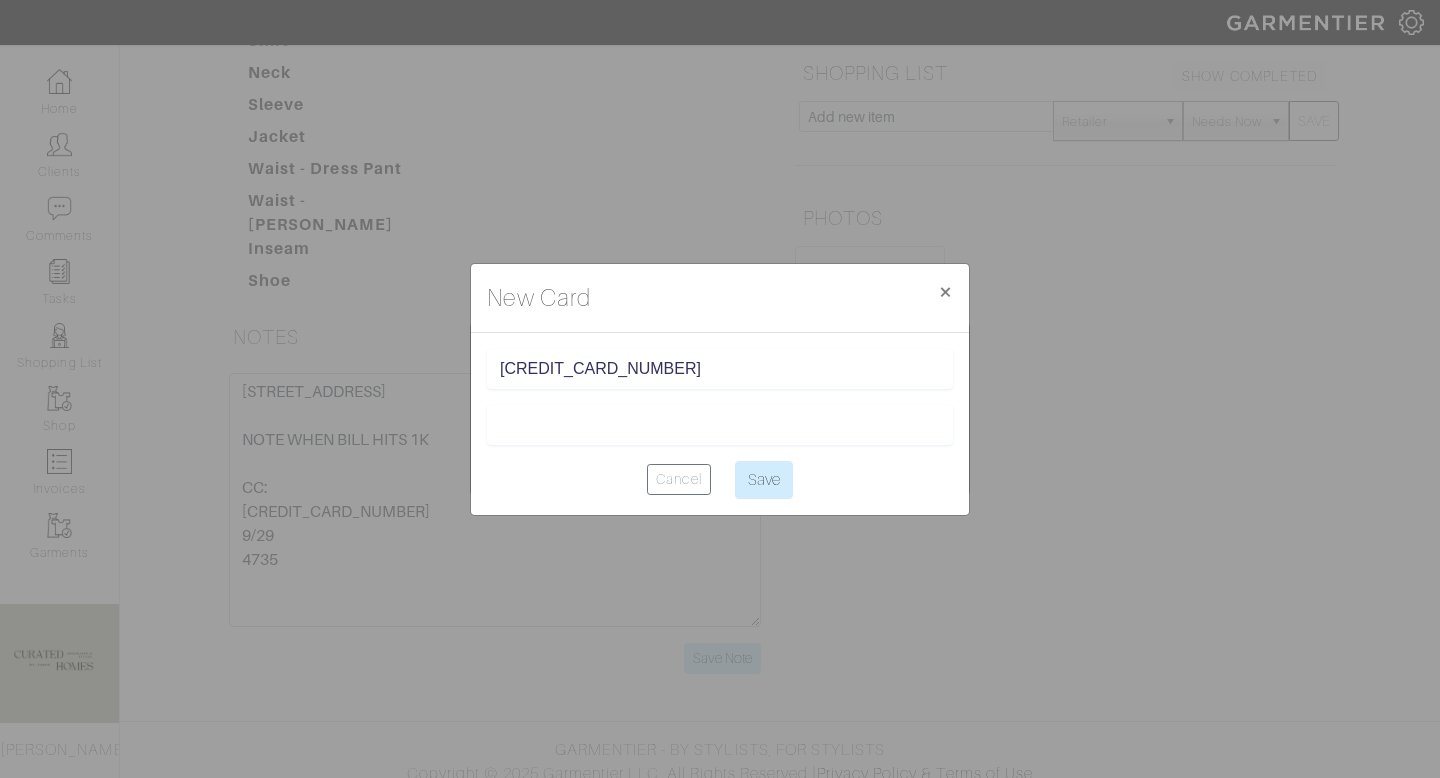 click on "3713 076880 26004" at bounding box center (720, 369) 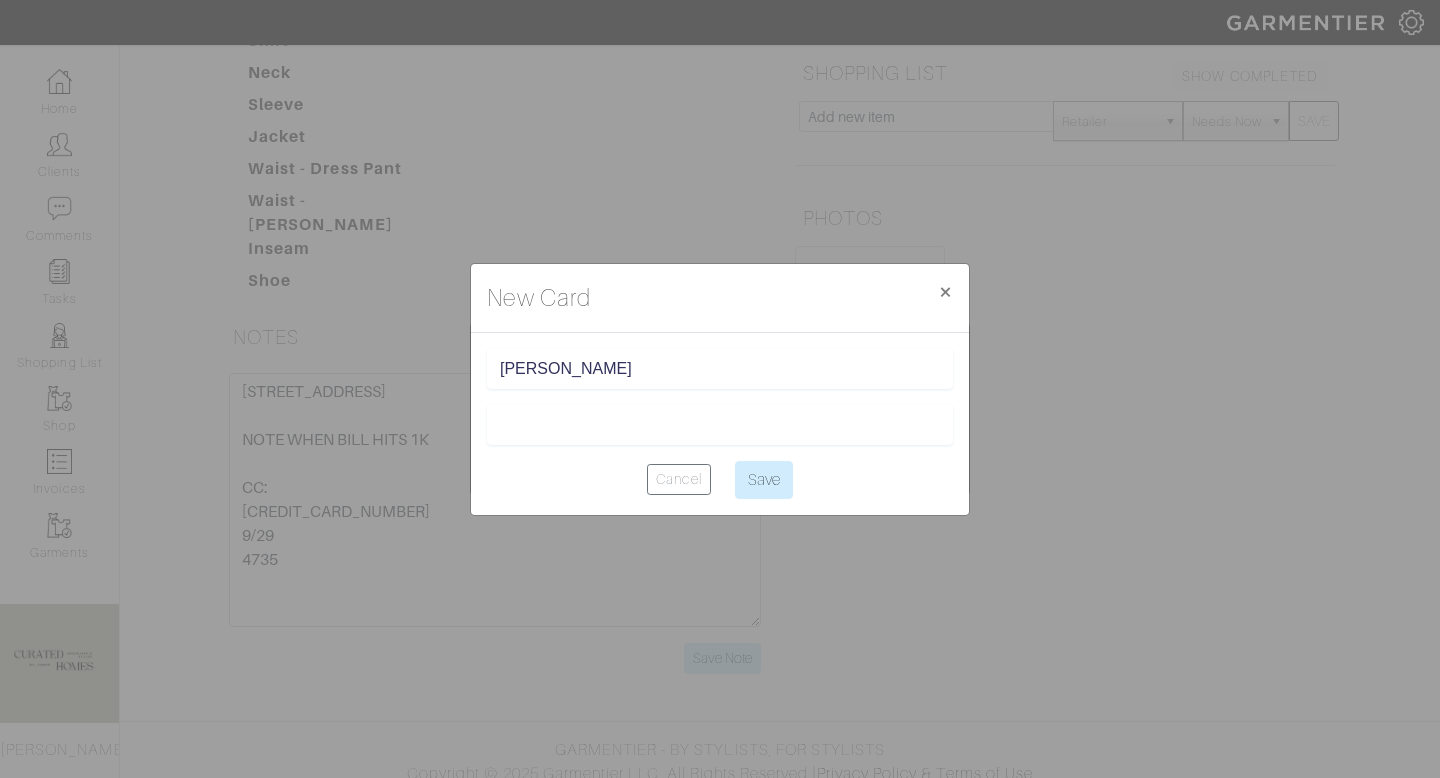 type on "[PERSON_NAME]" 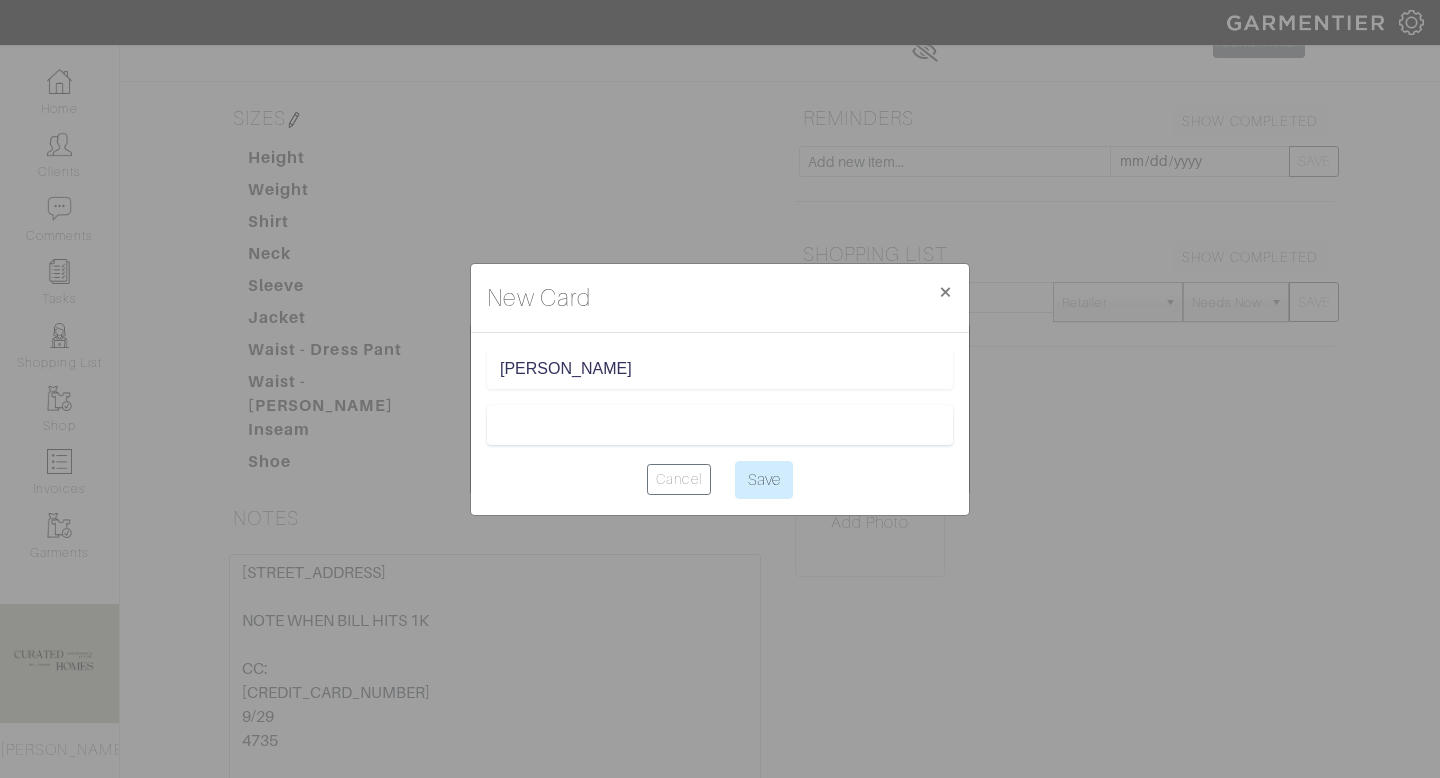 scroll, scrollTop: 189, scrollLeft: 0, axis: vertical 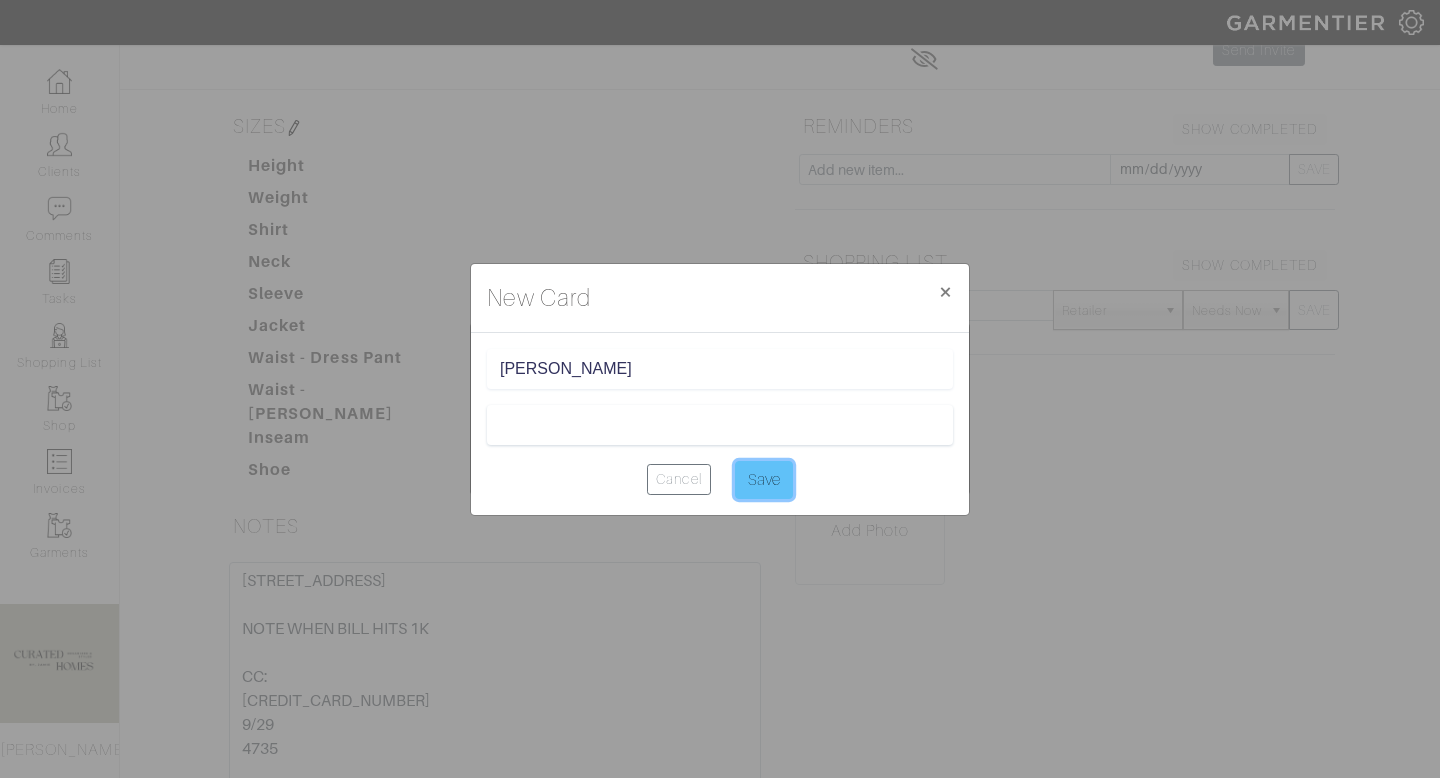 click on "Save" at bounding box center (764, 480) 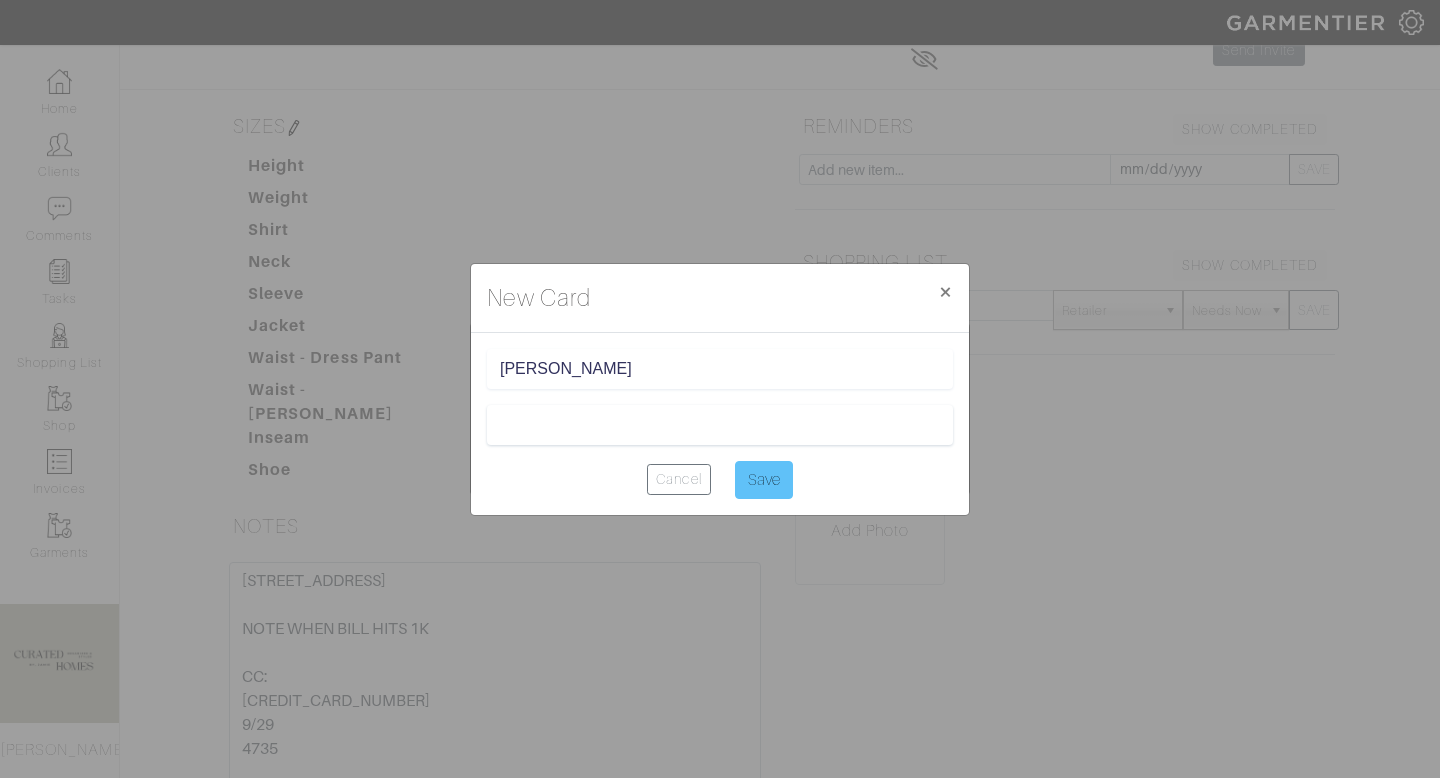 type on "Saving..." 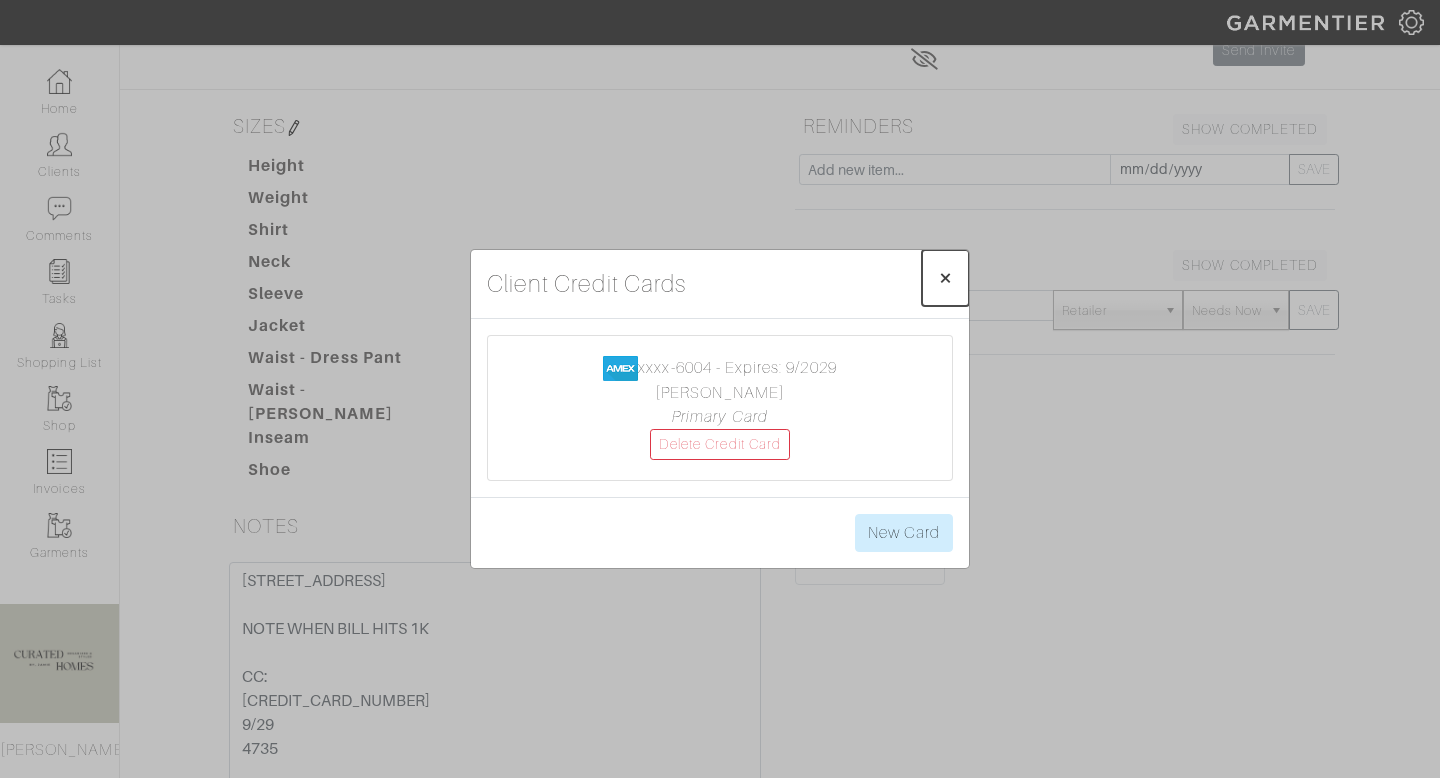 click on "×" at bounding box center (945, 277) 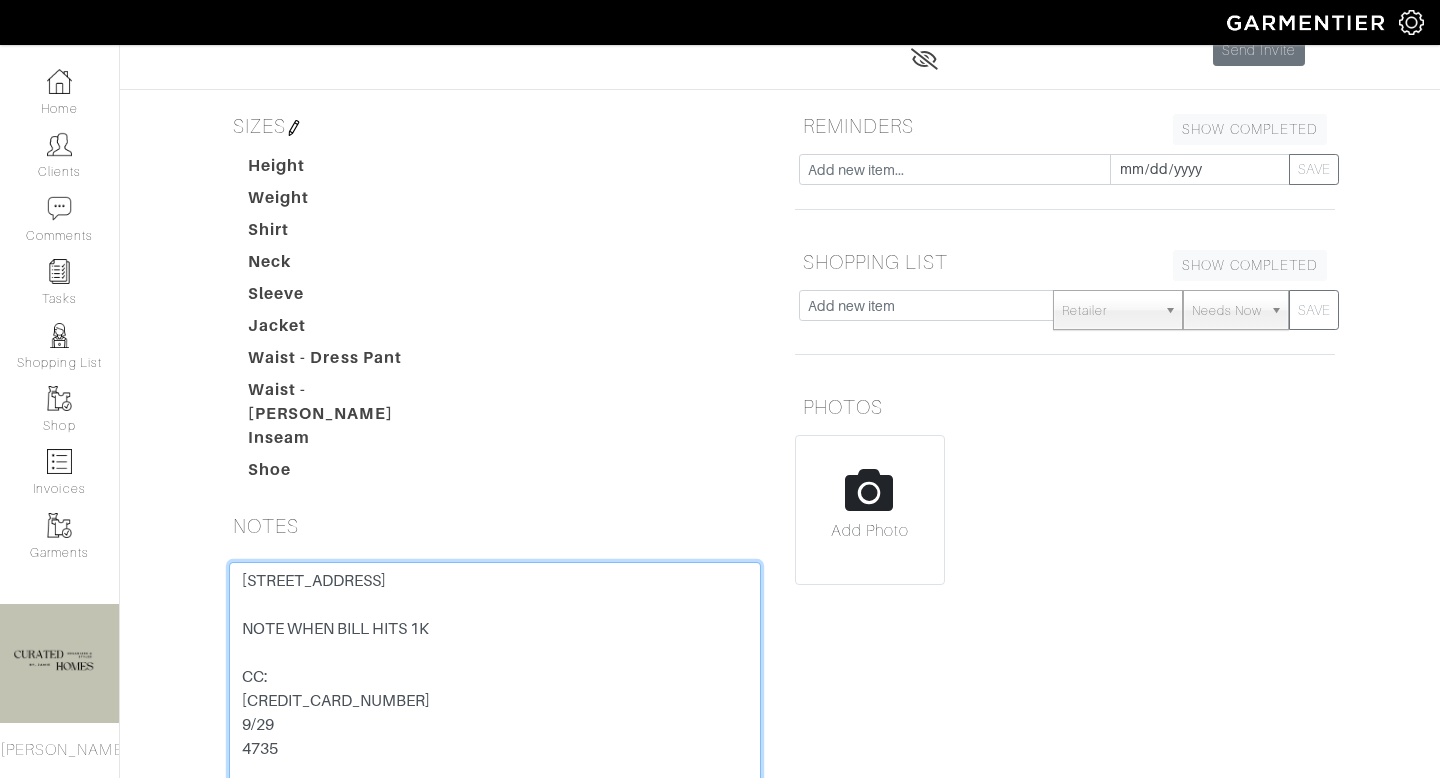 click on "666 Greenwich St, Apt 919, 10014
NOTE WHEN BILL HITS 1K" at bounding box center (495, 689) 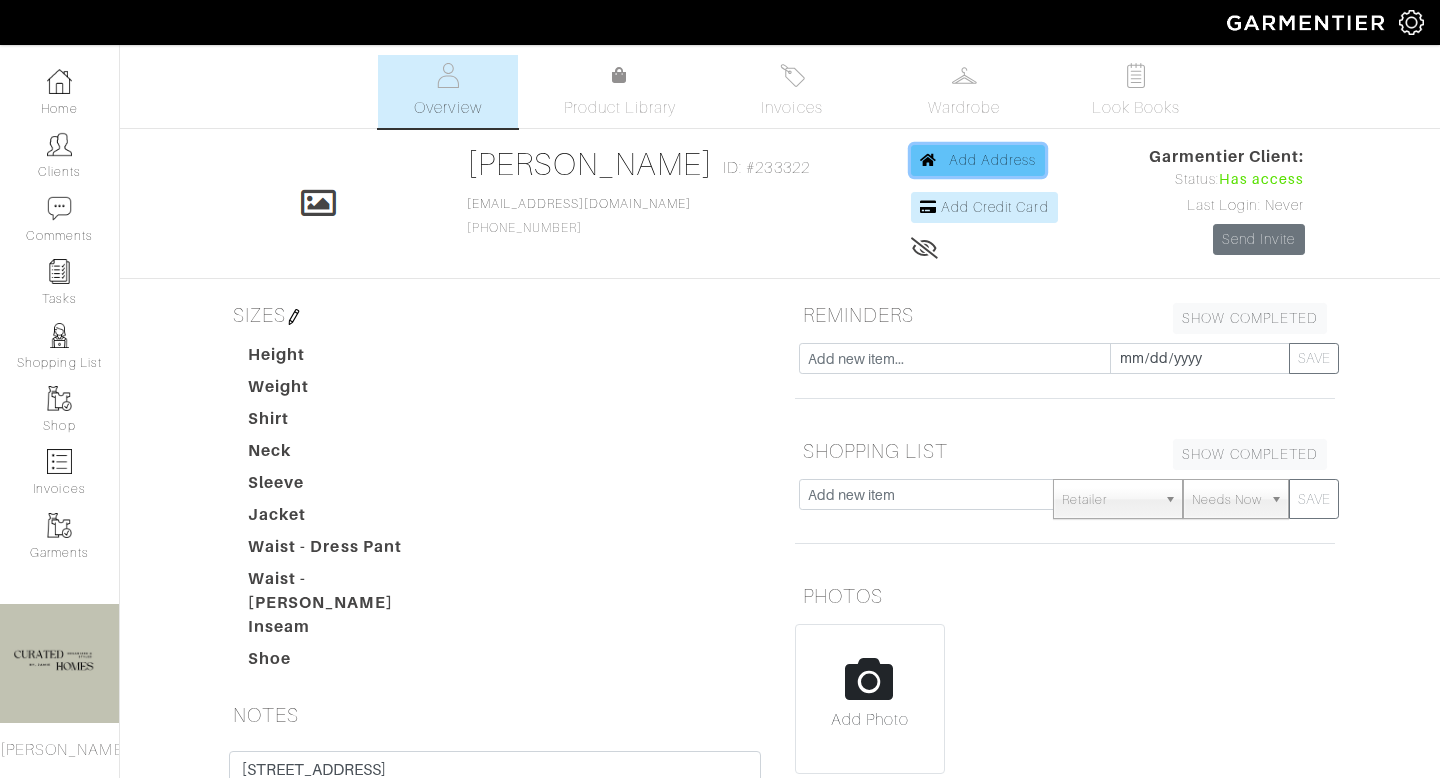 click on "Add Address" at bounding box center (993, 160) 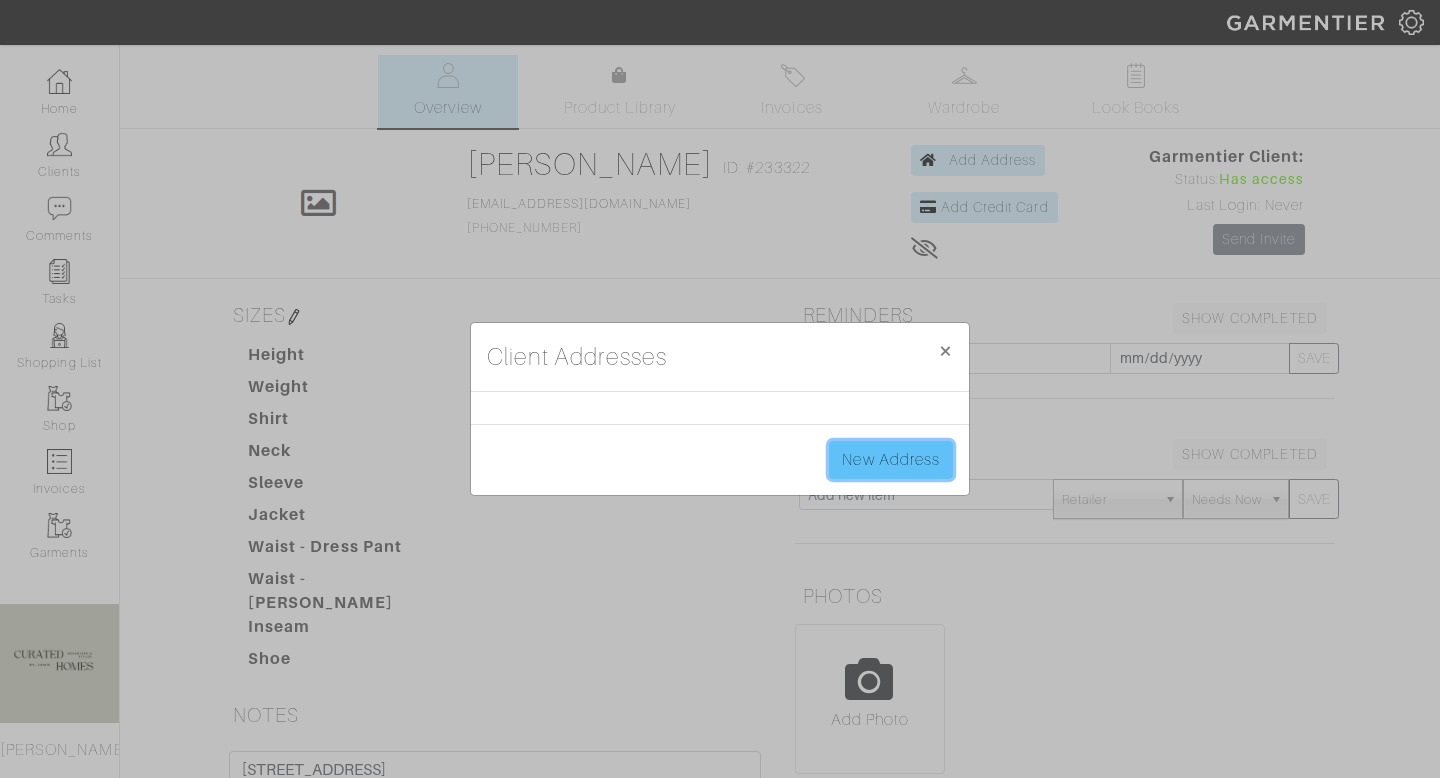 click on "New Address" at bounding box center [891, 460] 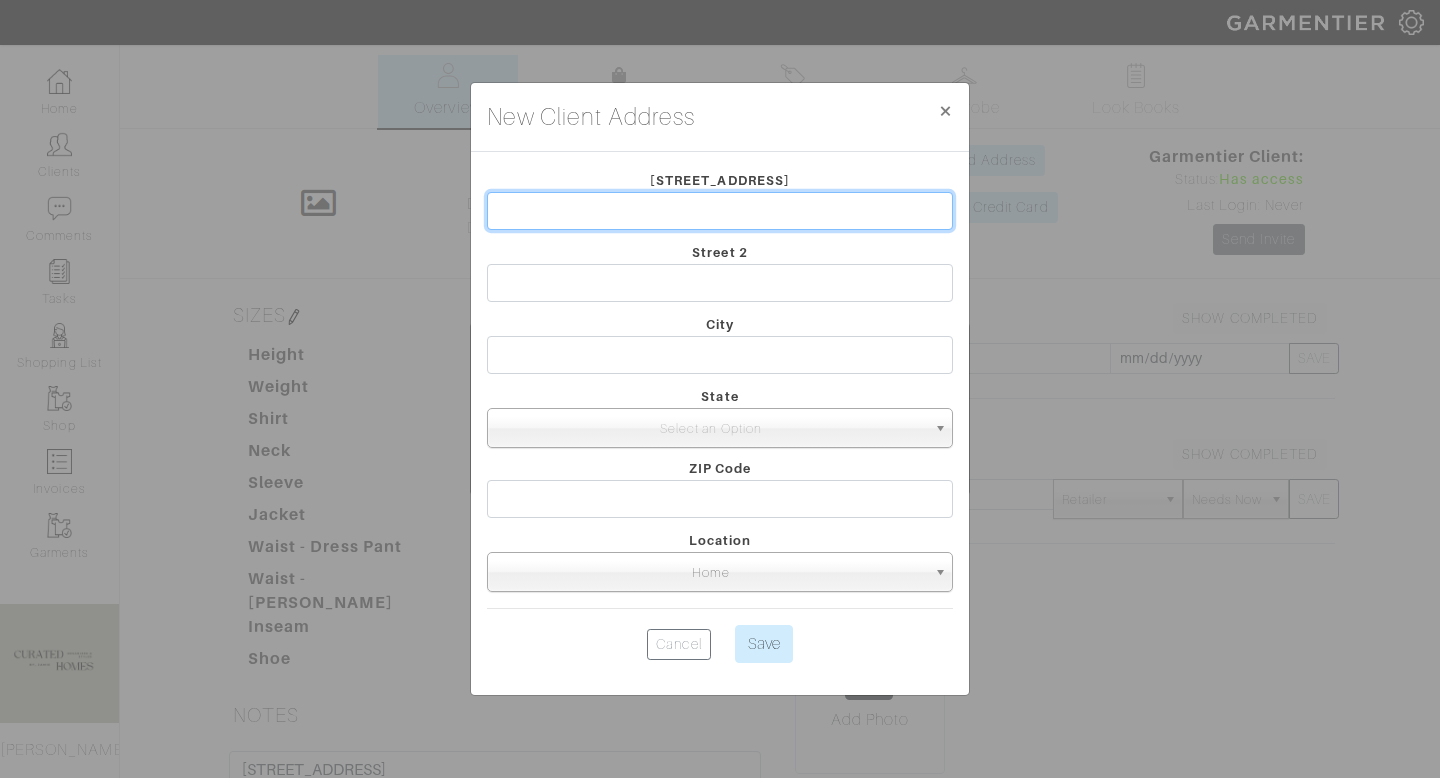 click at bounding box center [720, 211] 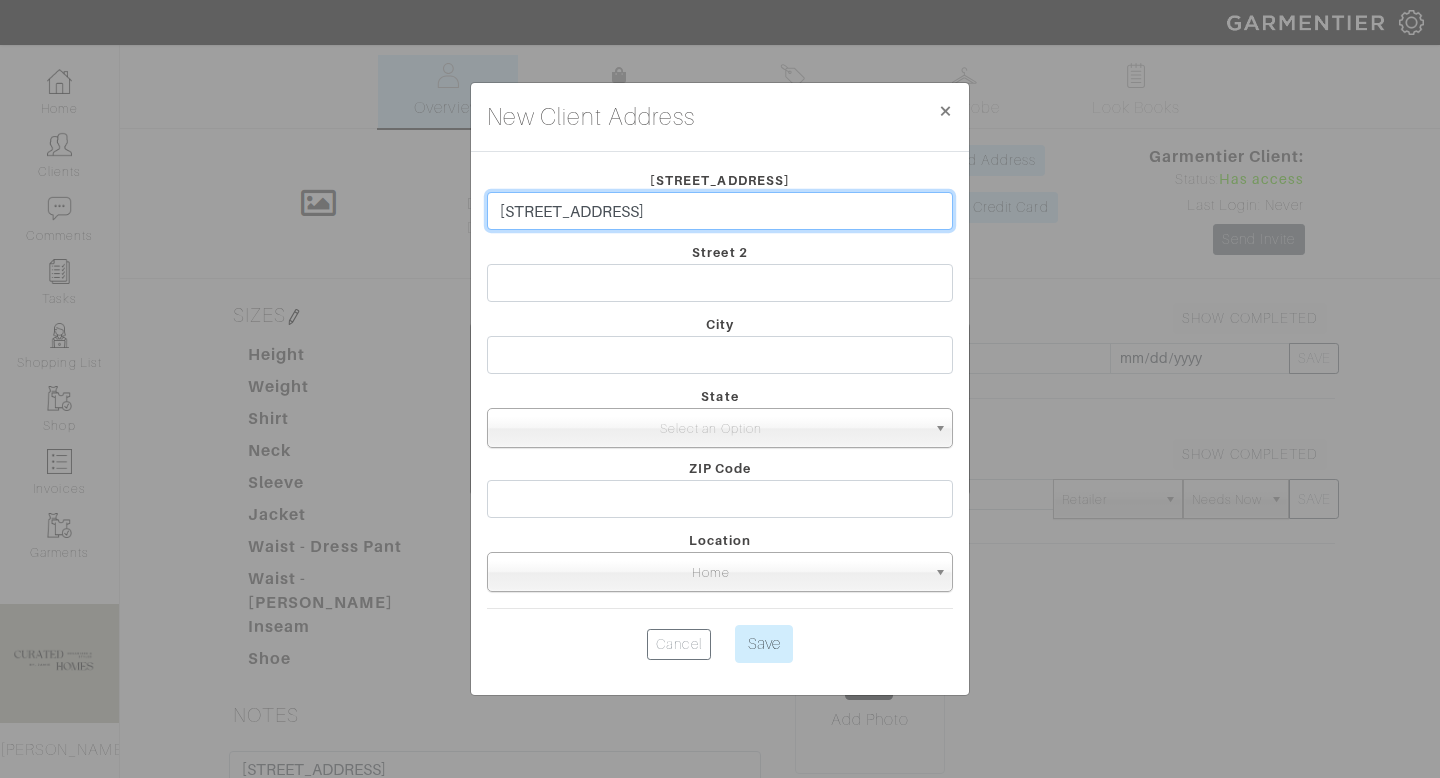 type on "666 Greenwich St, Apt 919, 10014" 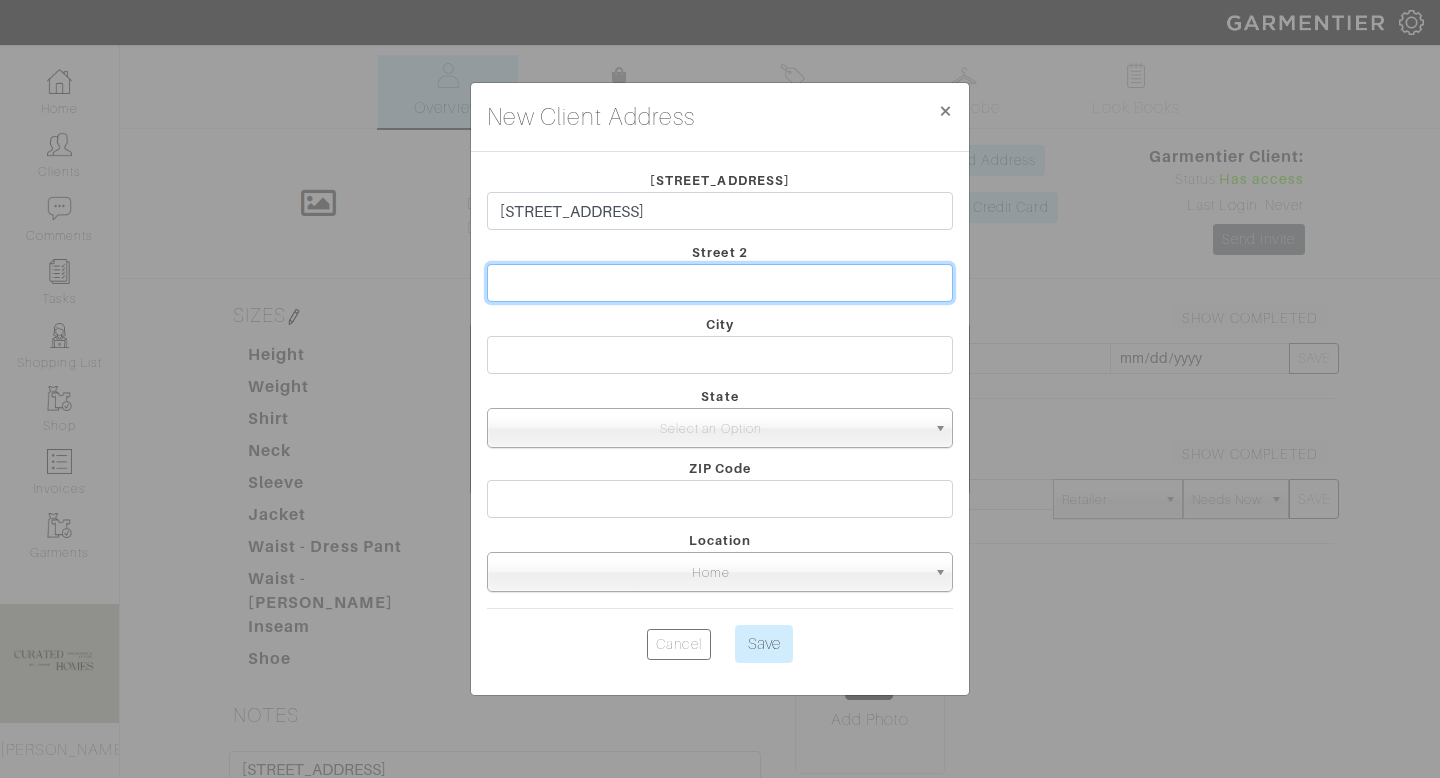 click at bounding box center [720, 283] 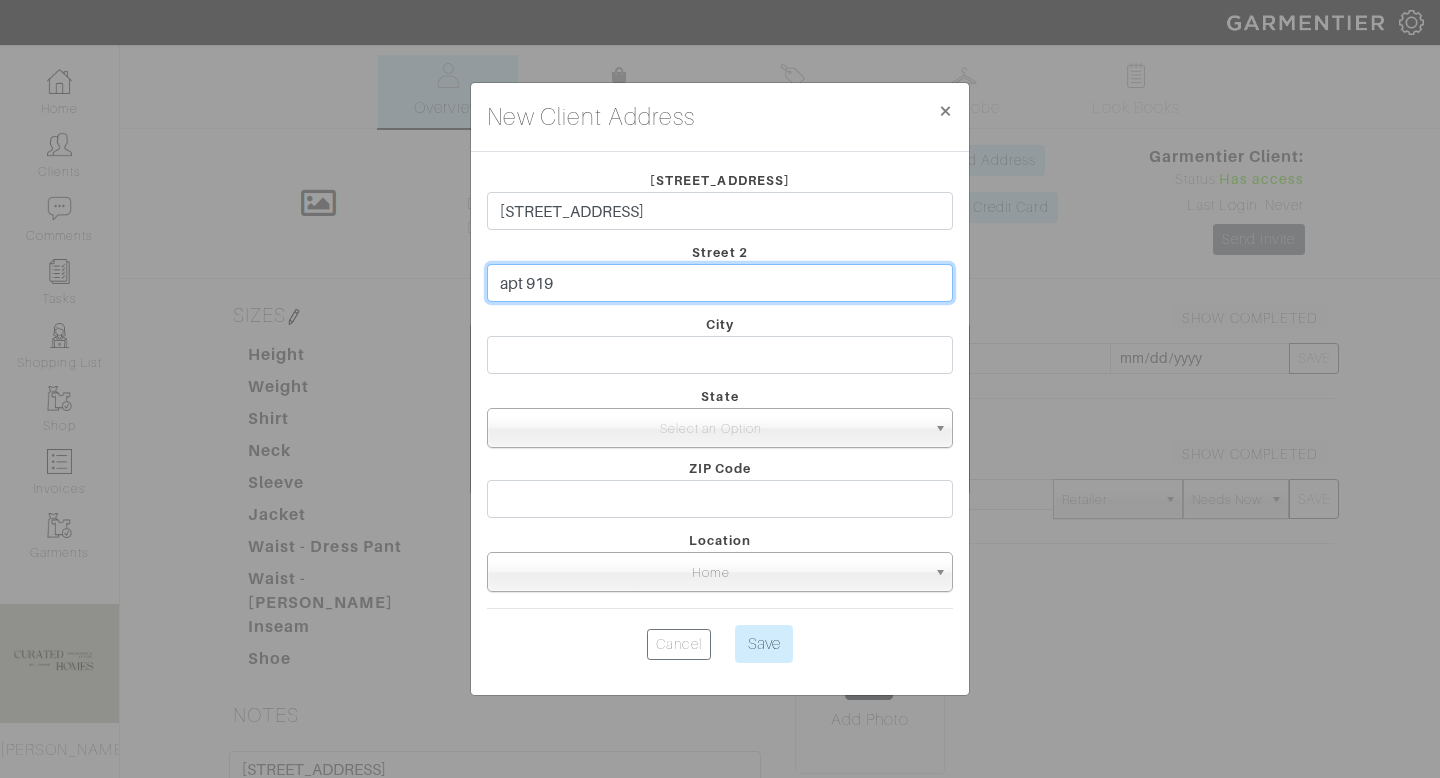 type on "apt 919" 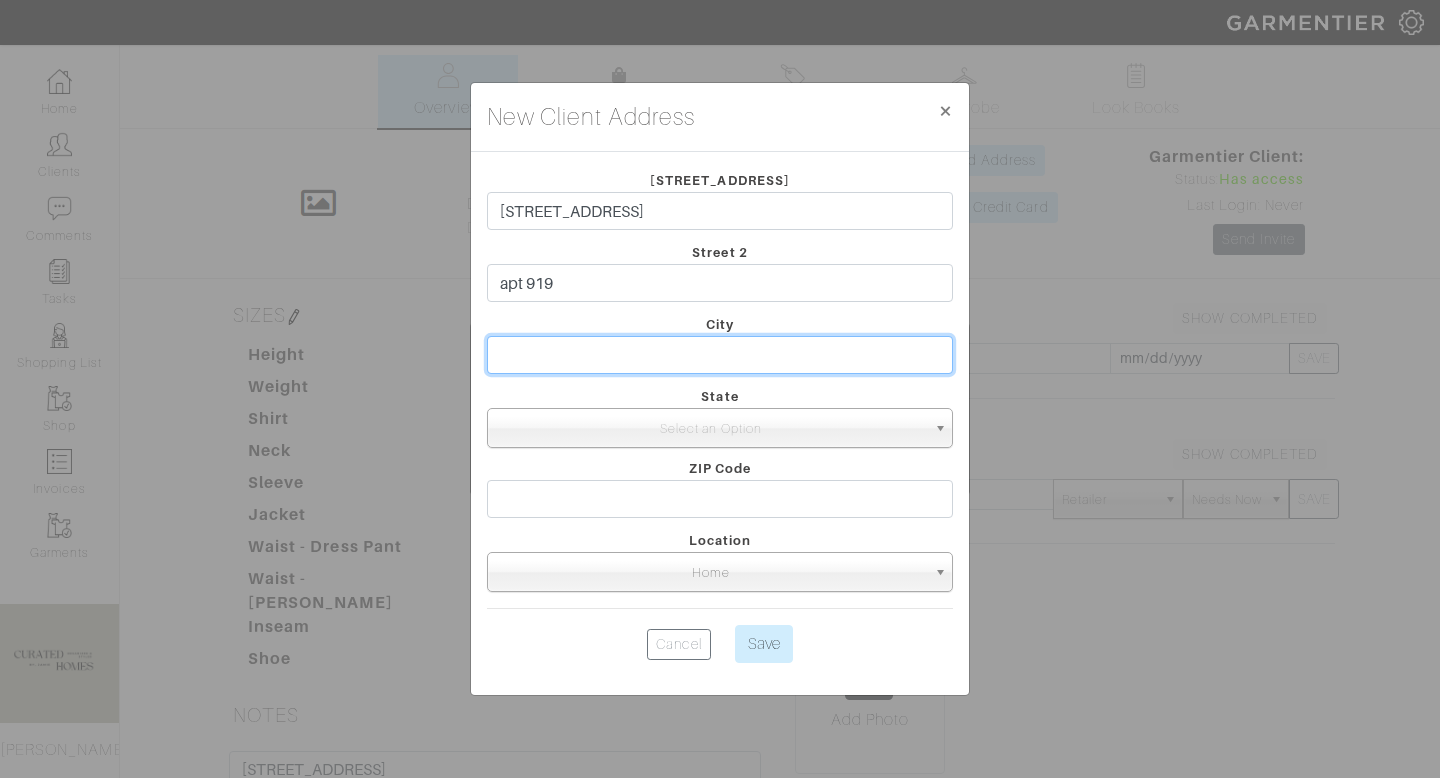 click at bounding box center (720, 355) 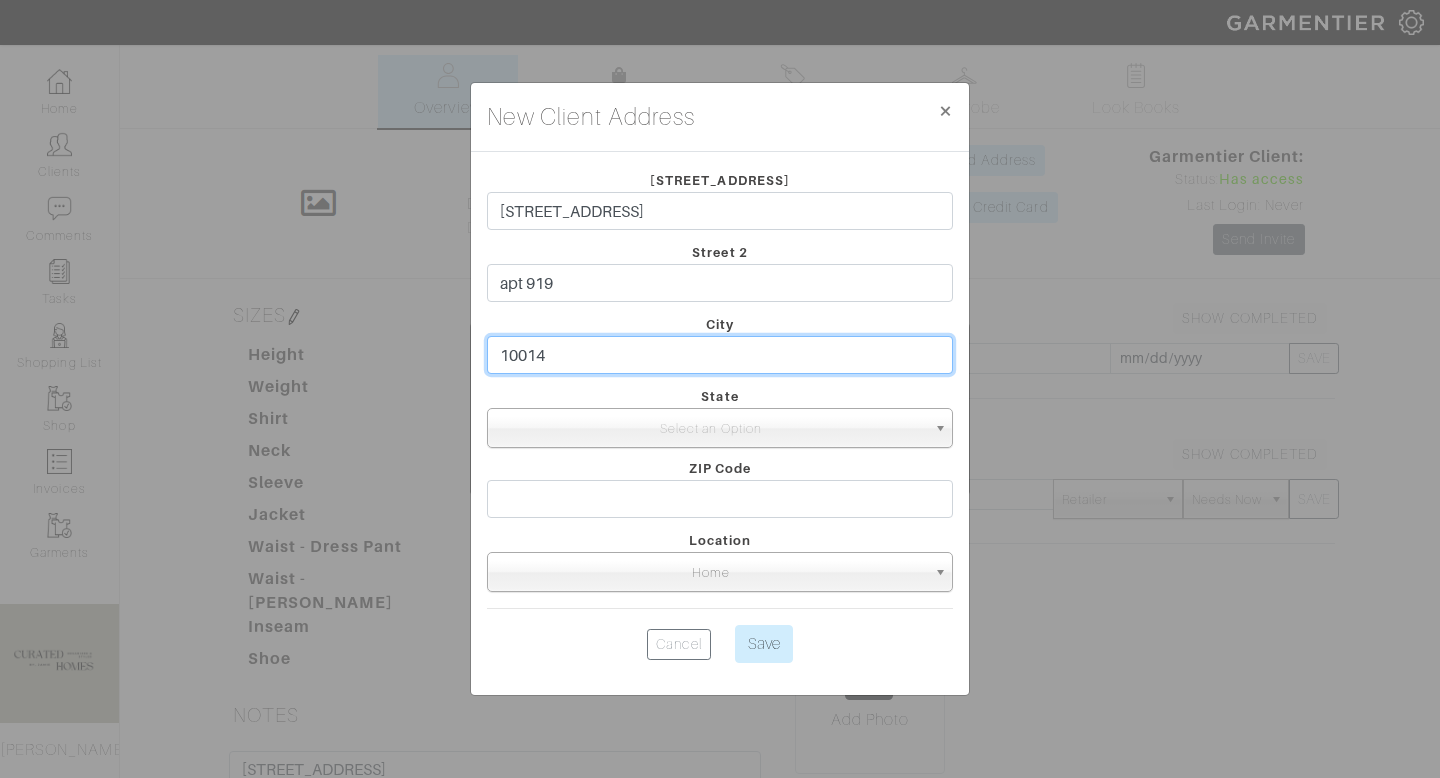 type on "10014" 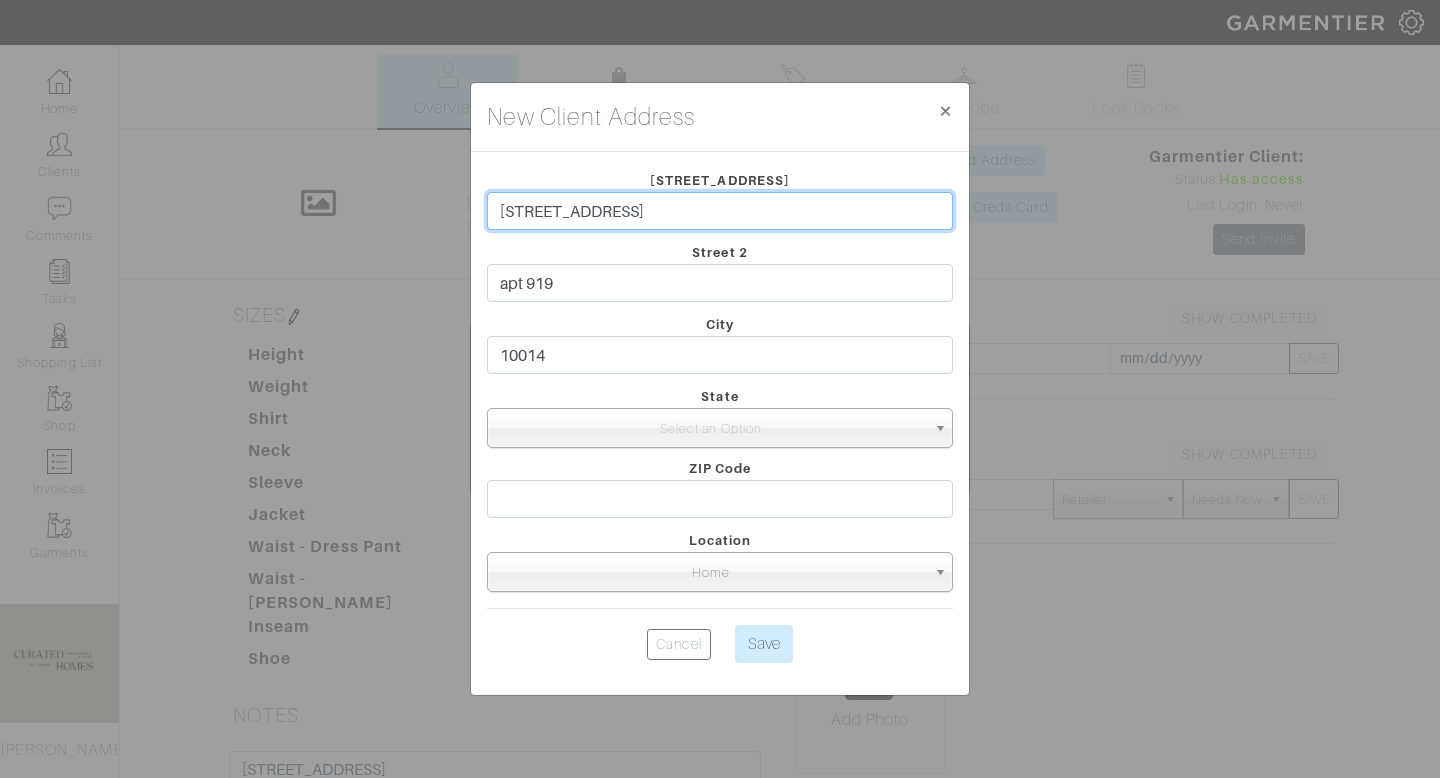 drag, startPoint x: 627, startPoint y: 217, endPoint x: 763, endPoint y: 220, distance: 136.03308 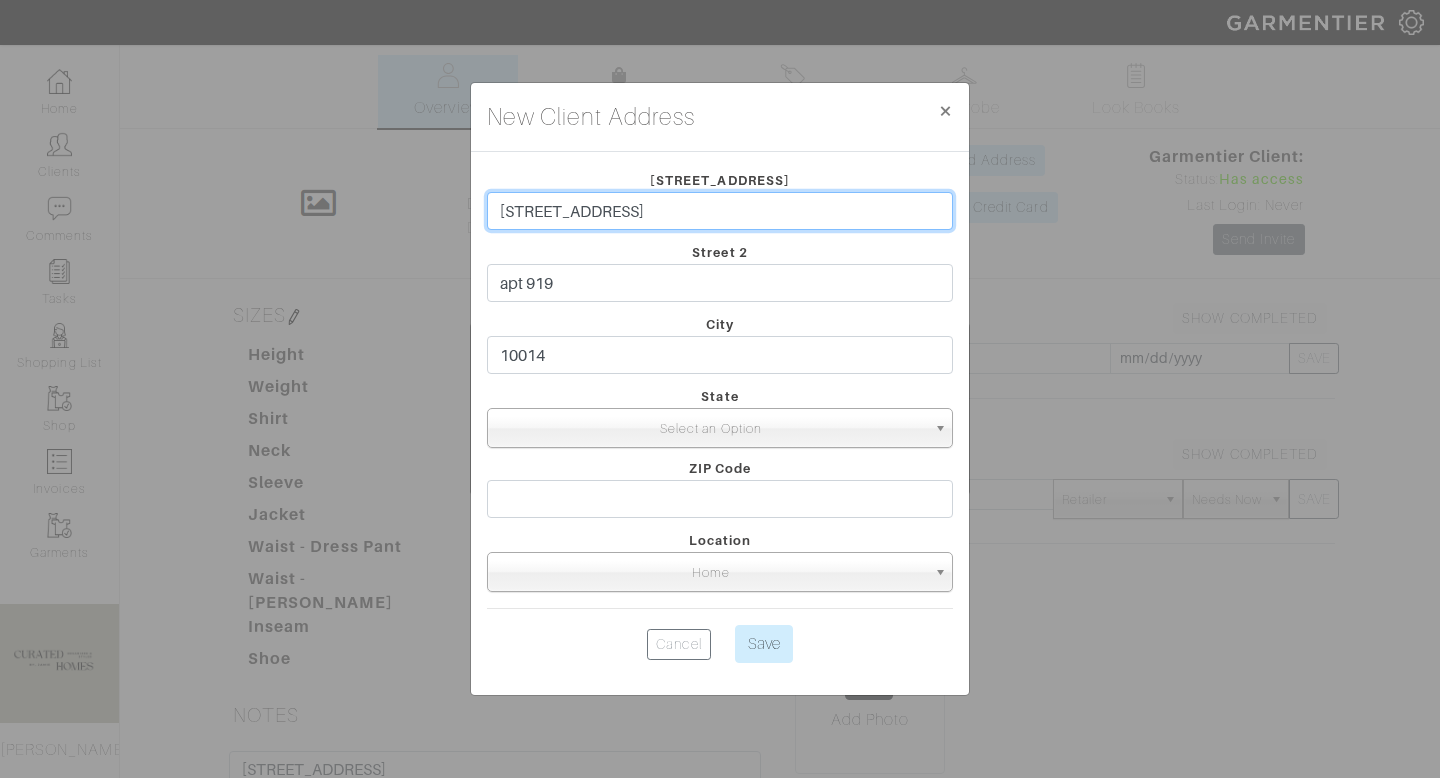 type on "666 Greenwich St" 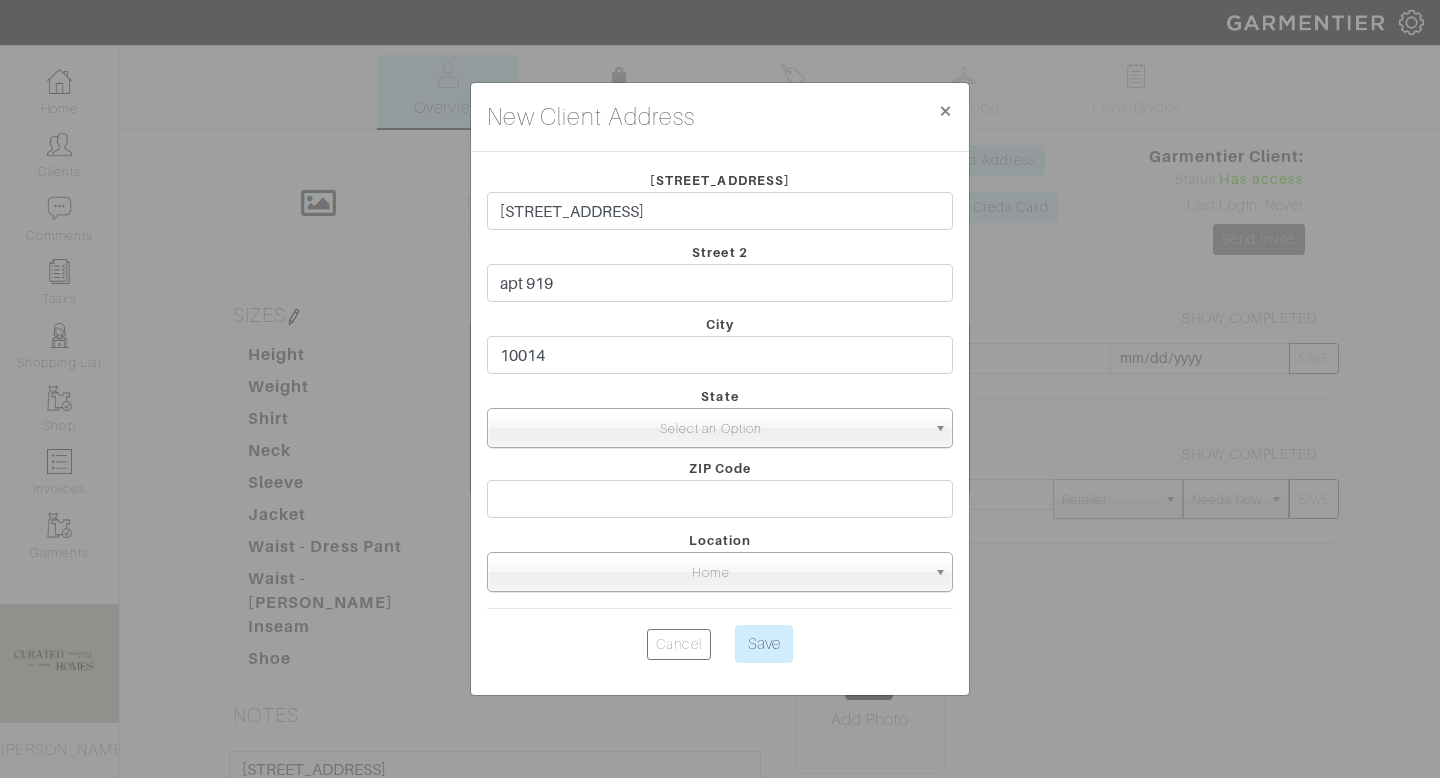 click on "Select an Option" at bounding box center [711, 429] 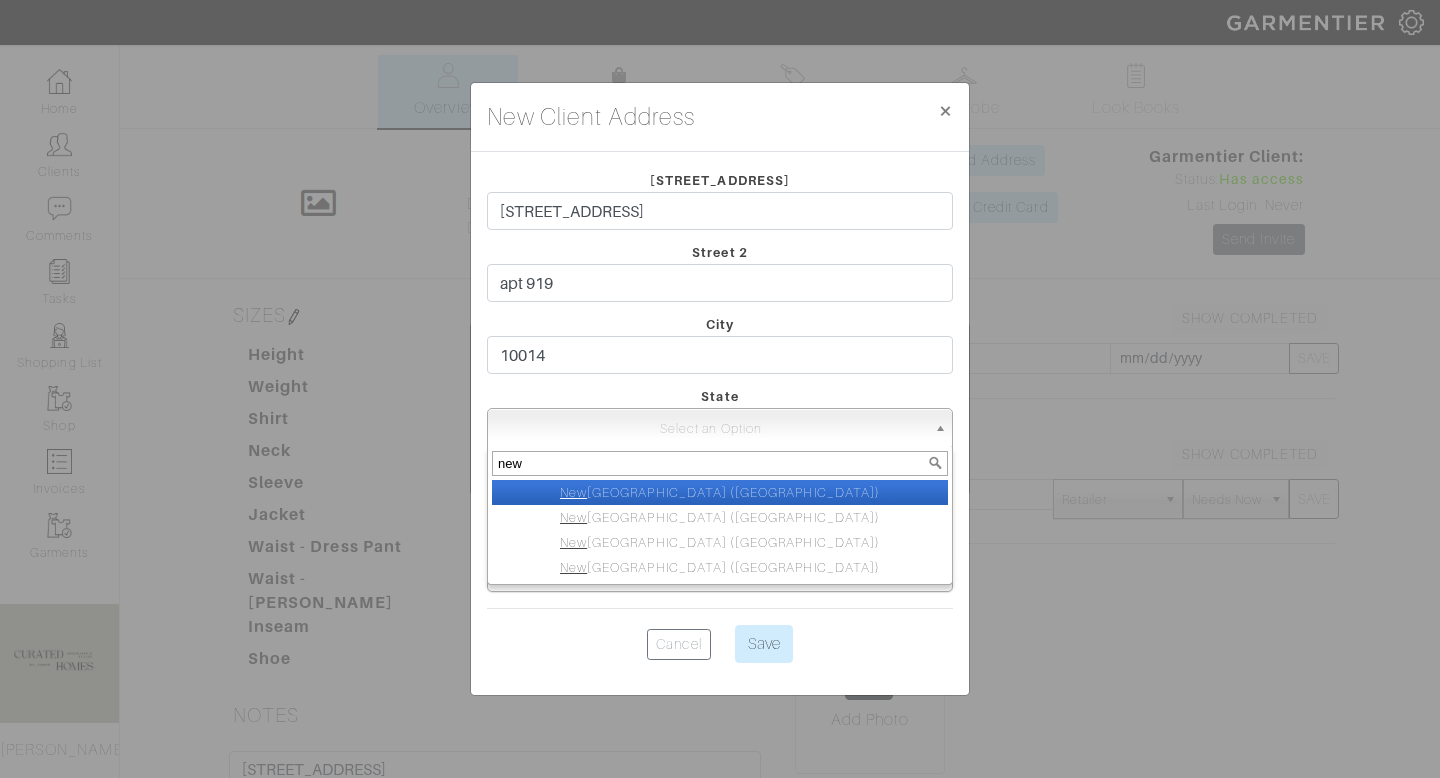 type on "New York" 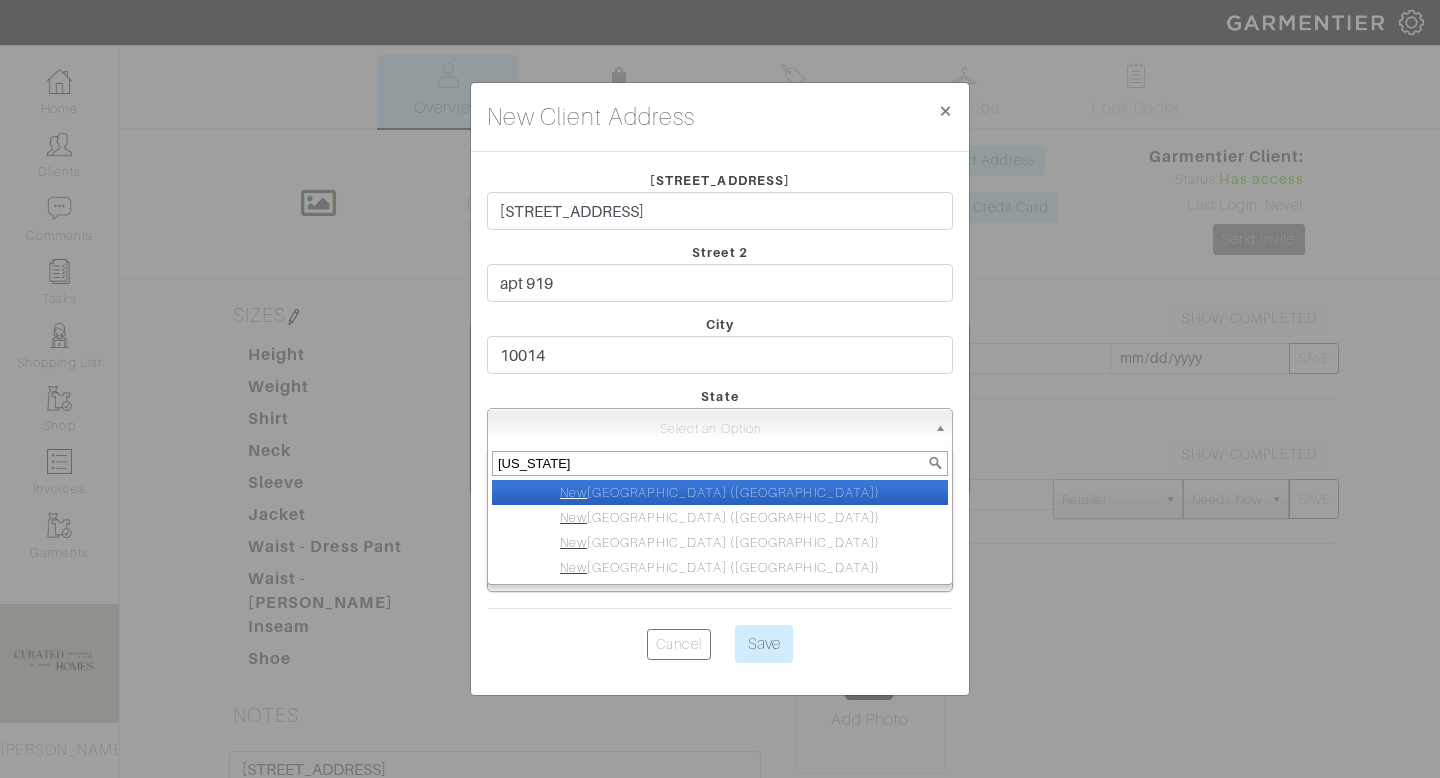 select on "2" 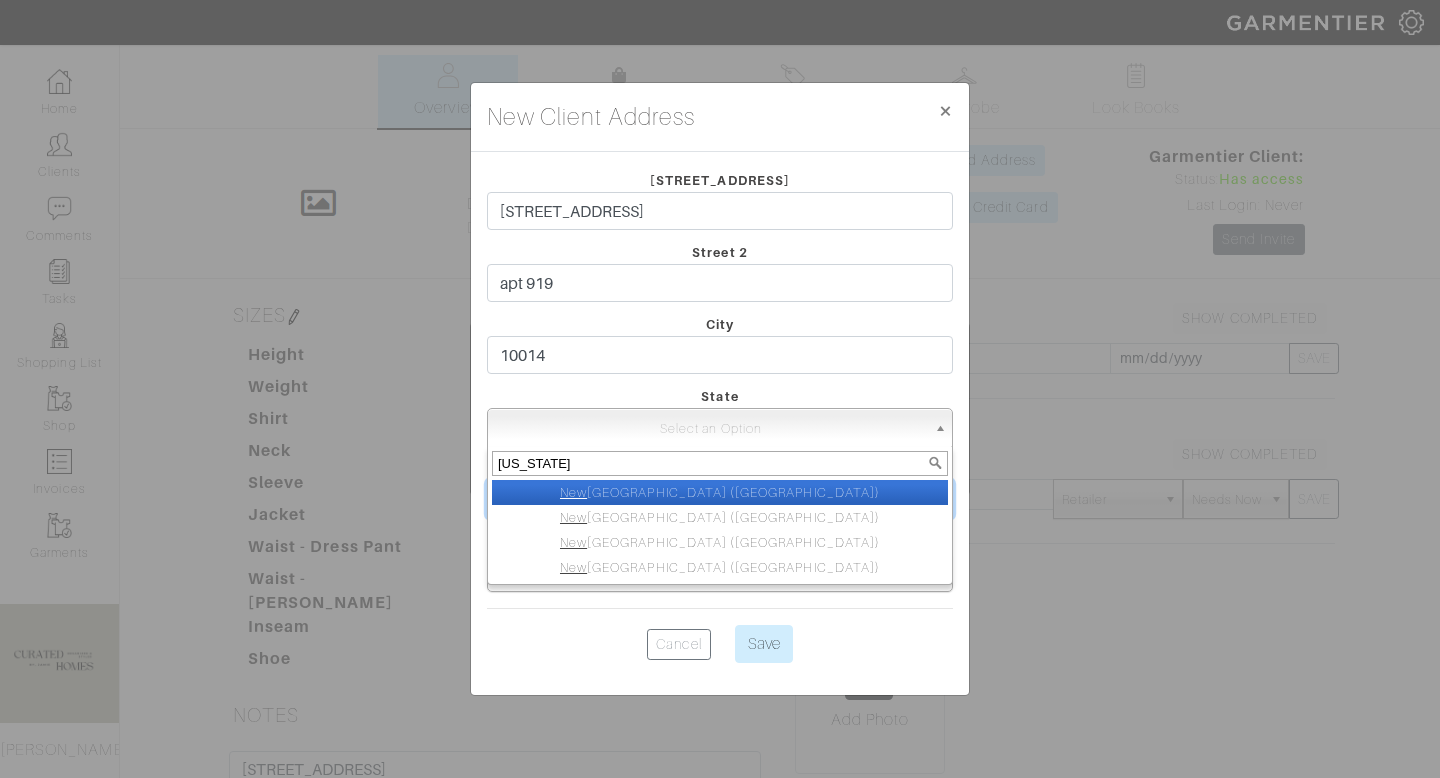 type on "10007-2265" 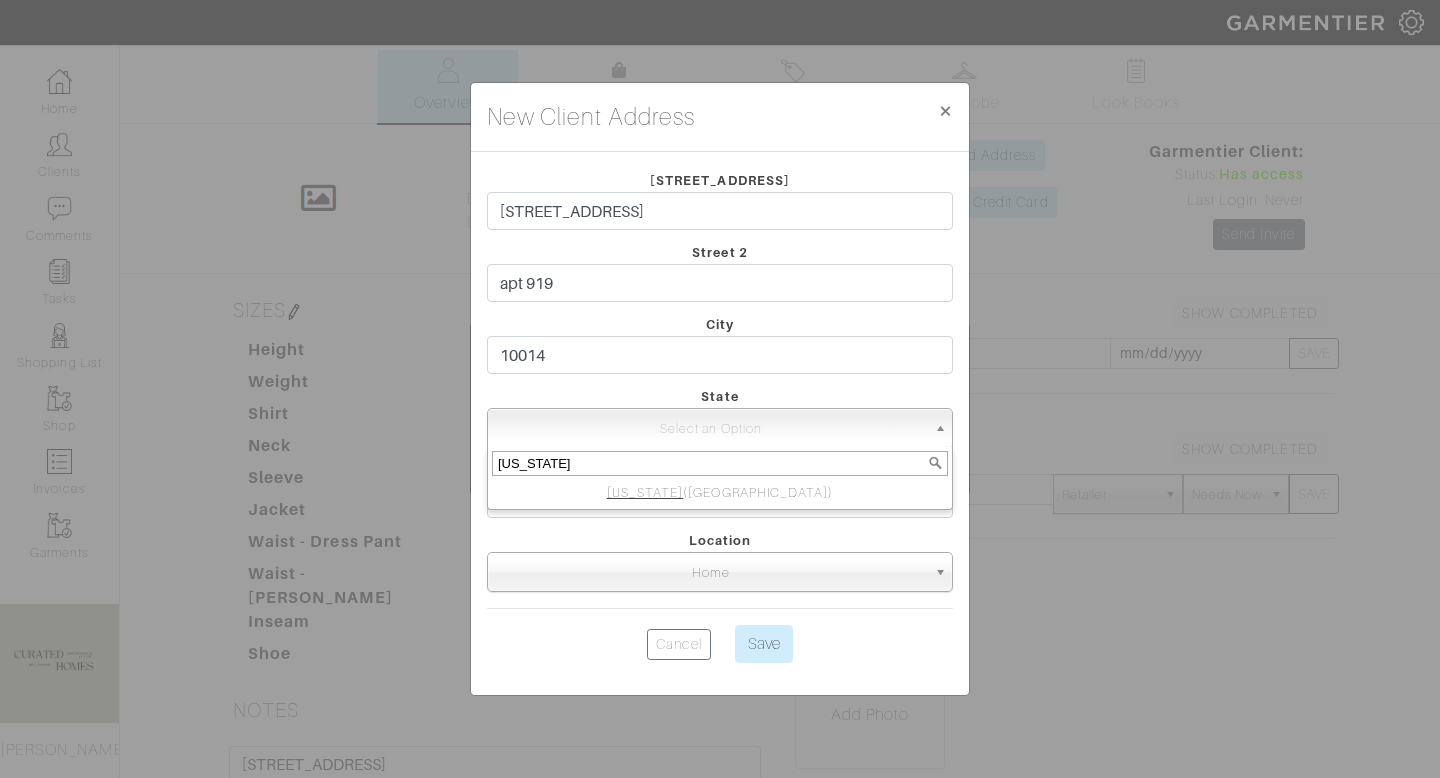 scroll, scrollTop: 6, scrollLeft: 0, axis: vertical 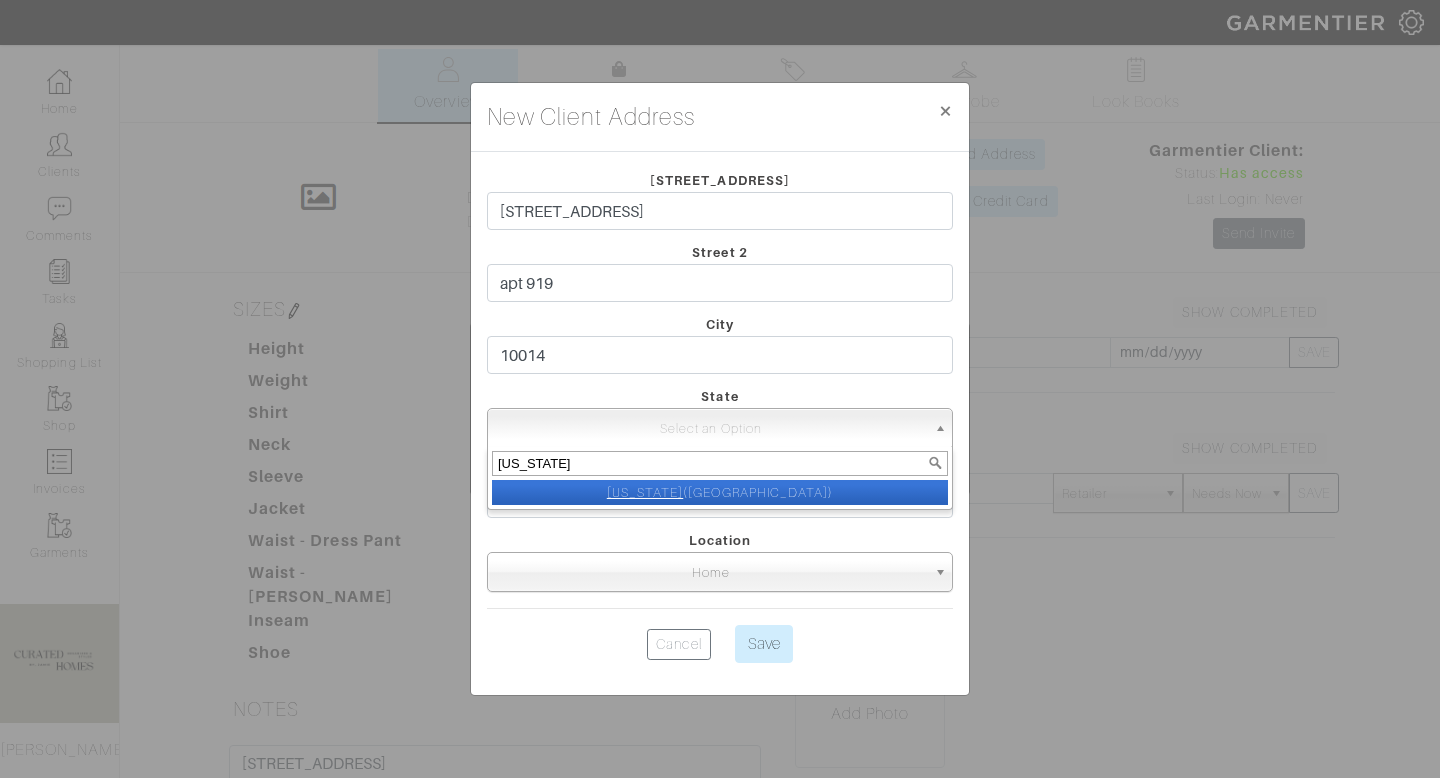 click on "New York  (NY)" at bounding box center [720, 492] 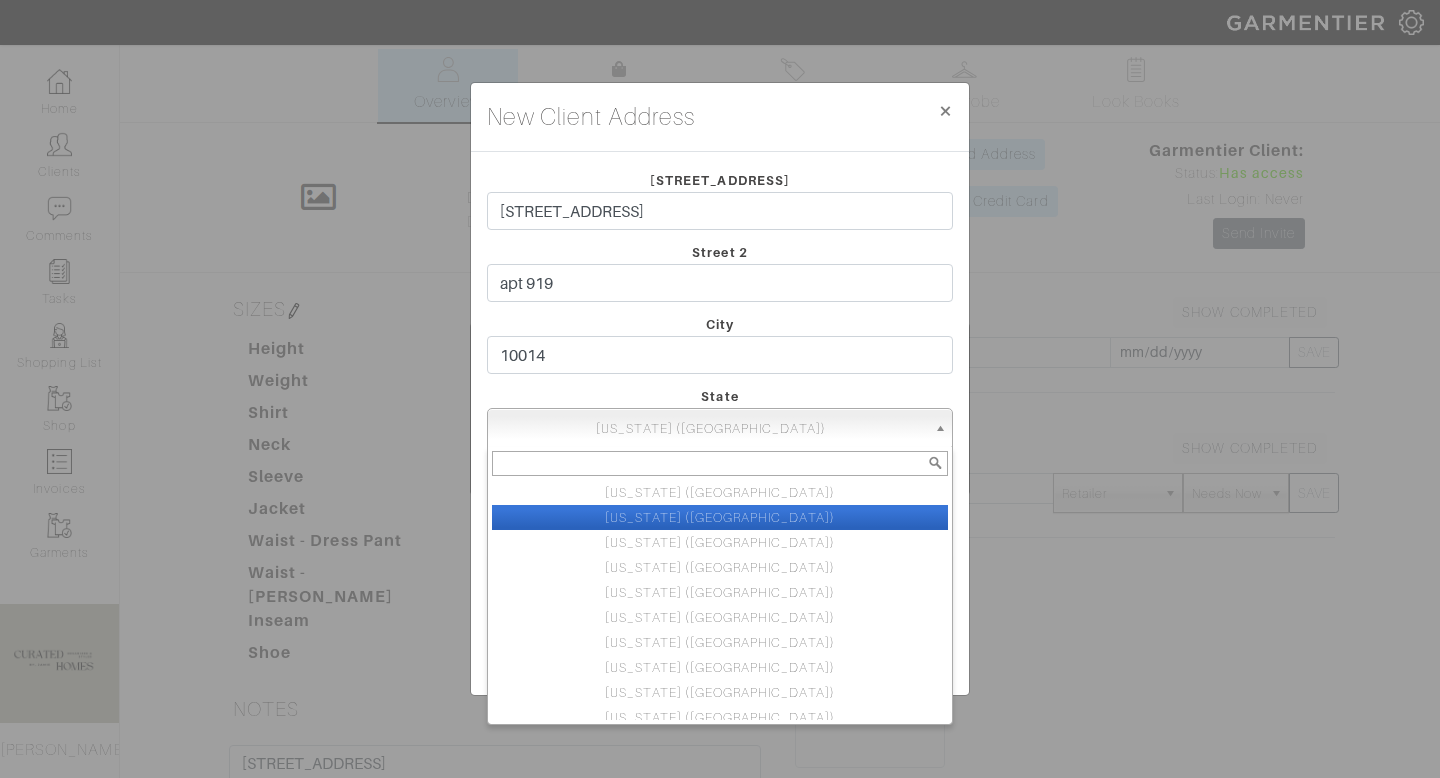 click on "New York (NY)" at bounding box center (711, 429) 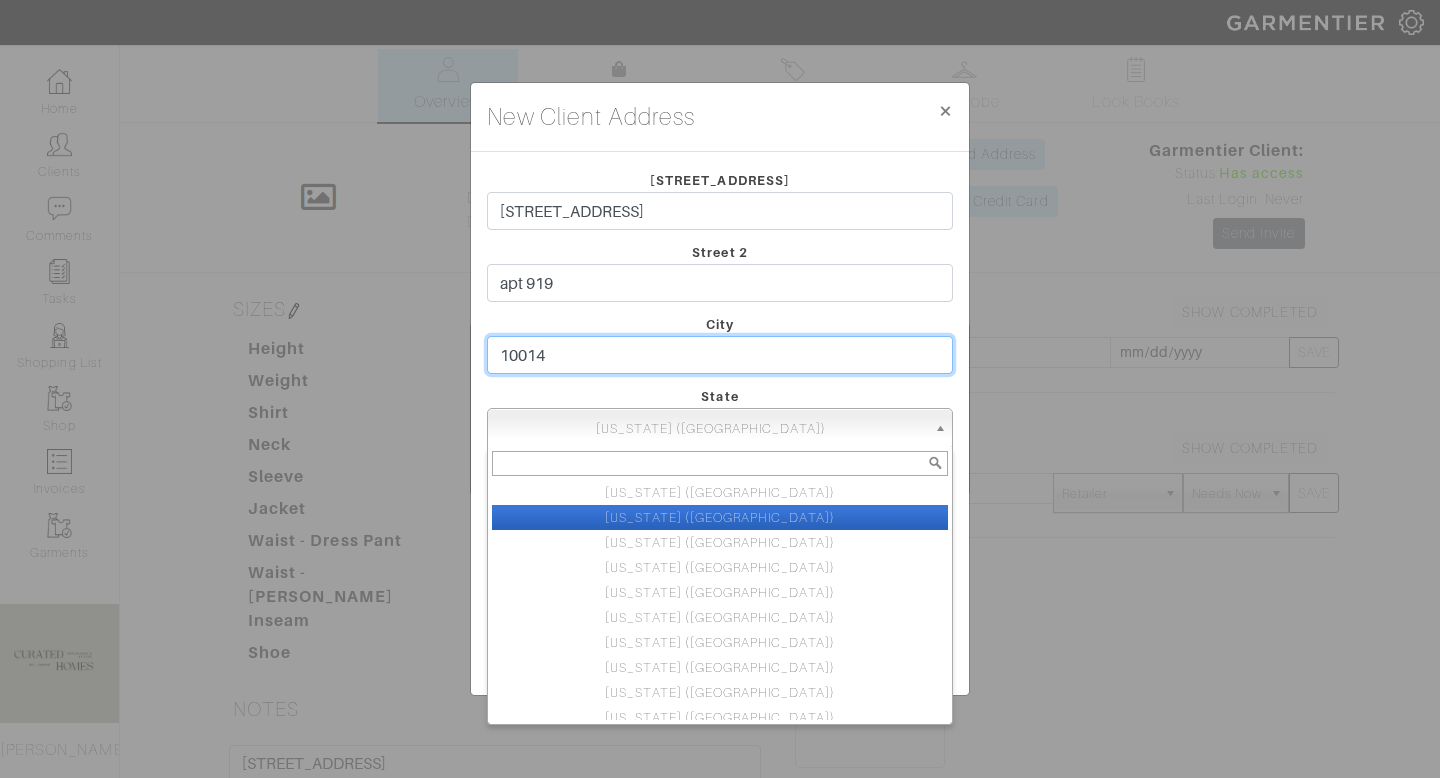 click on "10014" at bounding box center [720, 355] 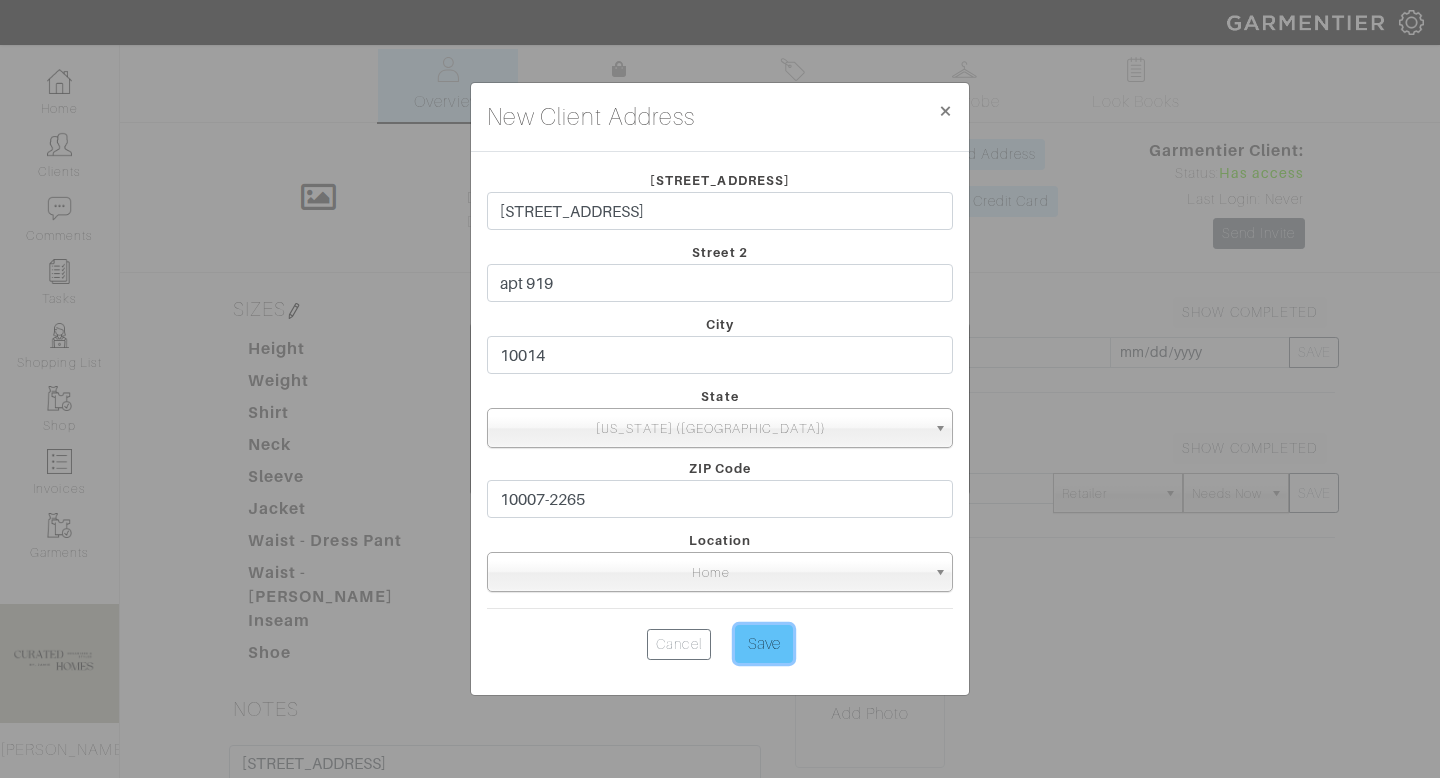 click on "Save" at bounding box center (764, 644) 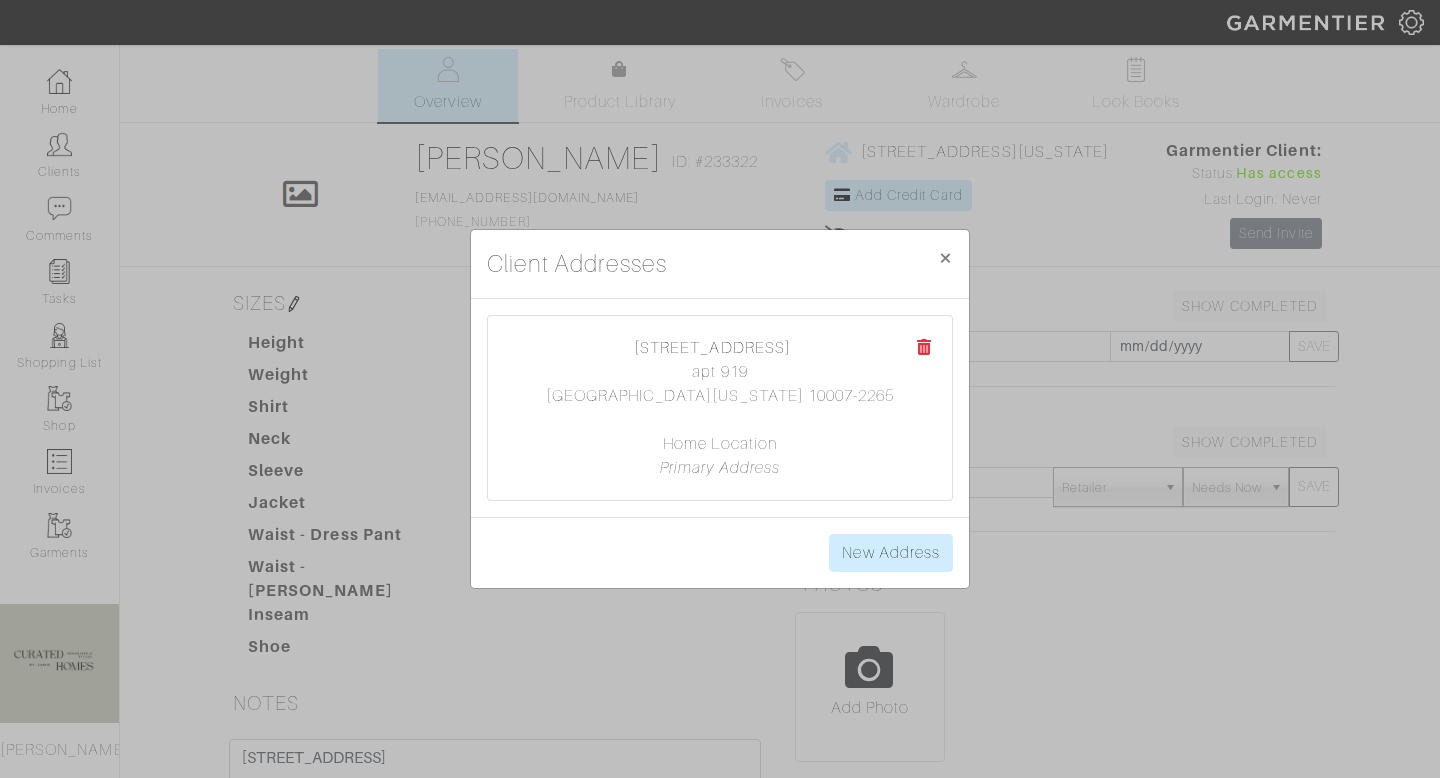 click on "Vanessa  Tarpos
Overview
Overview
Product Library
Invoices
Wardrobe
Look Books
Overview
Product Library
Invoices
Wardrobe
Look Books" at bounding box center [720, 556] 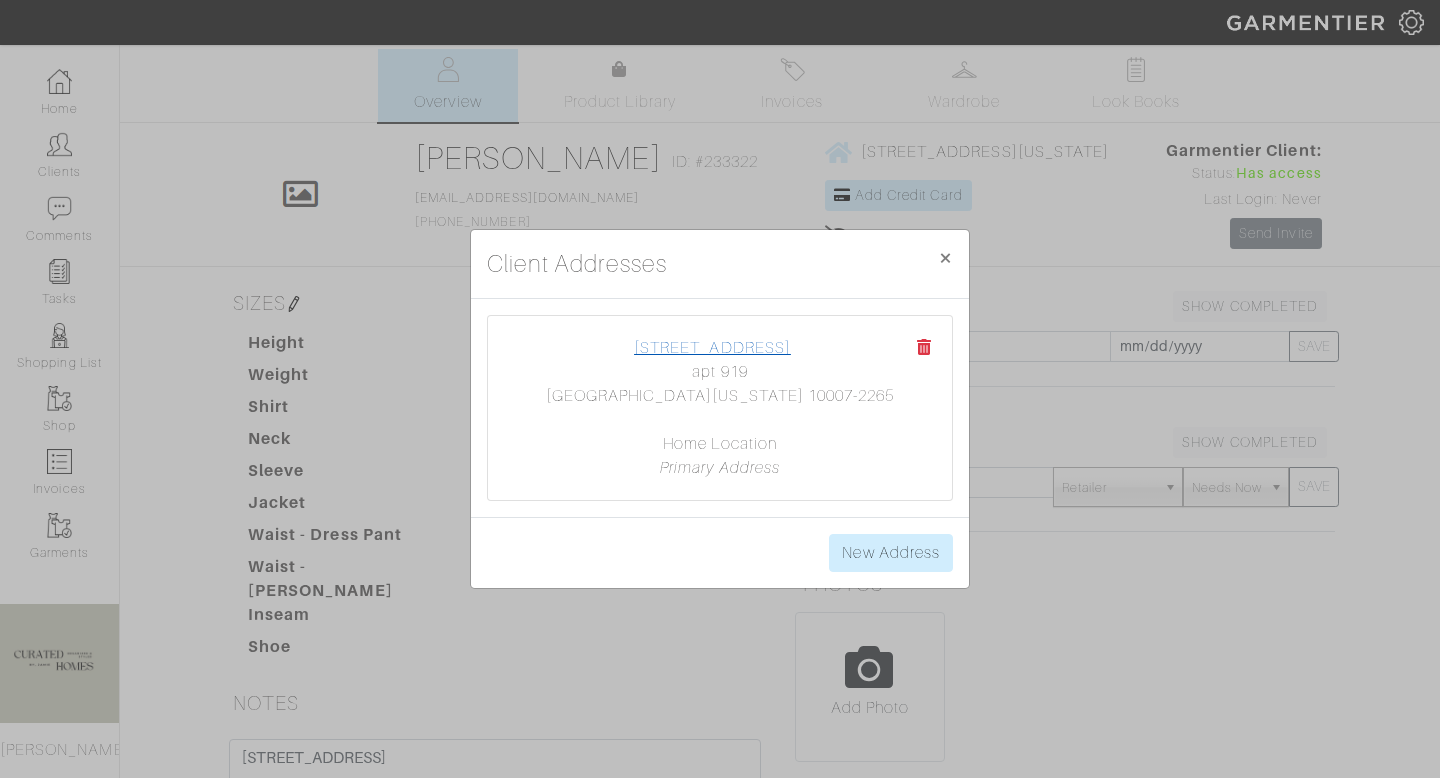 click on "666 Greenwich St" at bounding box center (712, 348) 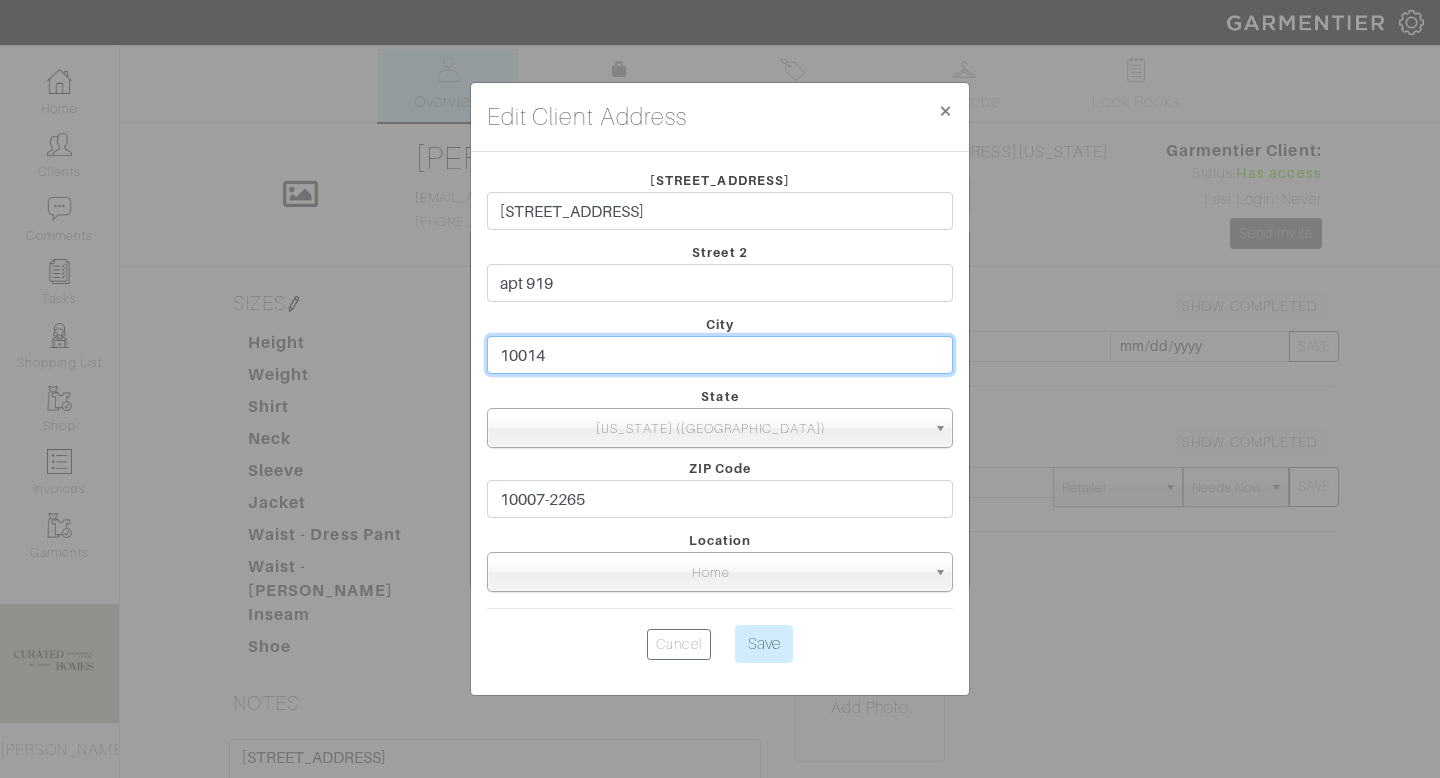 click on "10014" at bounding box center [720, 355] 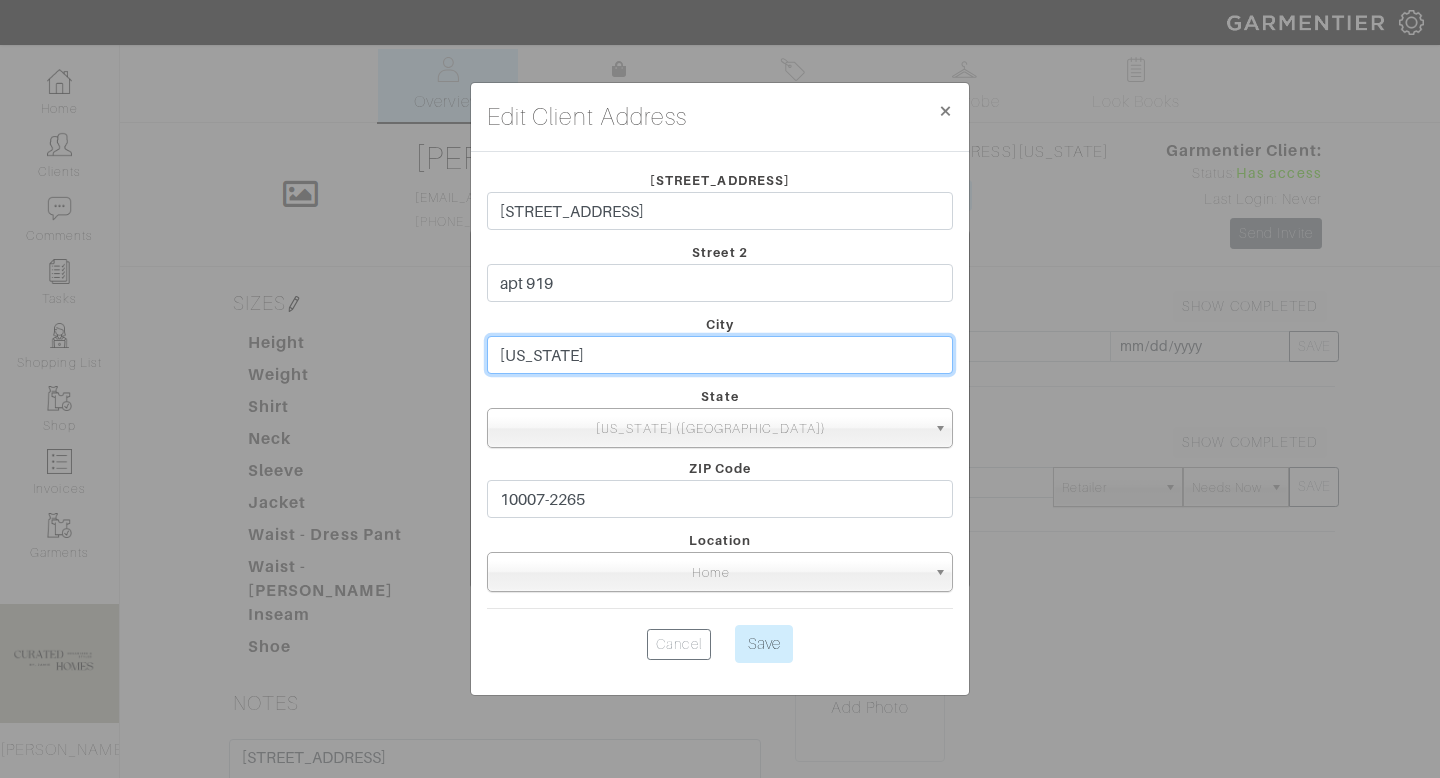 type on "new york" 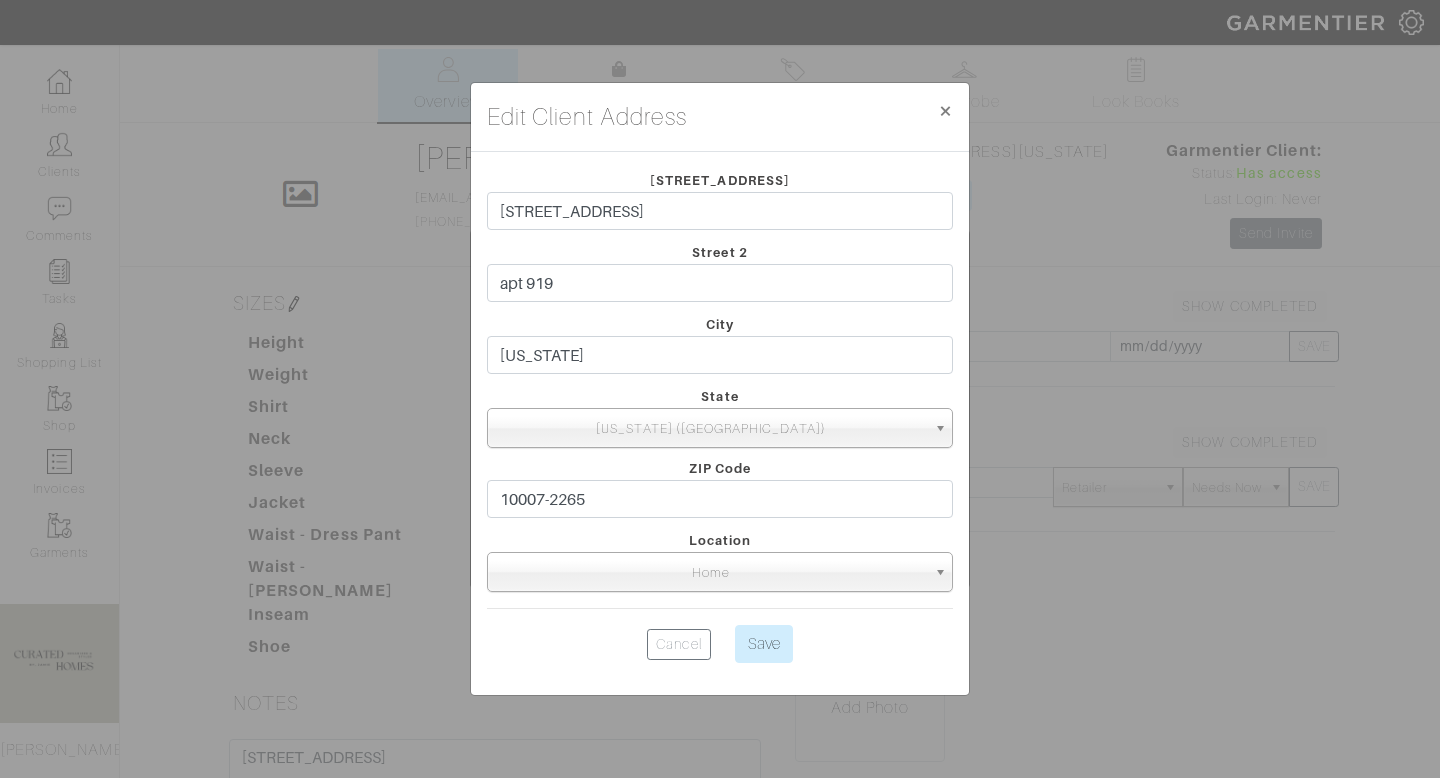 click on "Street 2
apt 919" at bounding box center [720, 276] 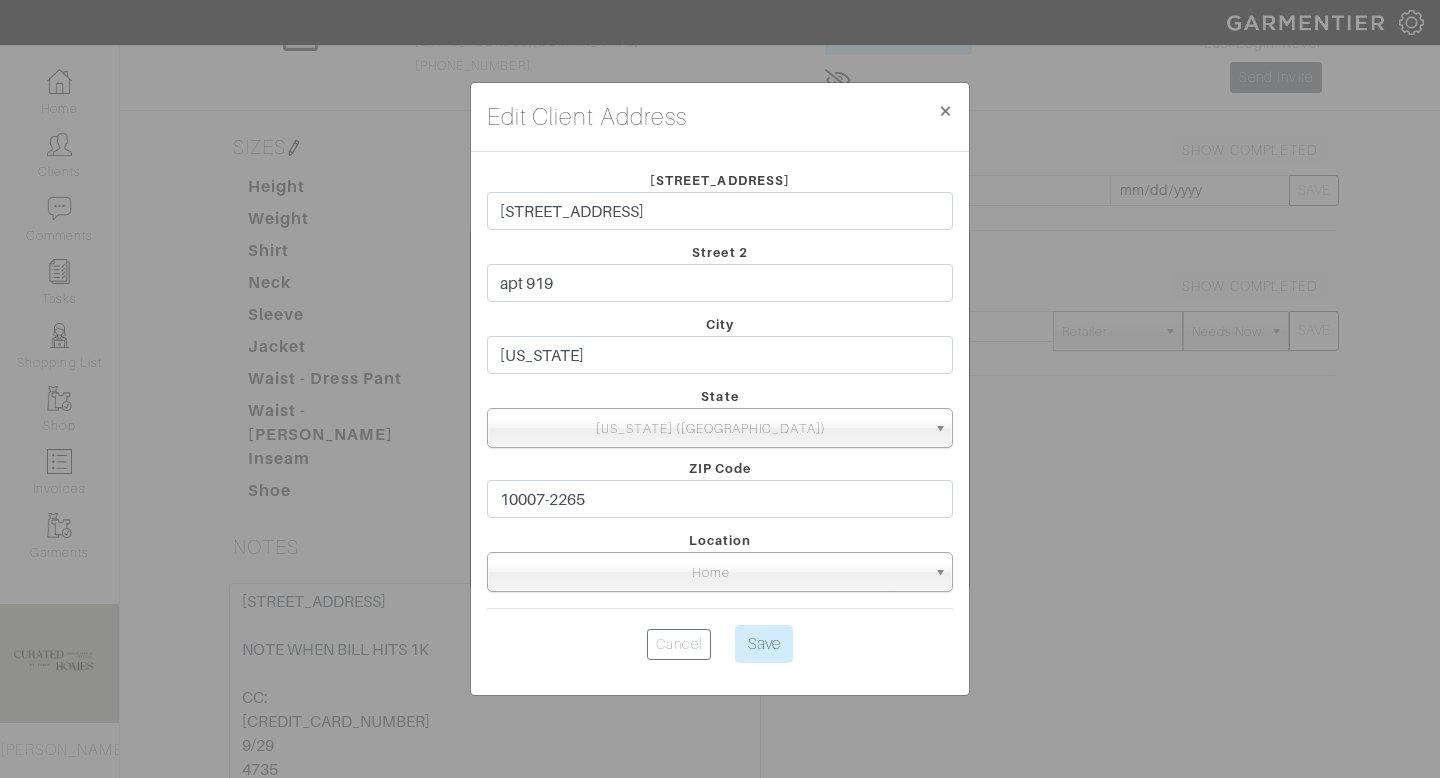 scroll, scrollTop: 185, scrollLeft: 0, axis: vertical 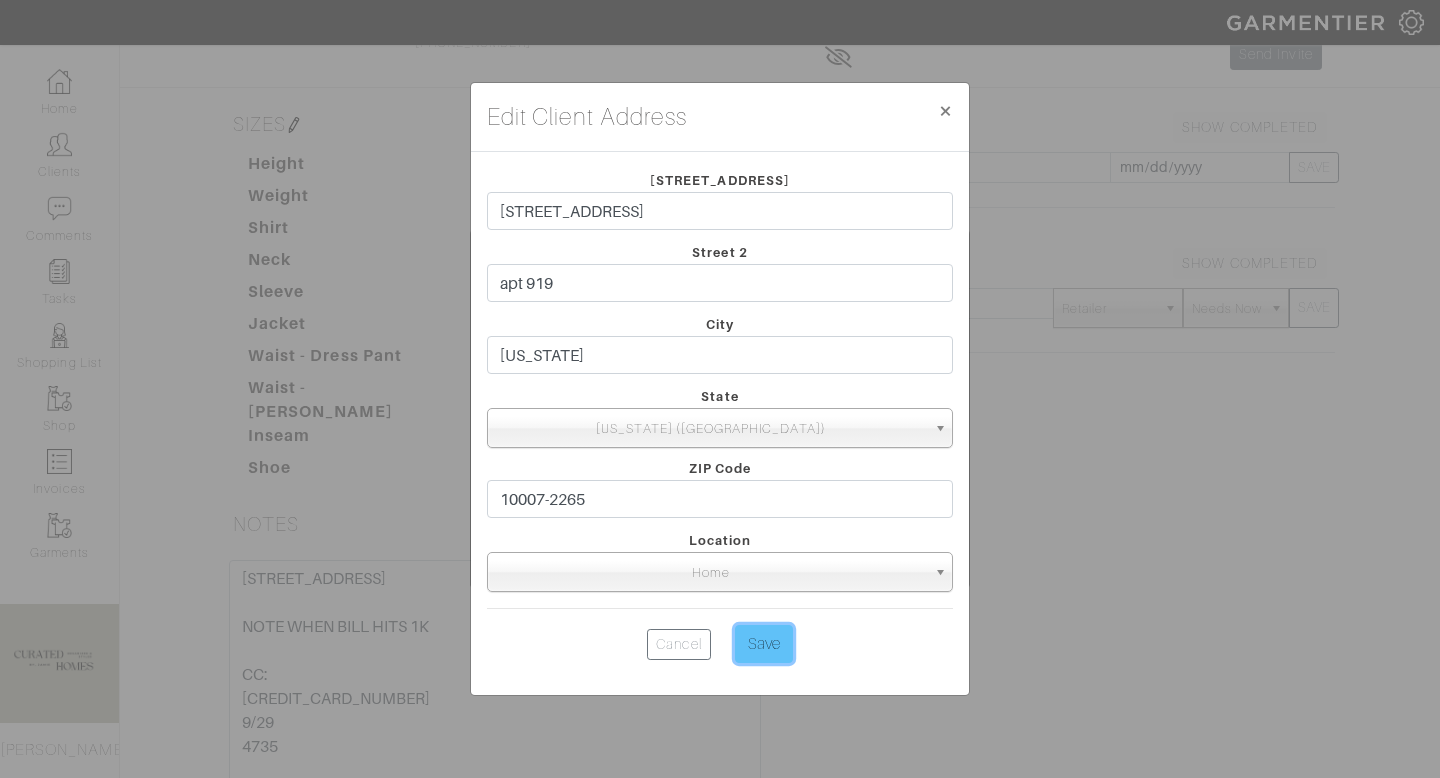 click on "Save" at bounding box center [764, 644] 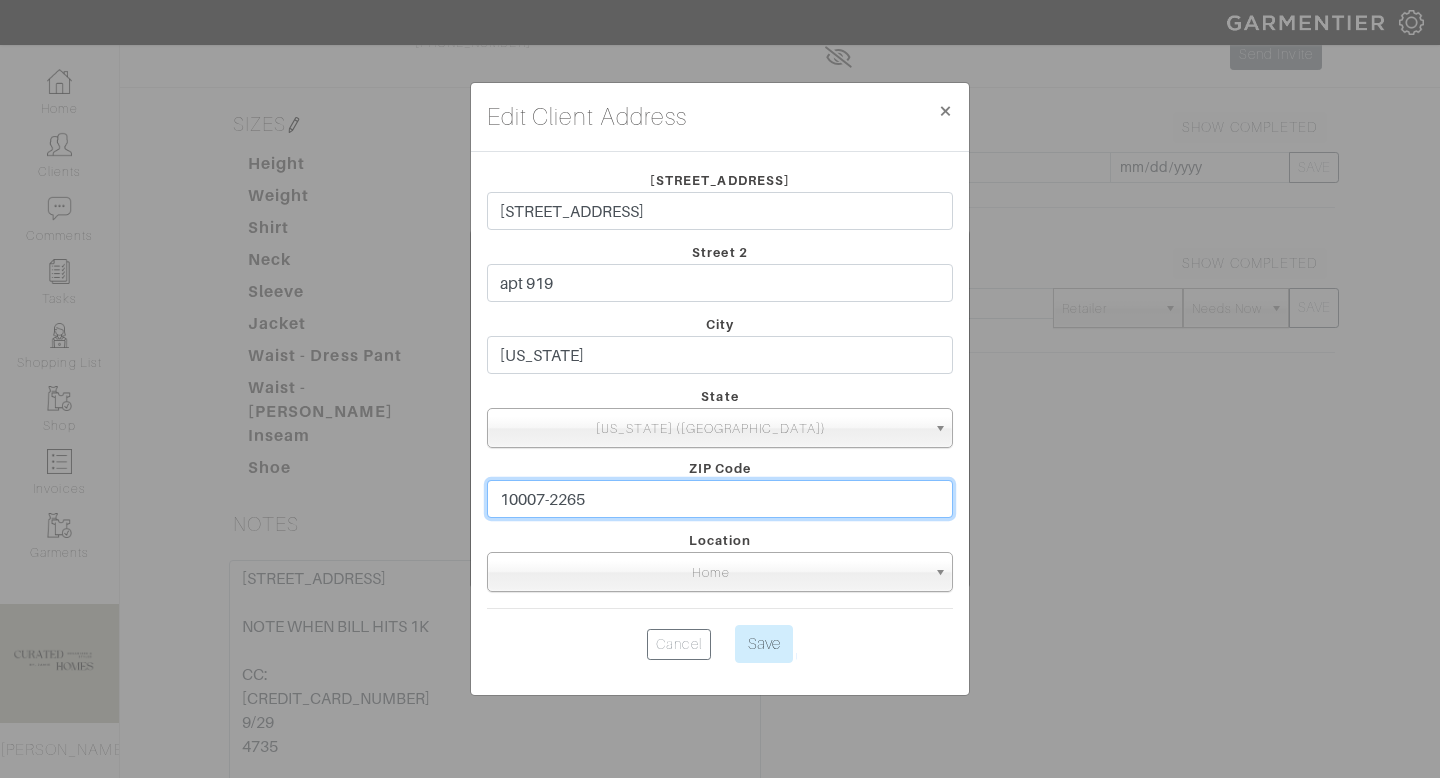 click on "10007-2265" at bounding box center (720, 499) 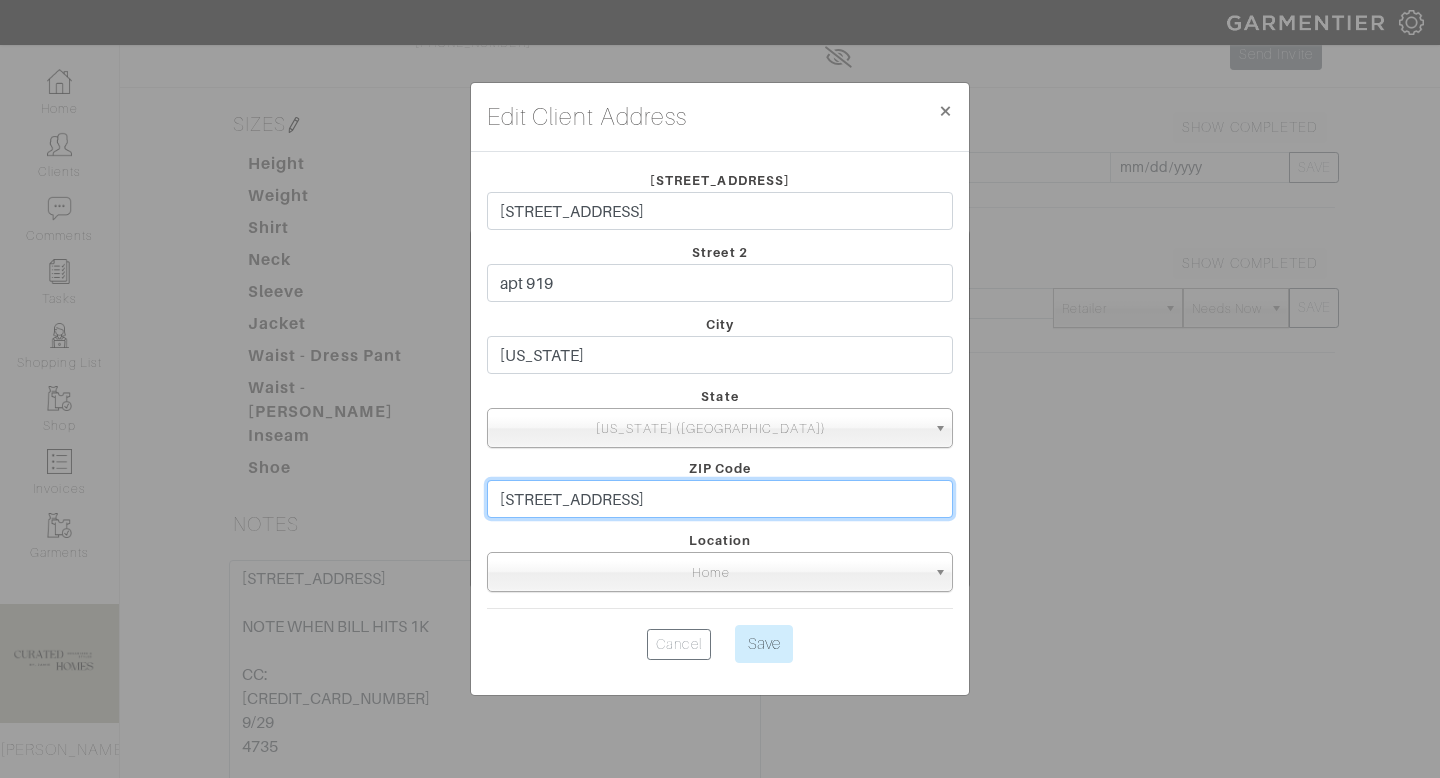drag, startPoint x: 693, startPoint y: 500, endPoint x: 266, endPoint y: 492, distance: 427.07492 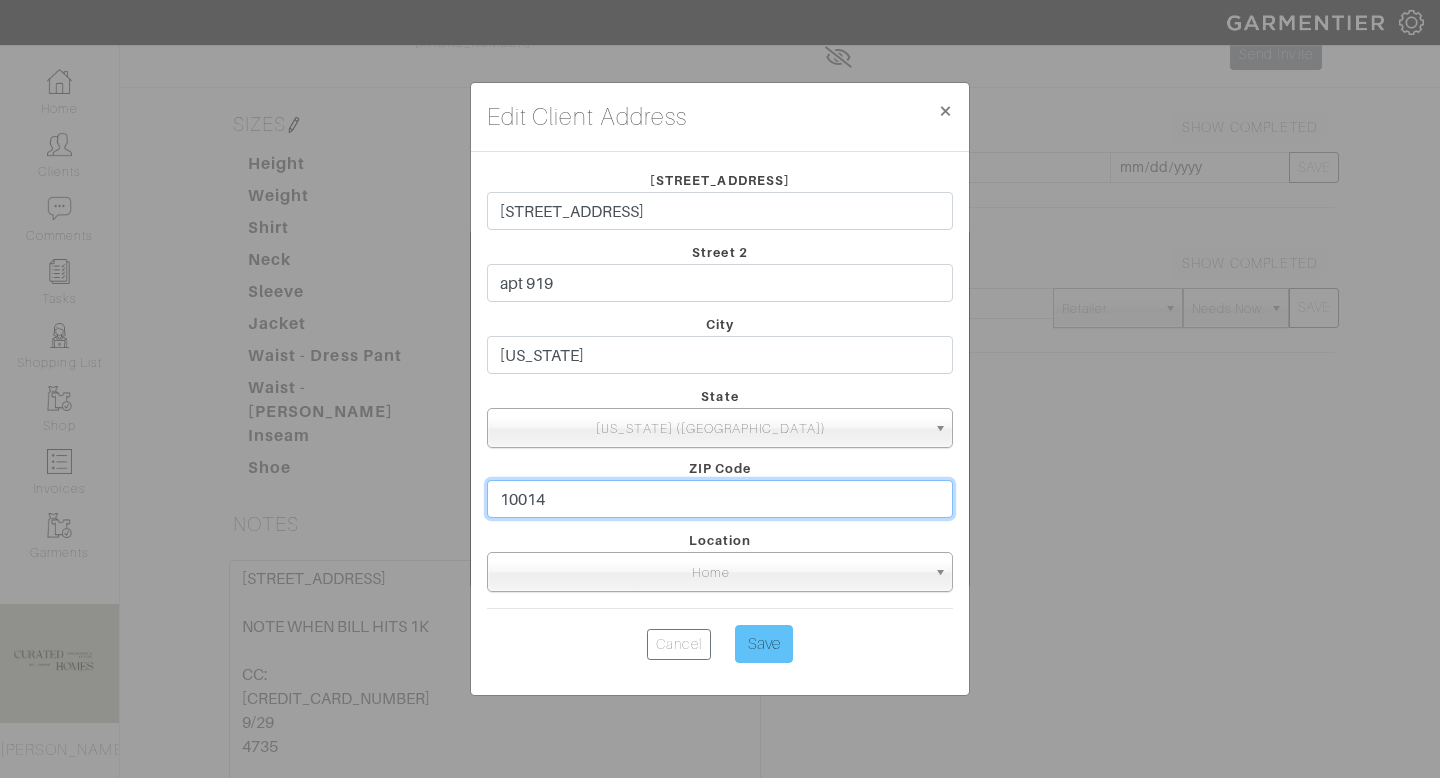 type on "10014" 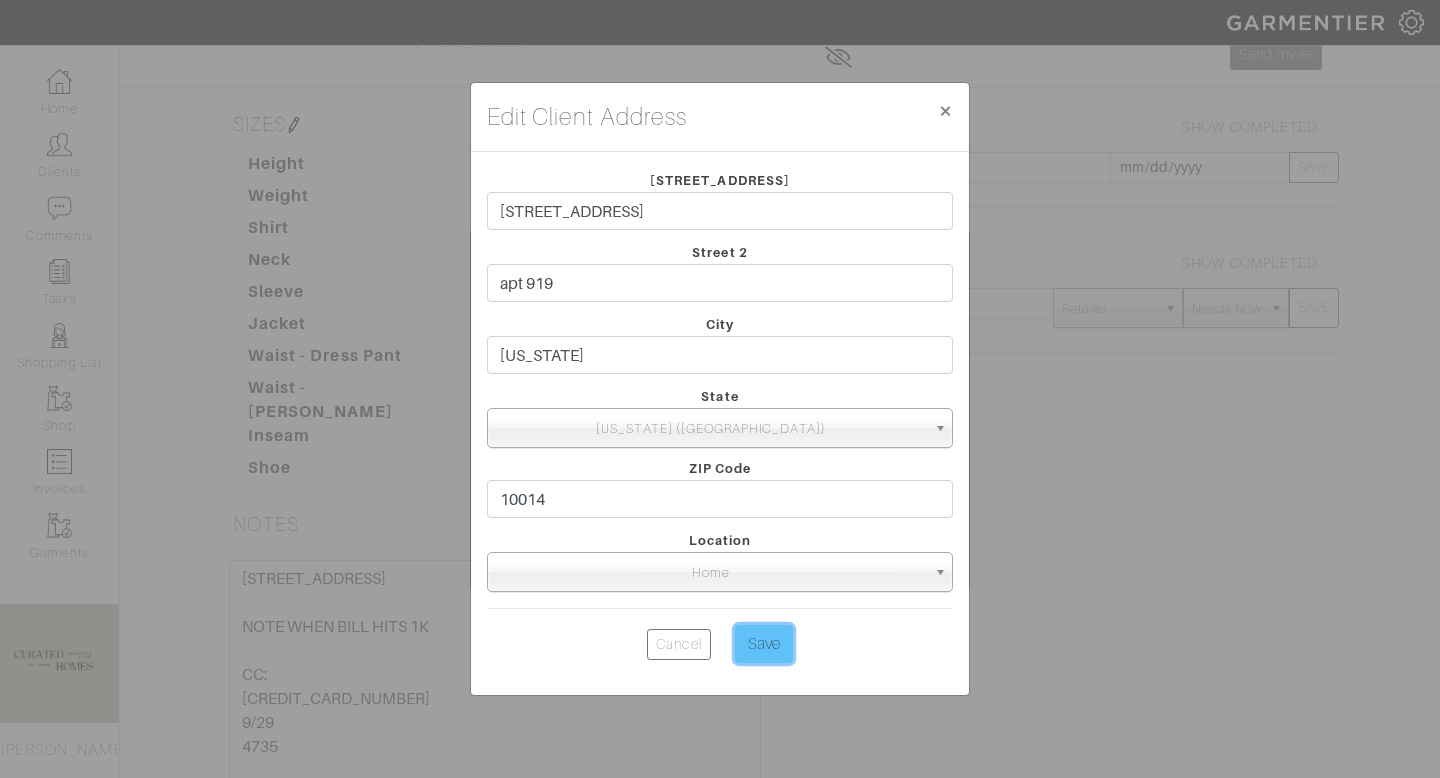 click on "Save" at bounding box center [764, 644] 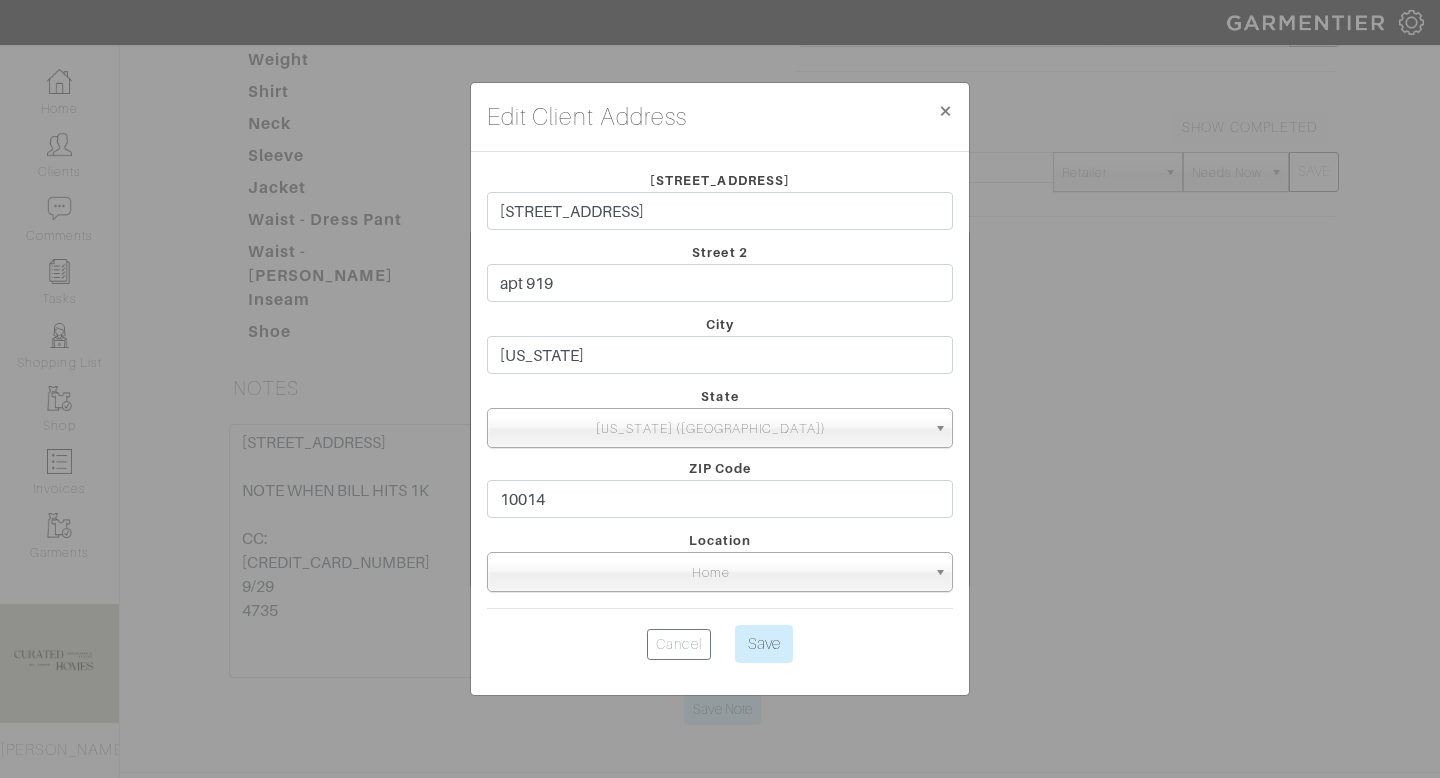 scroll, scrollTop: 344, scrollLeft: 0, axis: vertical 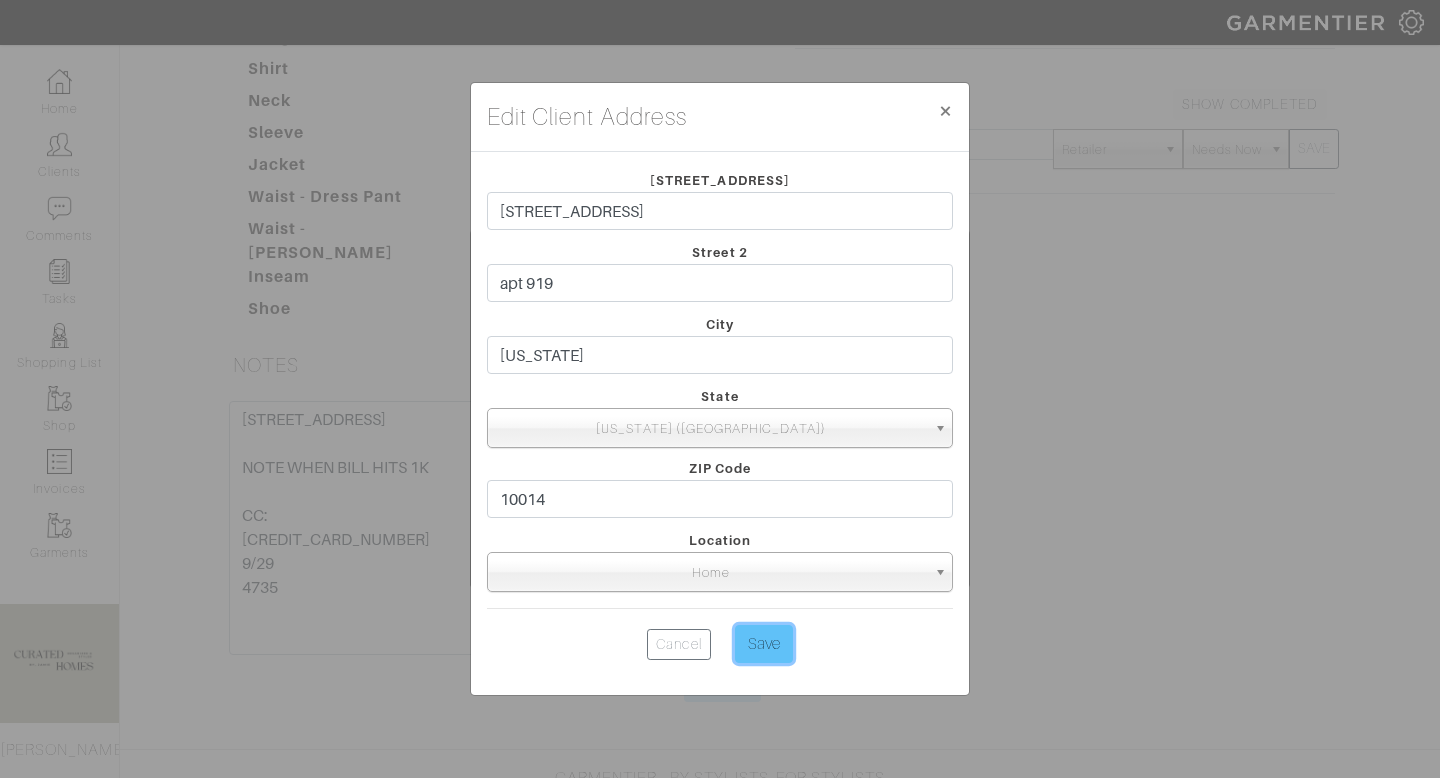 click on "Save" at bounding box center [764, 644] 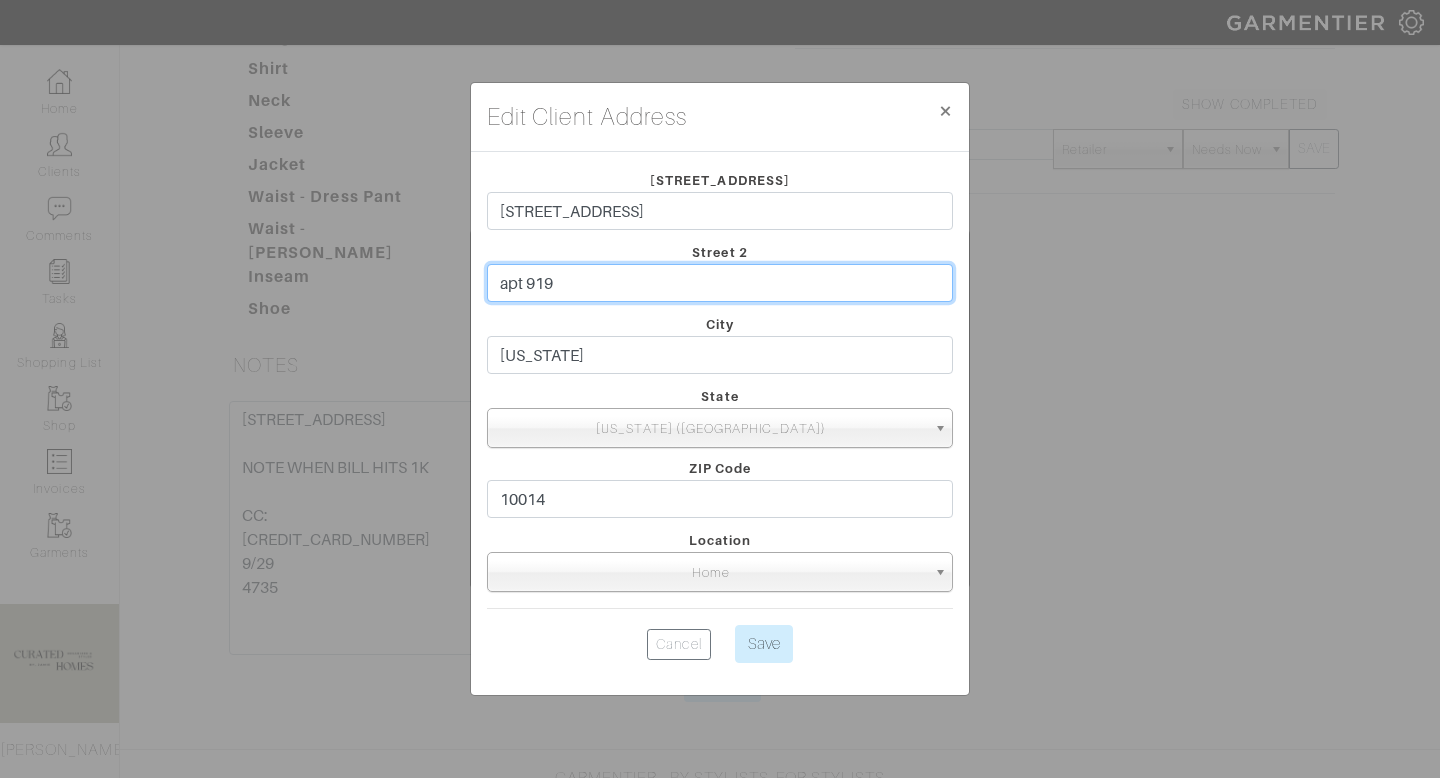 click on "apt 919" at bounding box center (720, 283) 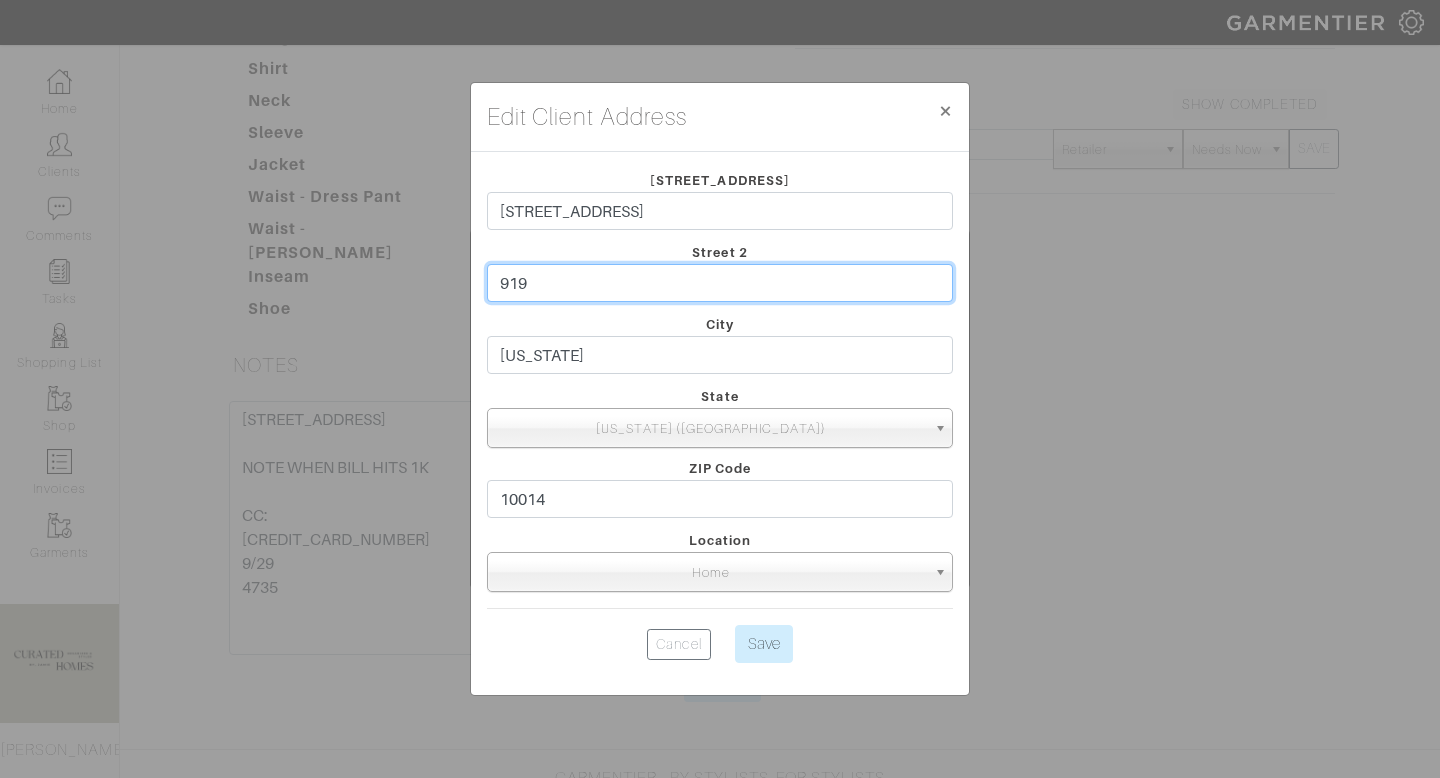 type on "919" 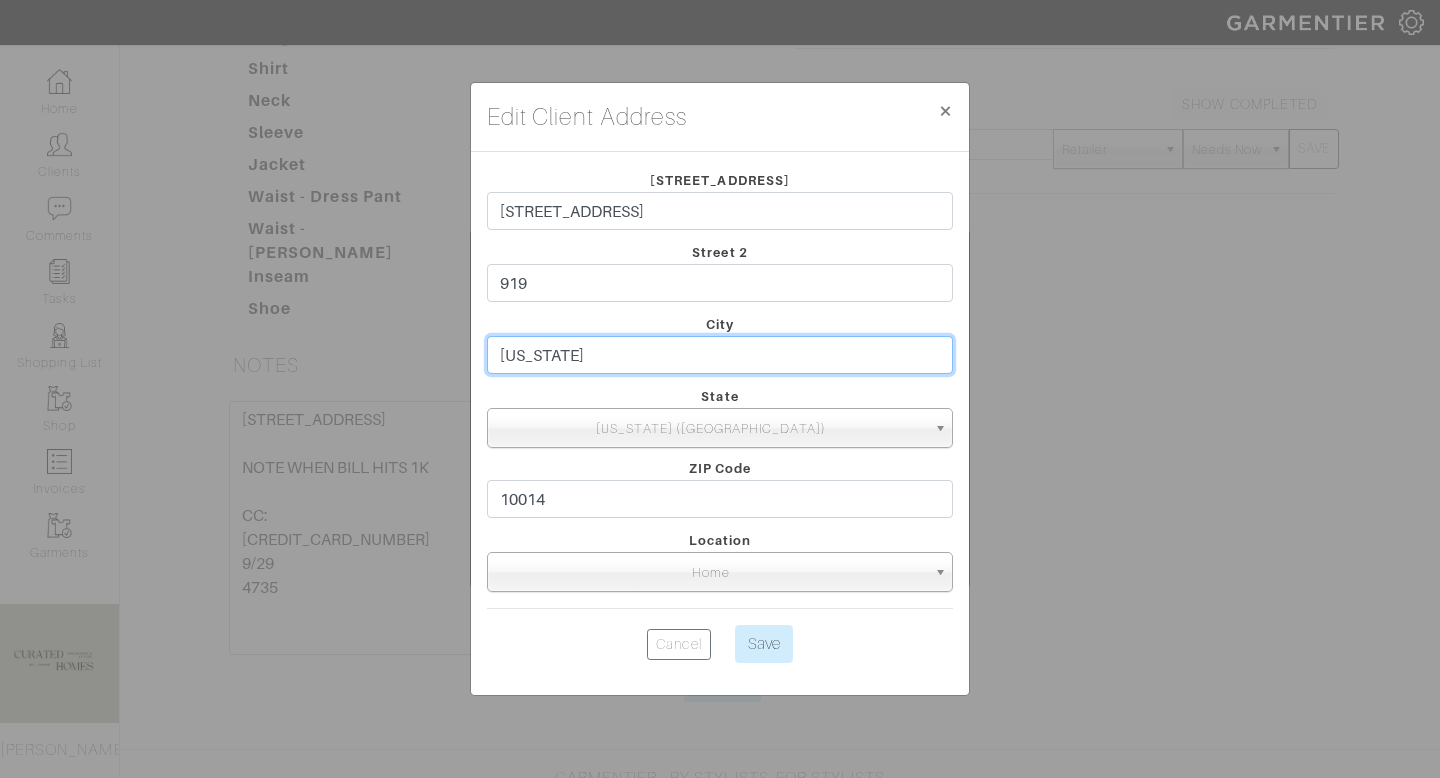 click on "new york" at bounding box center [720, 355] 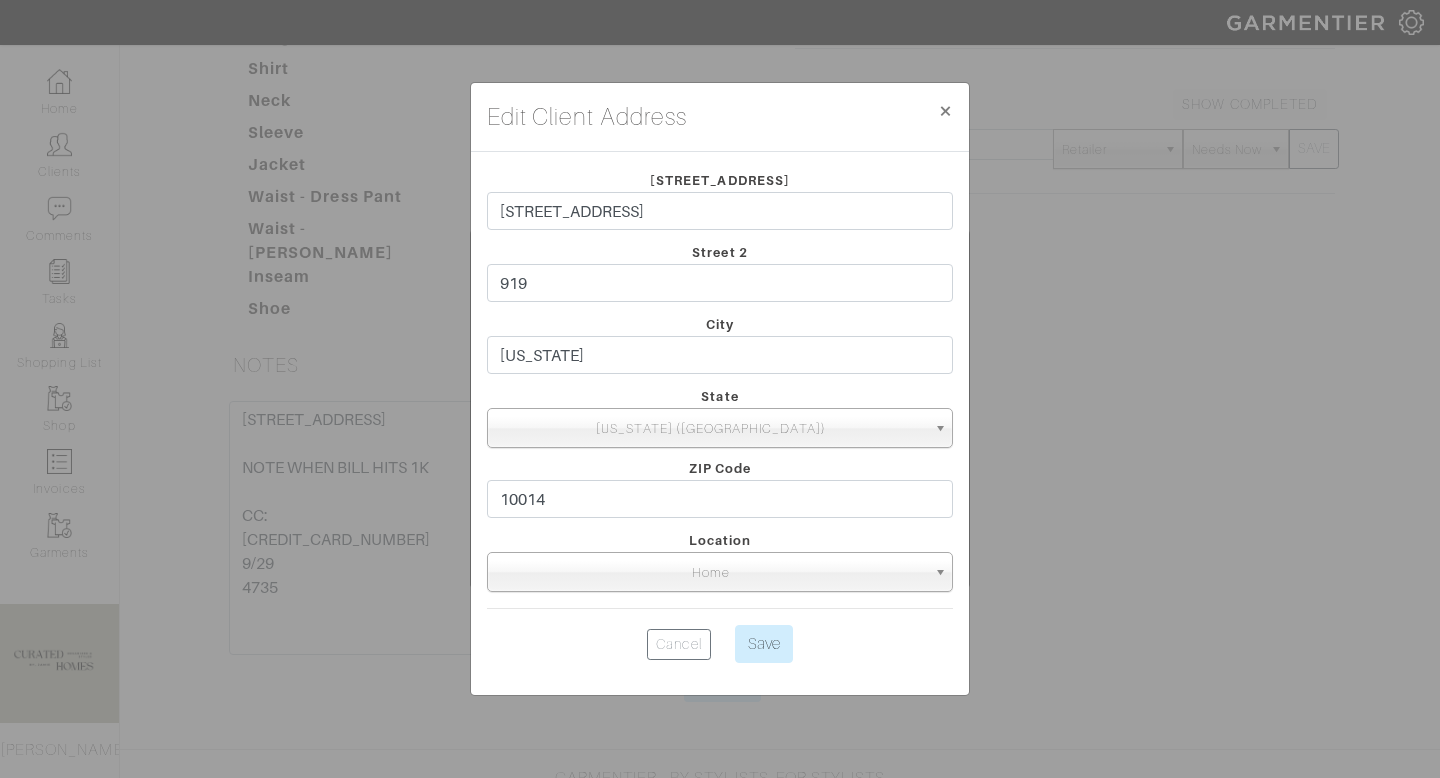 click on "City
new york" at bounding box center [720, 348] 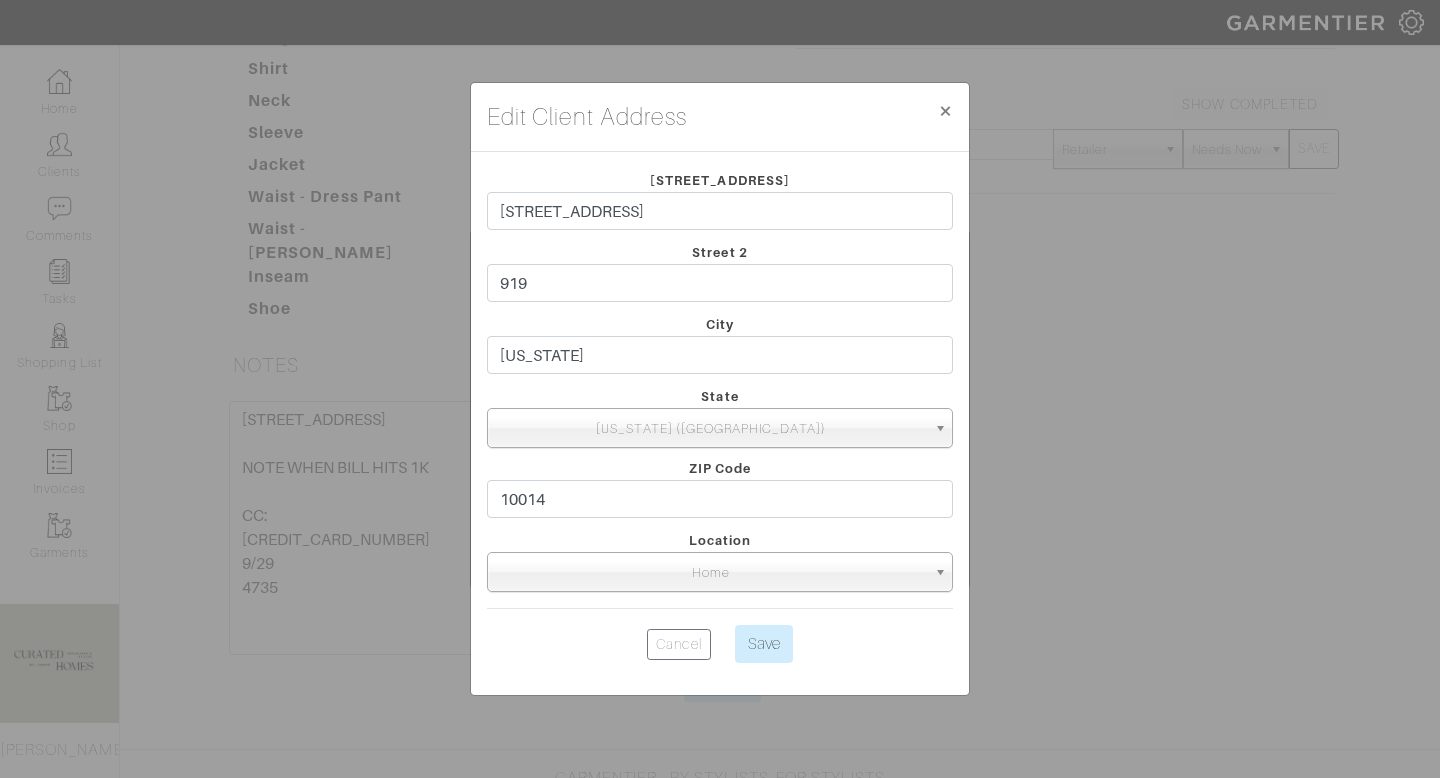 click on "New York (NY)" at bounding box center [711, 429] 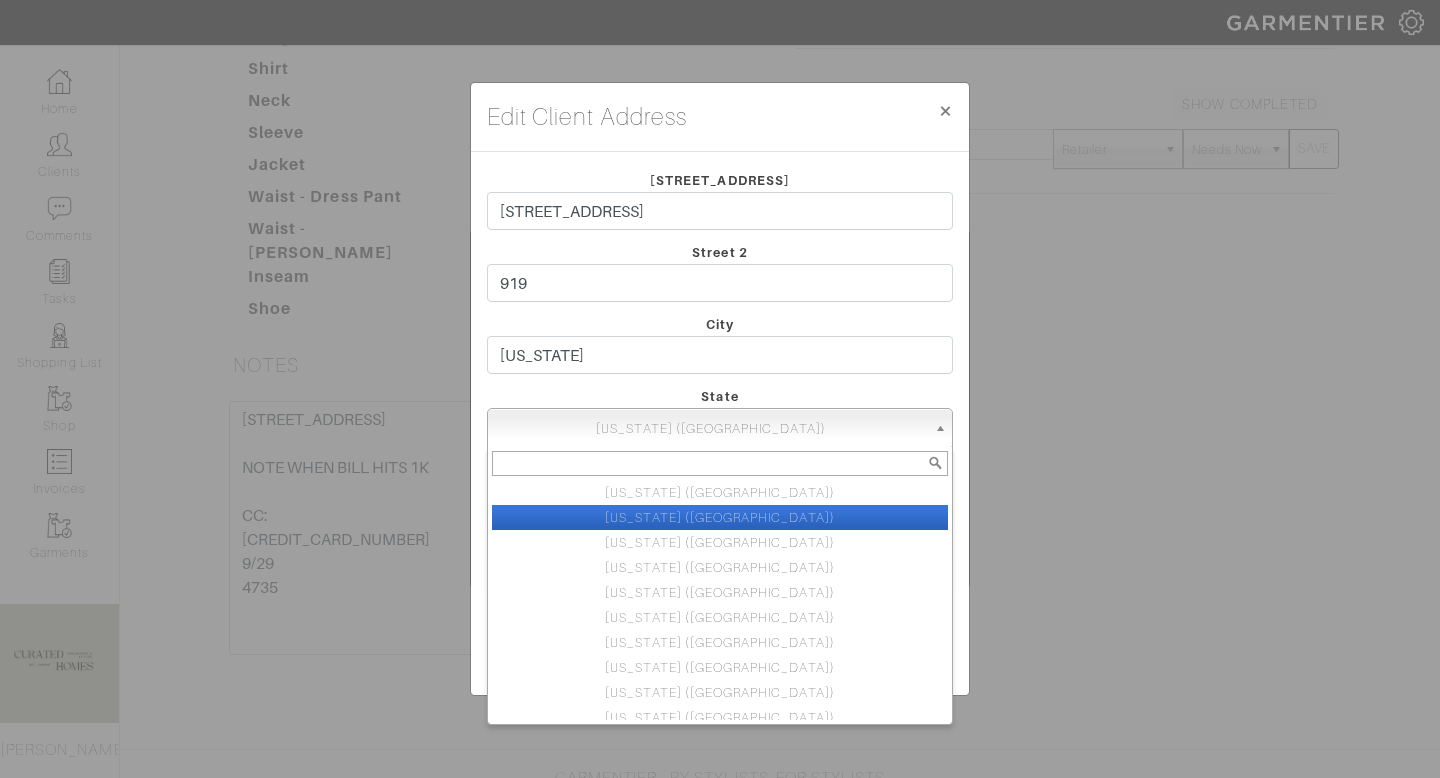 click on "New York (NY)" at bounding box center (720, 517) 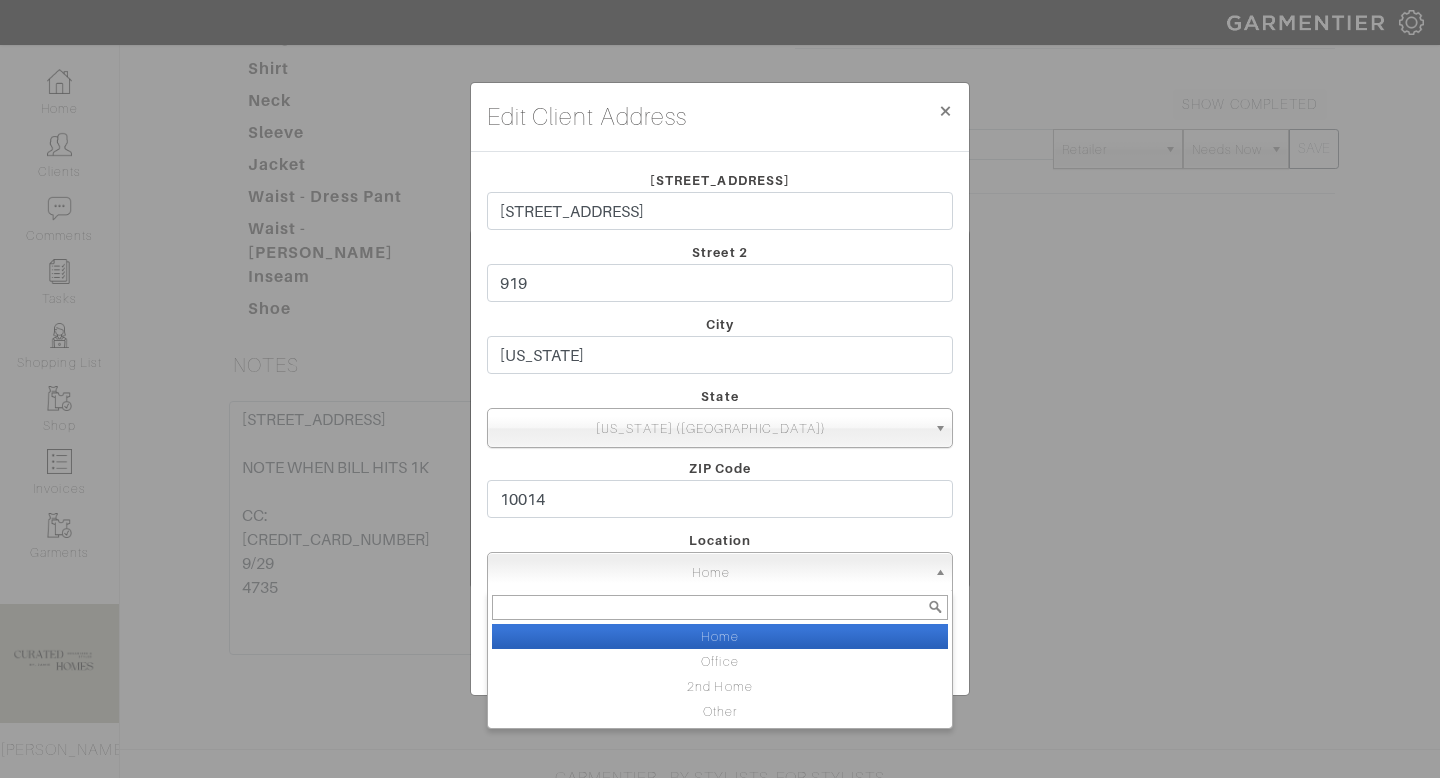 click on "Home" at bounding box center (711, 573) 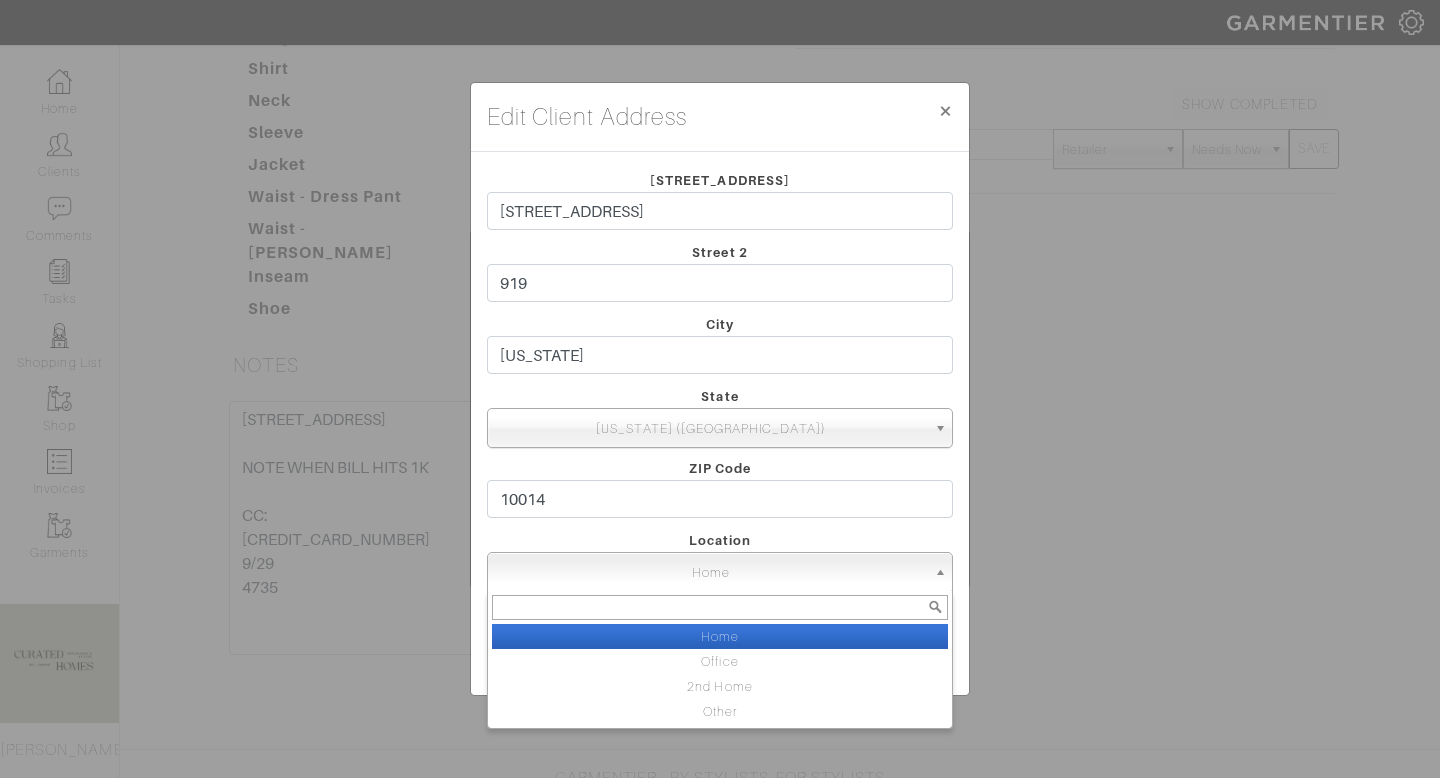 click on "Home" at bounding box center (720, 636) 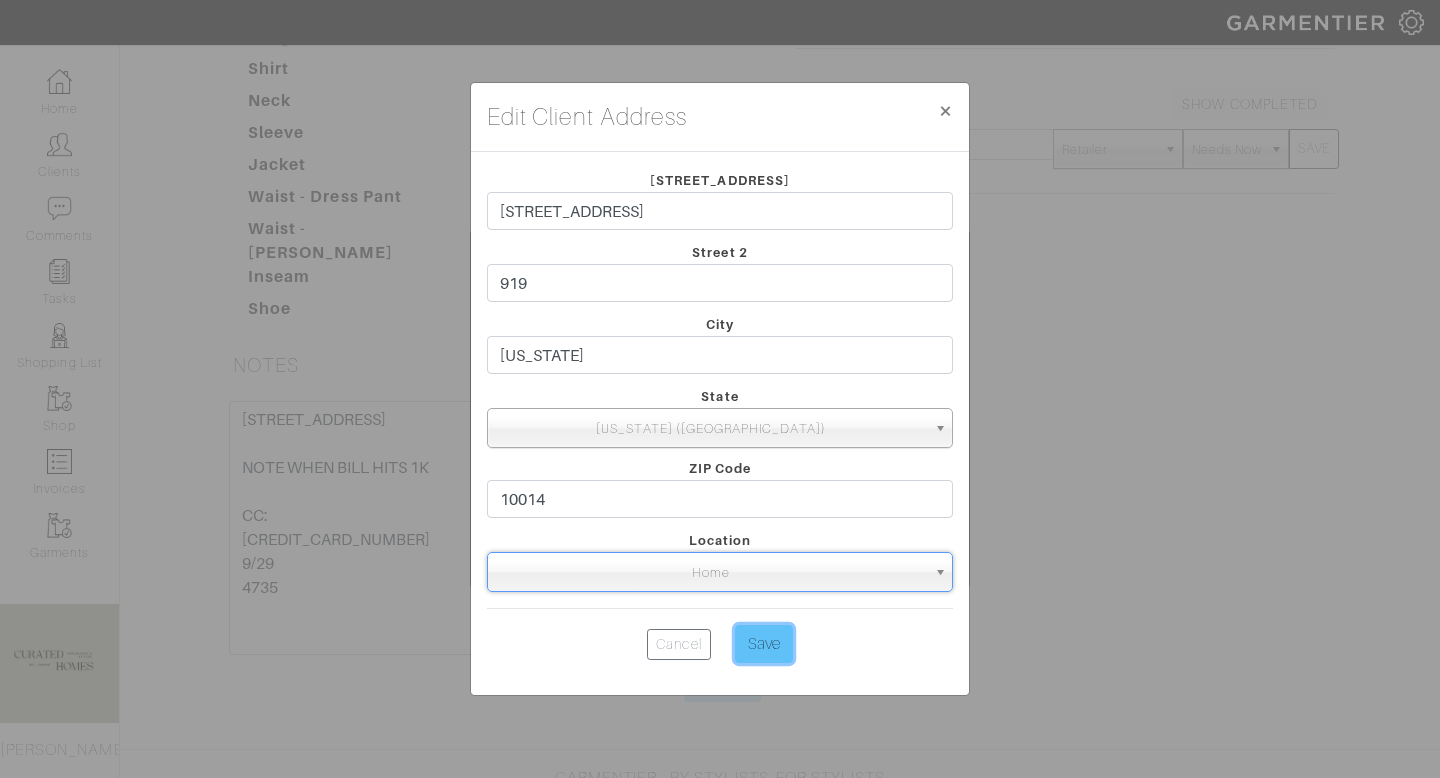 click on "Save" at bounding box center (764, 644) 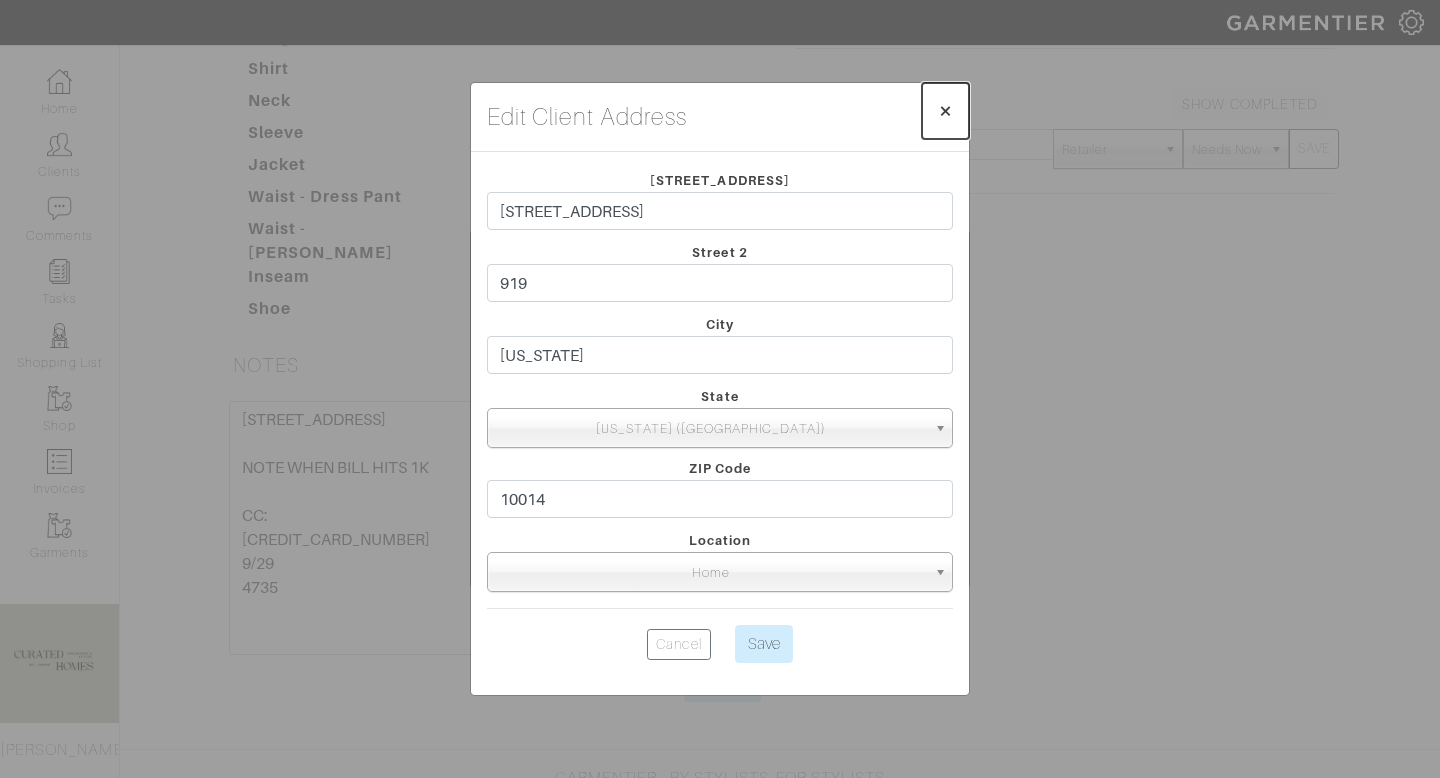 click on "× Close" at bounding box center [945, 111] 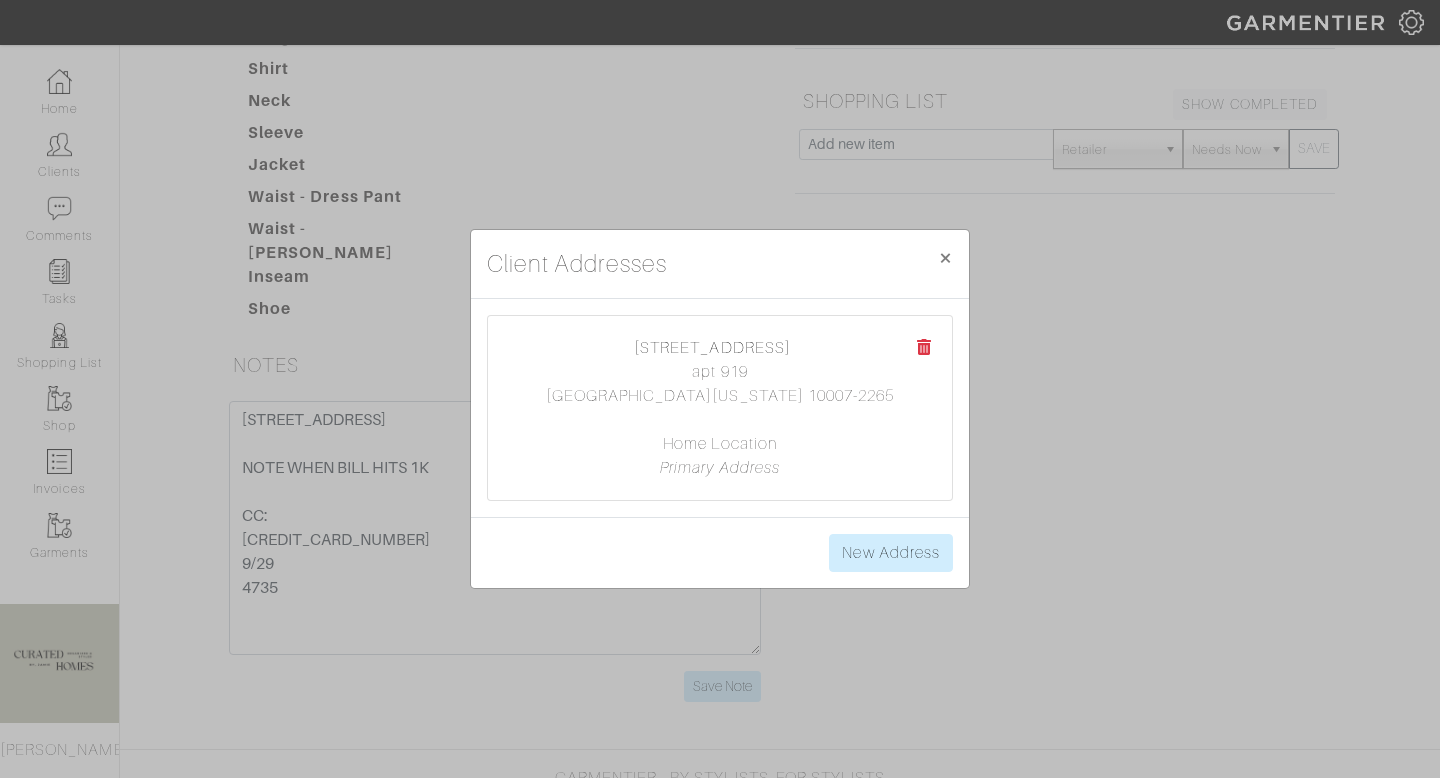 click at bounding box center (924, 347) 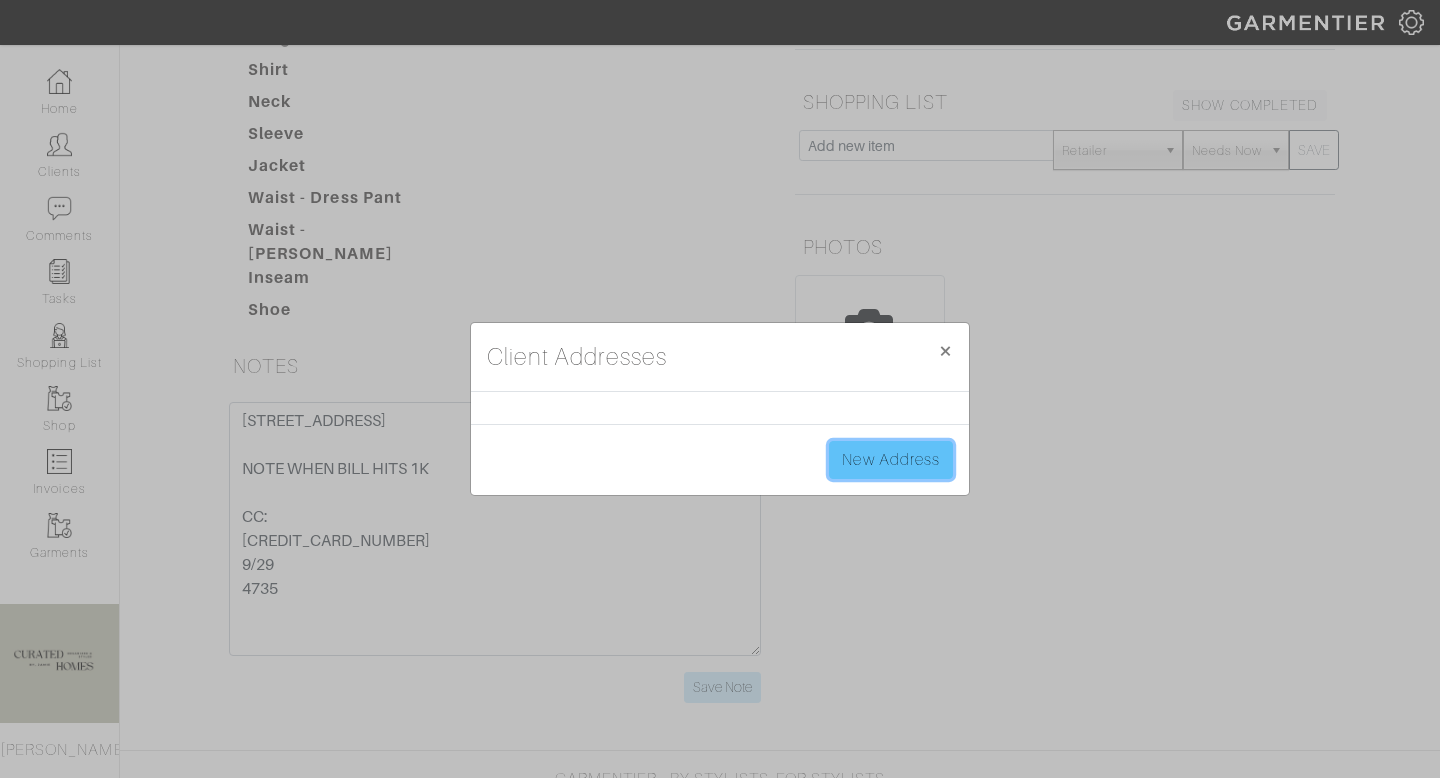 click on "New Address" at bounding box center (891, 460) 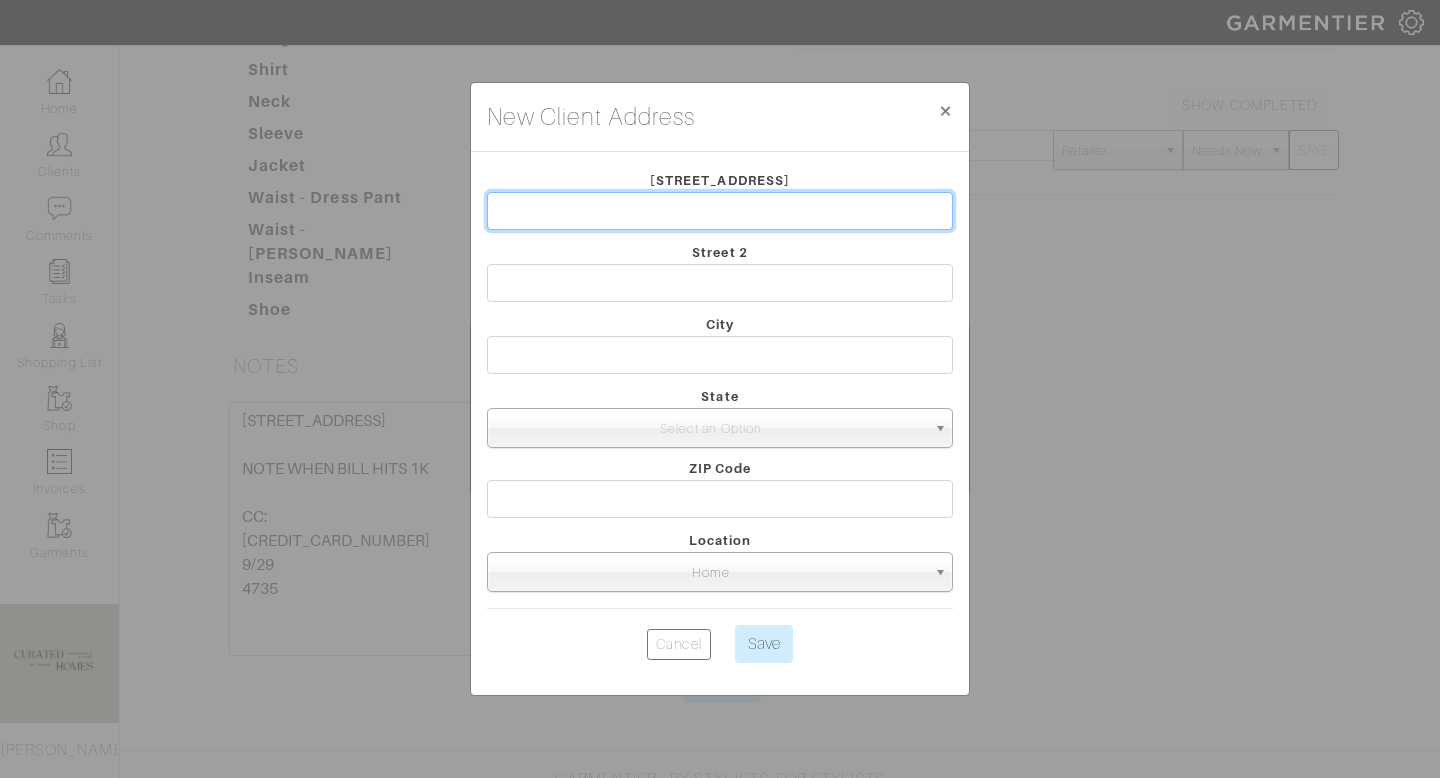 click at bounding box center [720, 211] 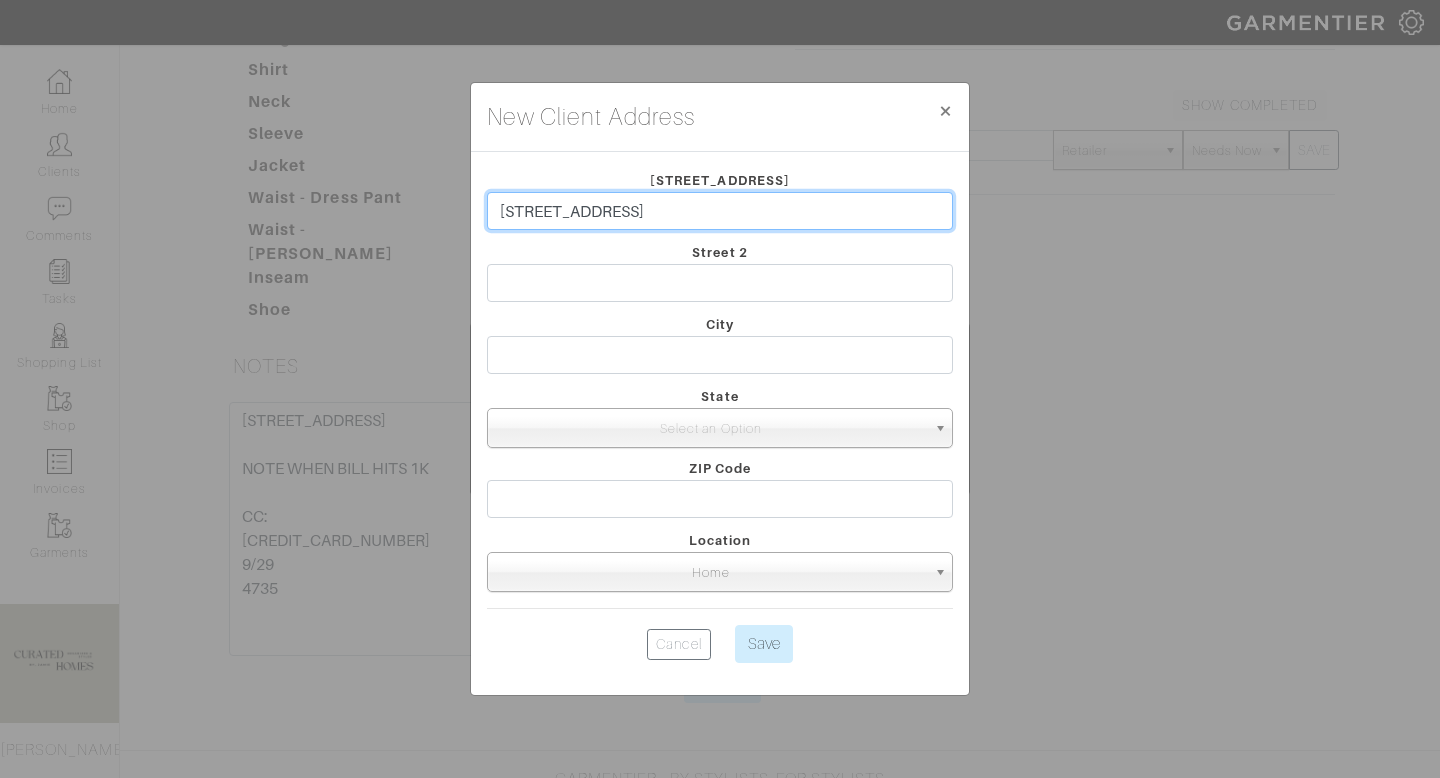 type on "666 Greenwich St, Apt 919, 10014" 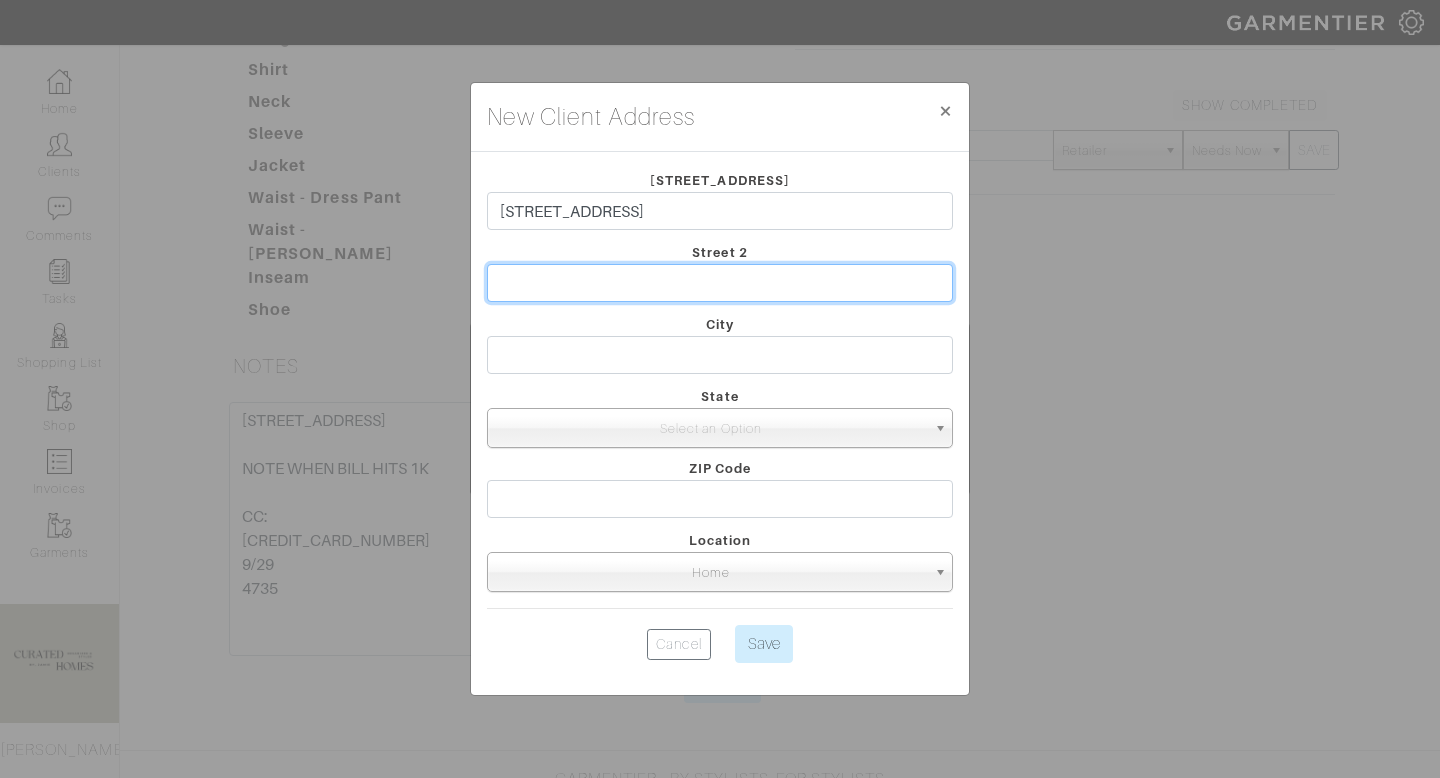 click at bounding box center [720, 283] 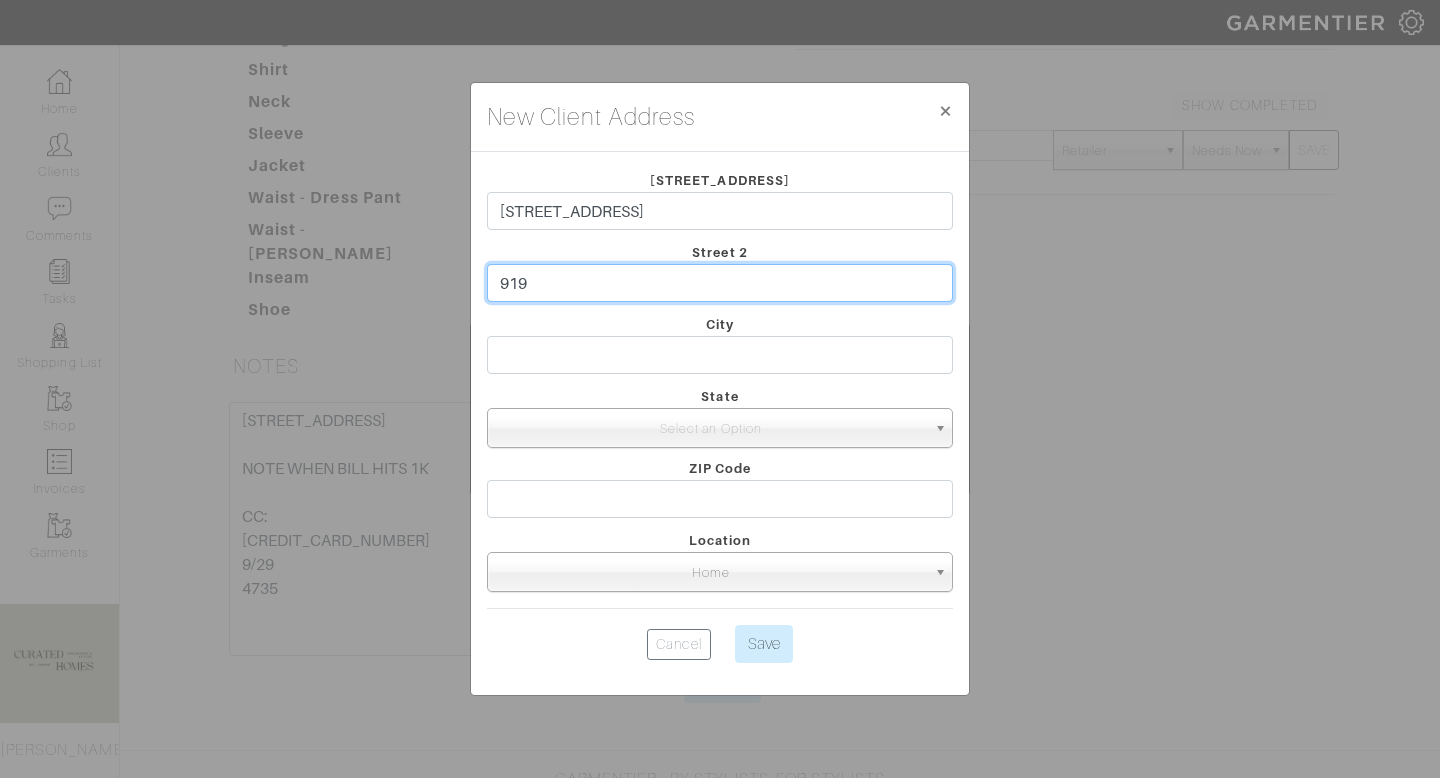 type on "919" 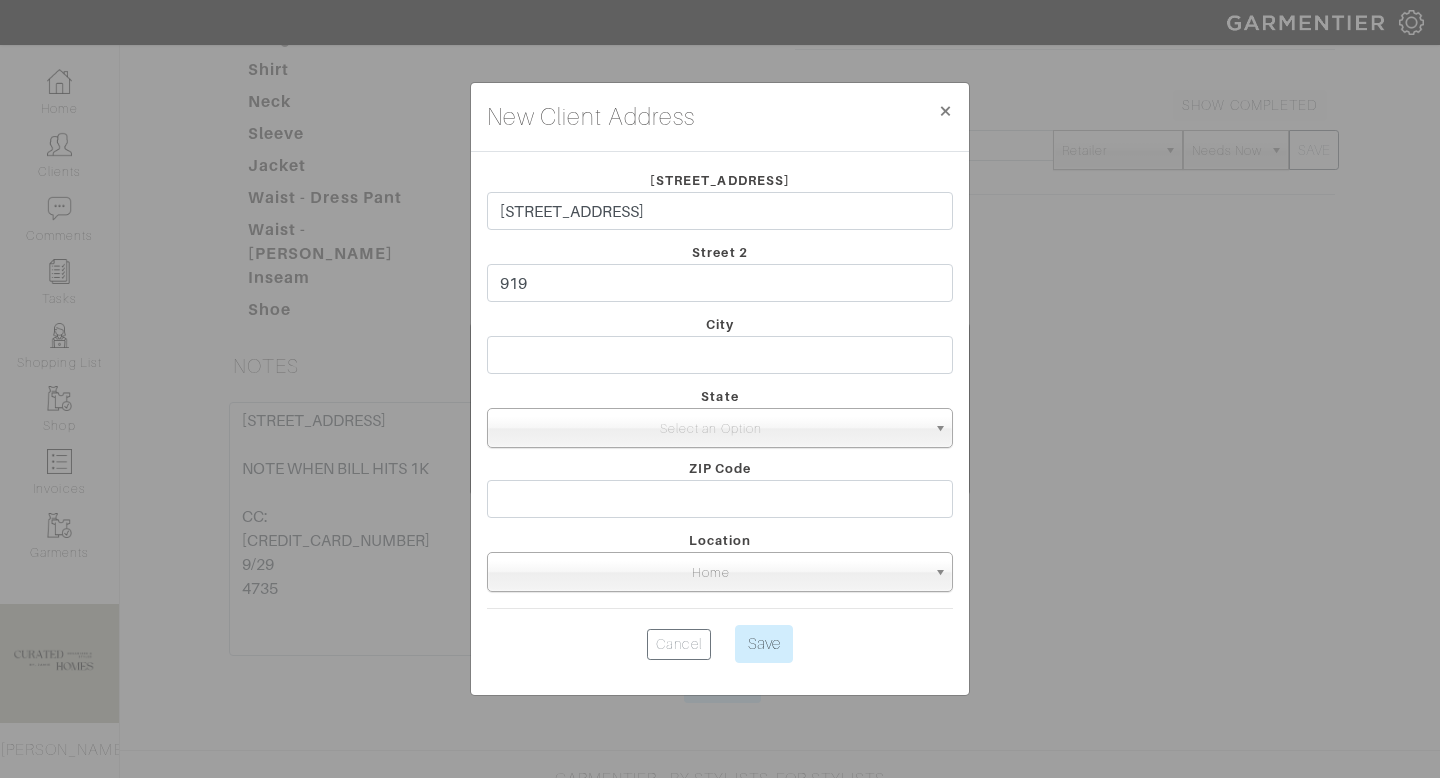 click on "City" at bounding box center [720, 348] 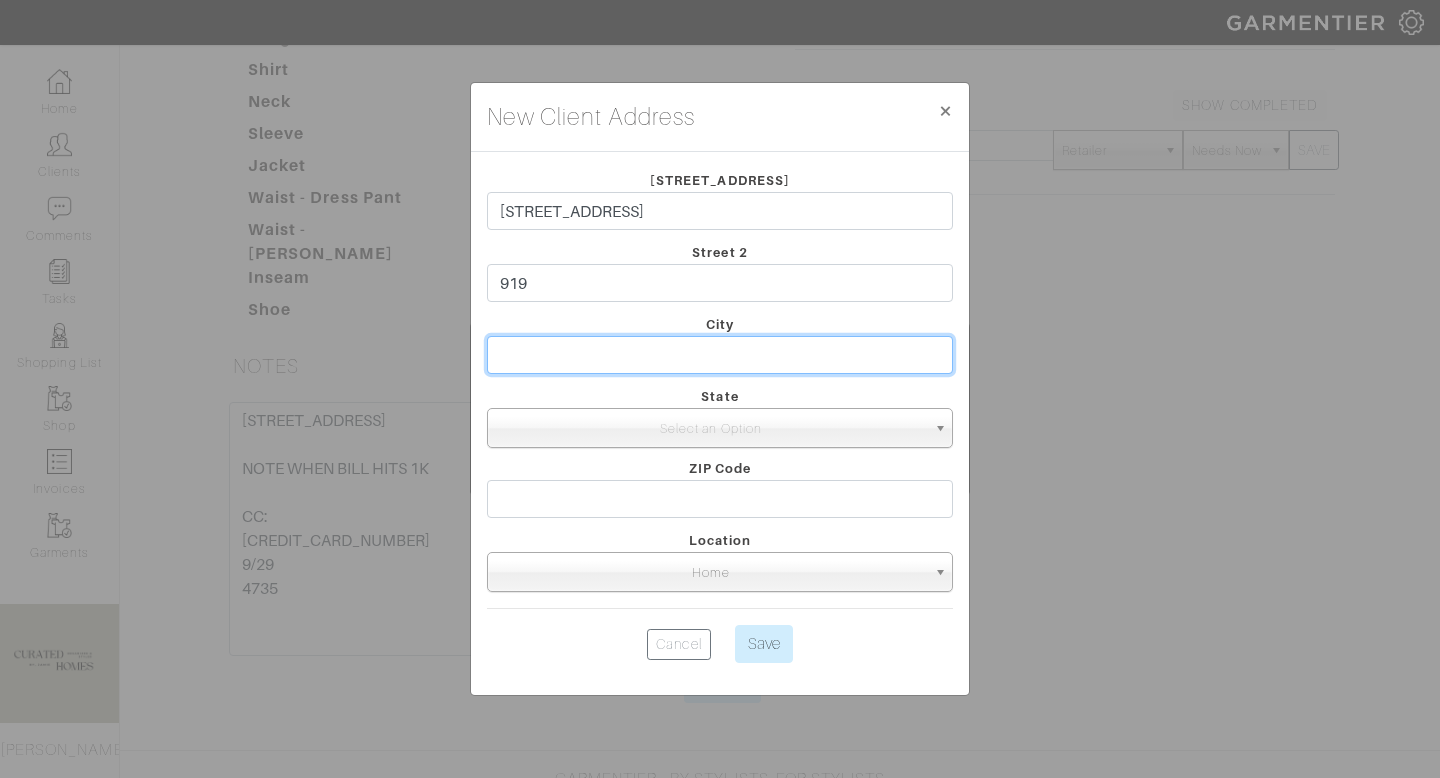 click at bounding box center (720, 355) 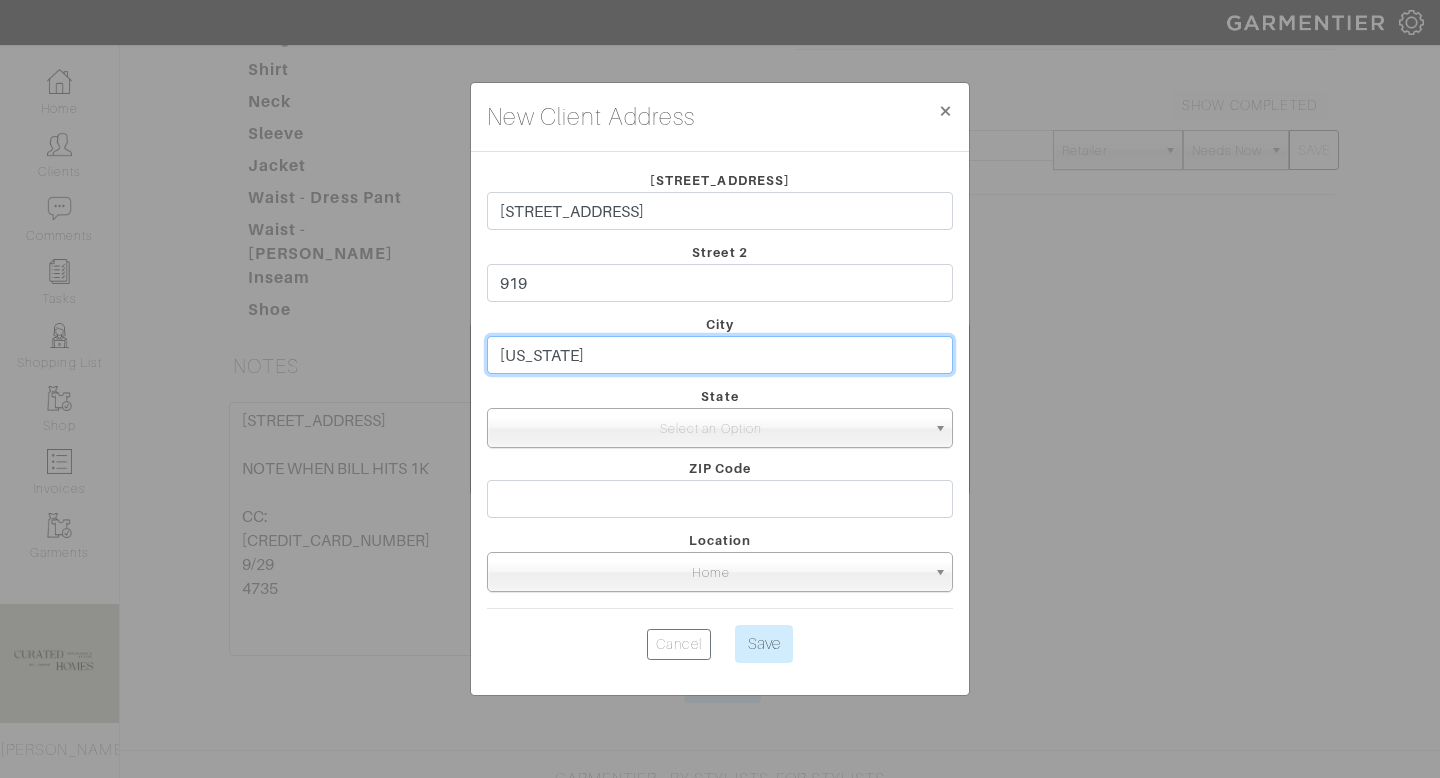 type on "new york" 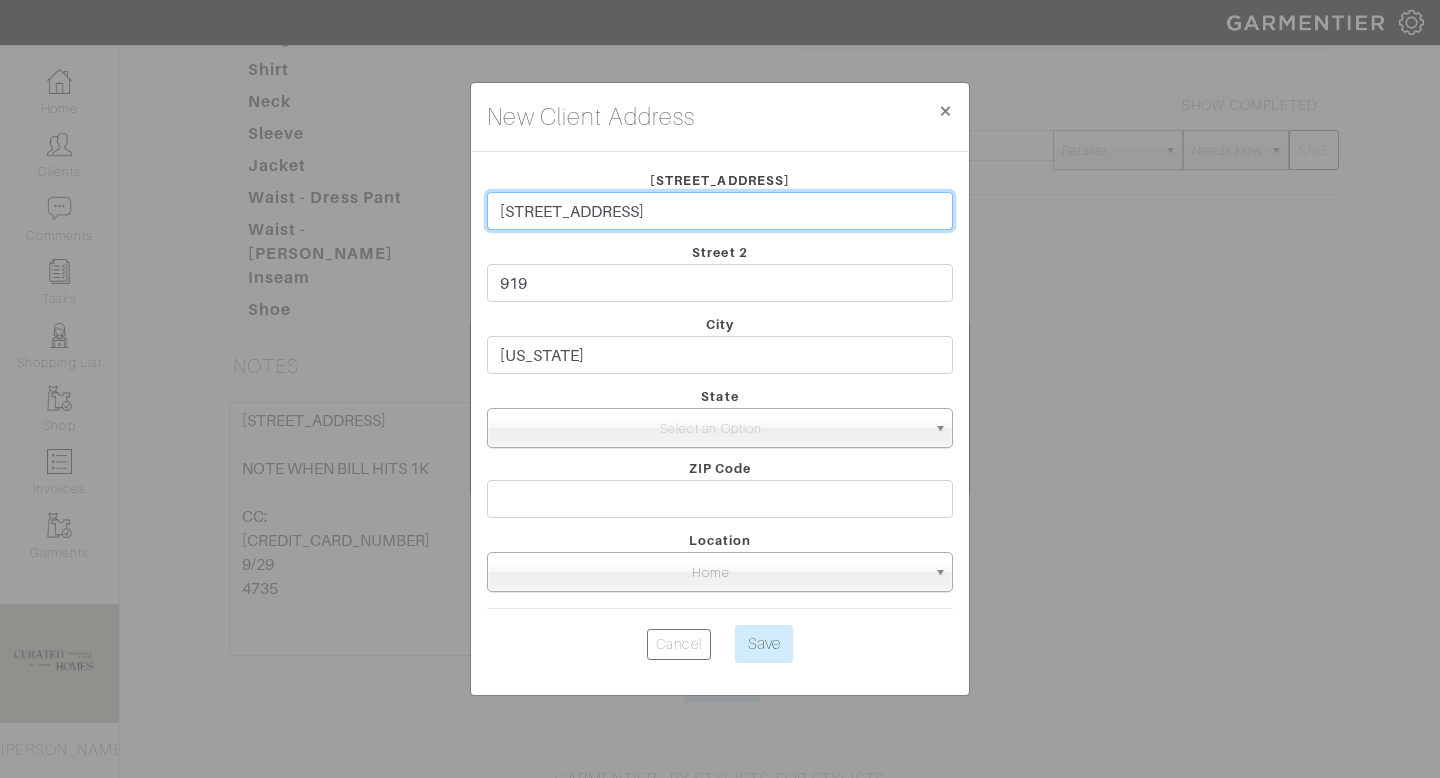 drag, startPoint x: 628, startPoint y: 214, endPoint x: 761, endPoint y: 202, distance: 133.54025 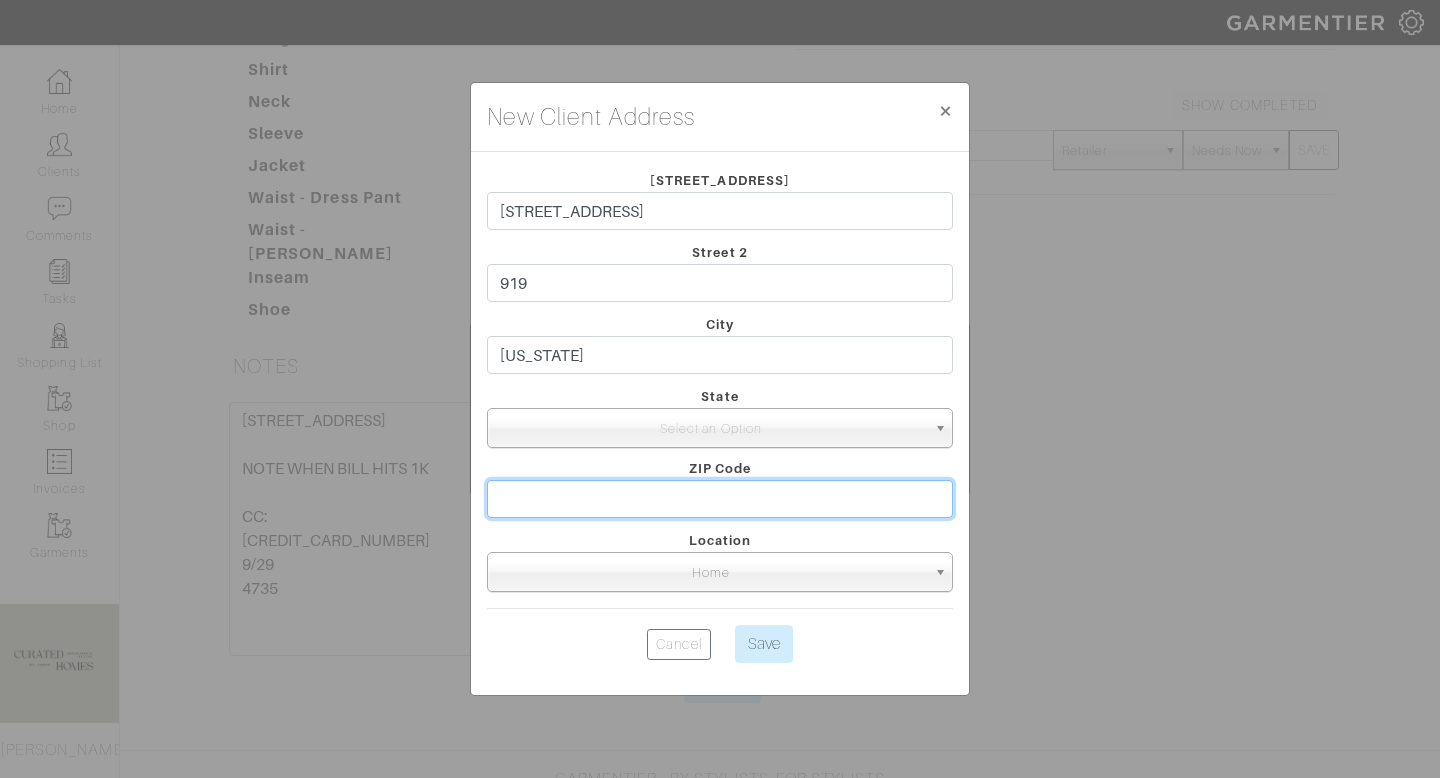 click at bounding box center (720, 499) 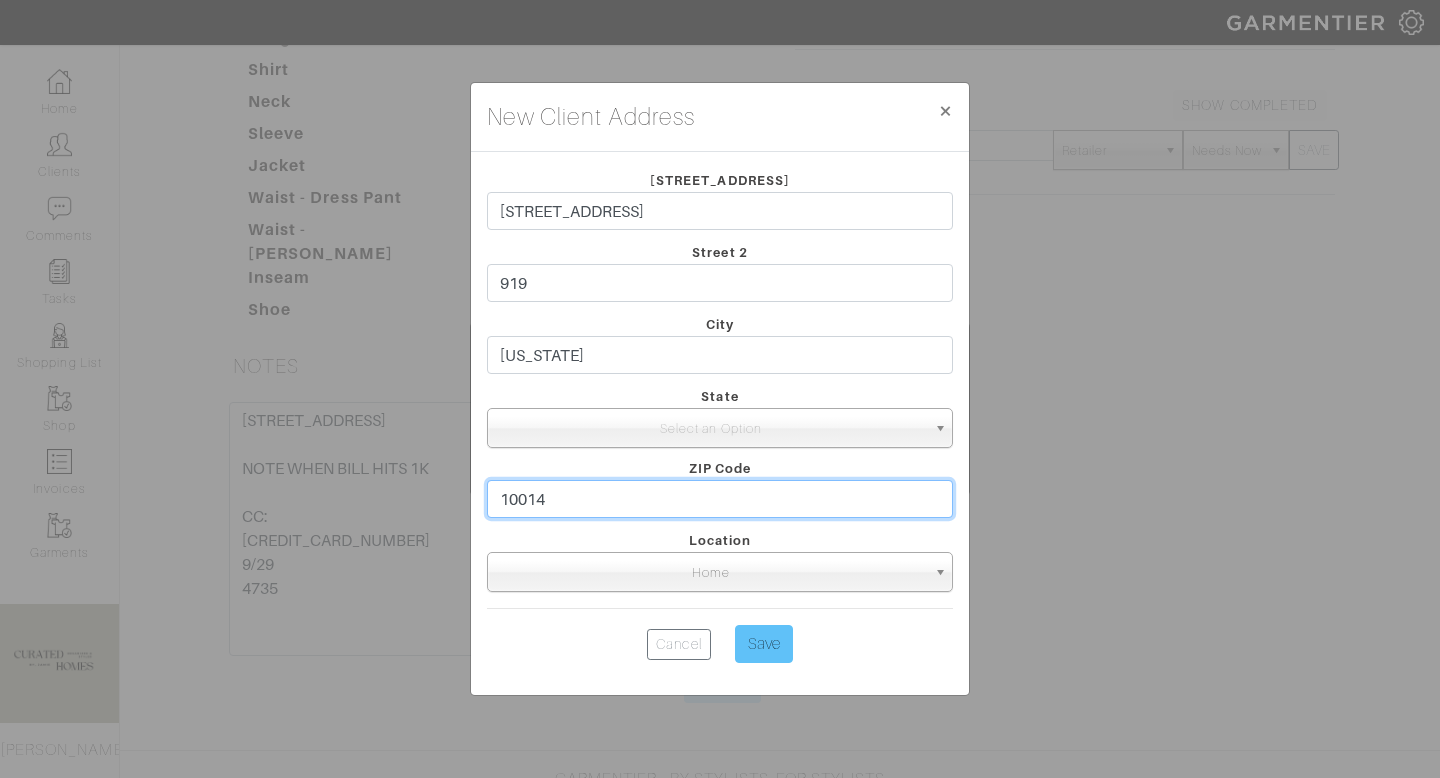 type on "10014" 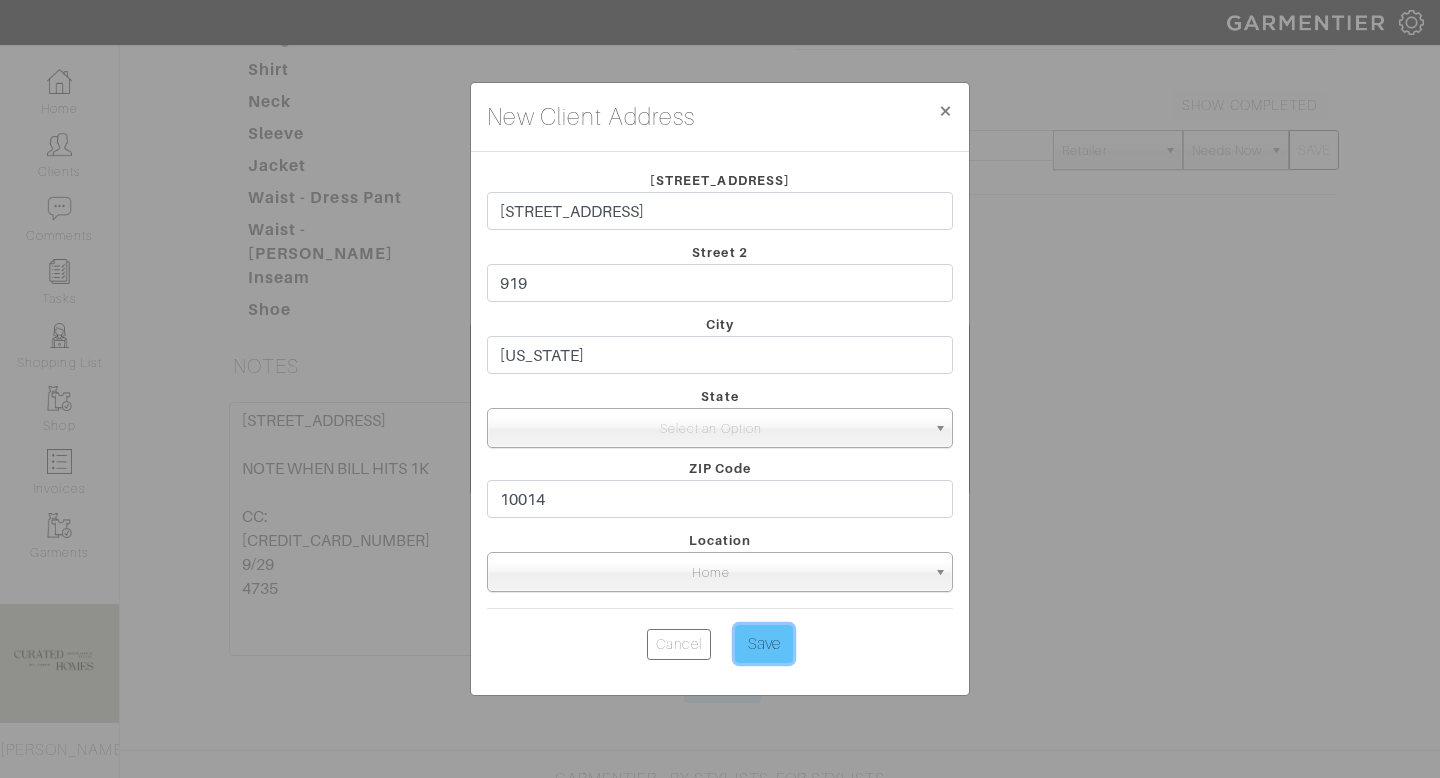 click on "Save" at bounding box center [764, 644] 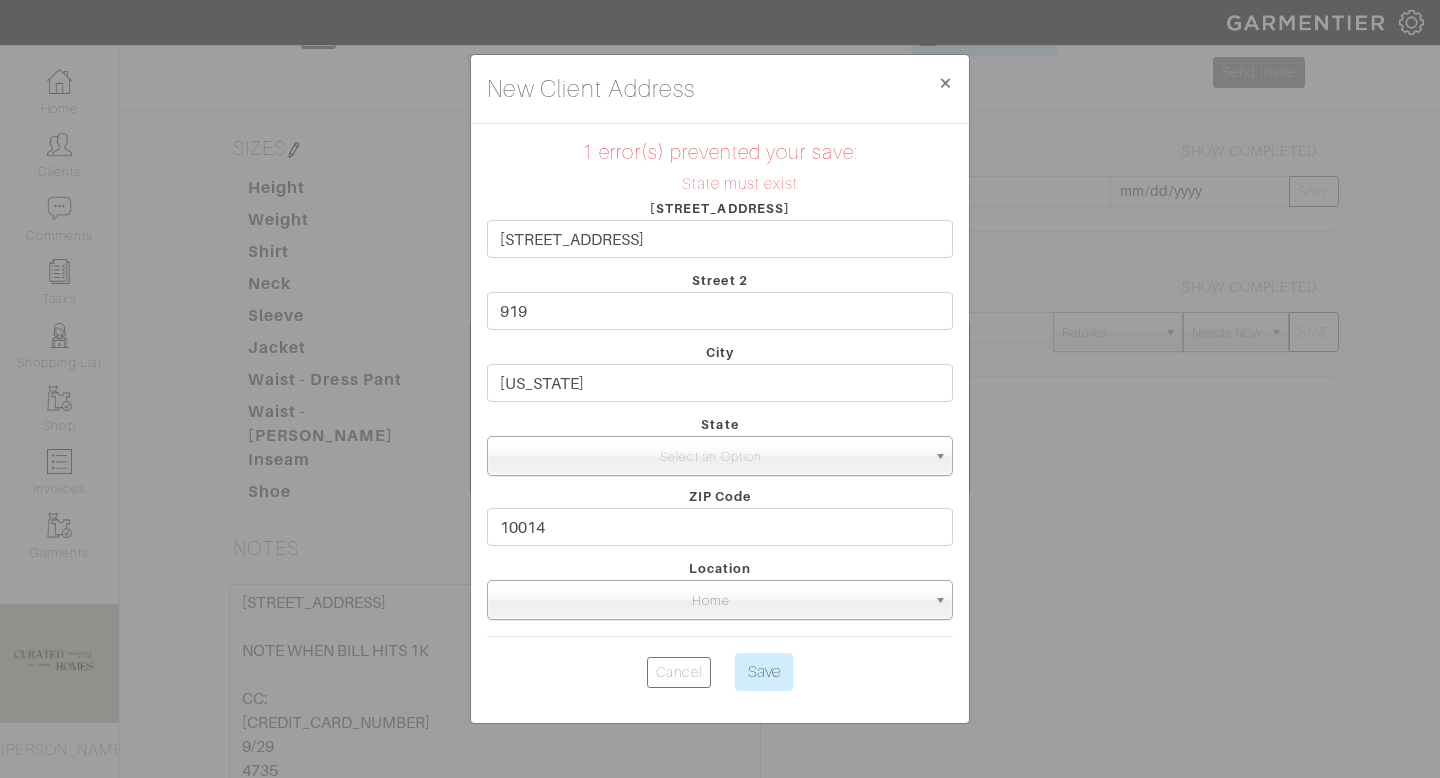 scroll, scrollTop: 70, scrollLeft: 0, axis: vertical 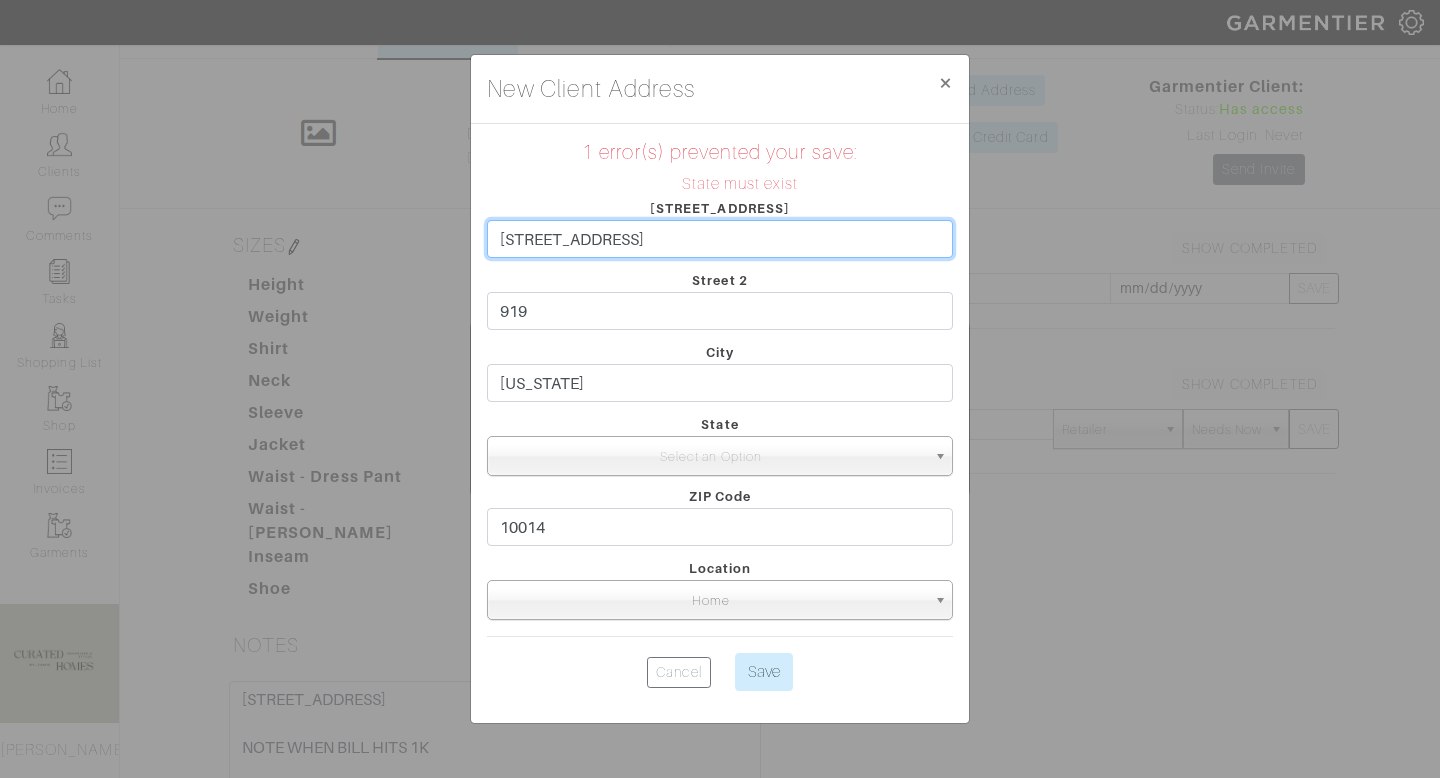 click on "666 Greenwich St" at bounding box center (720, 239) 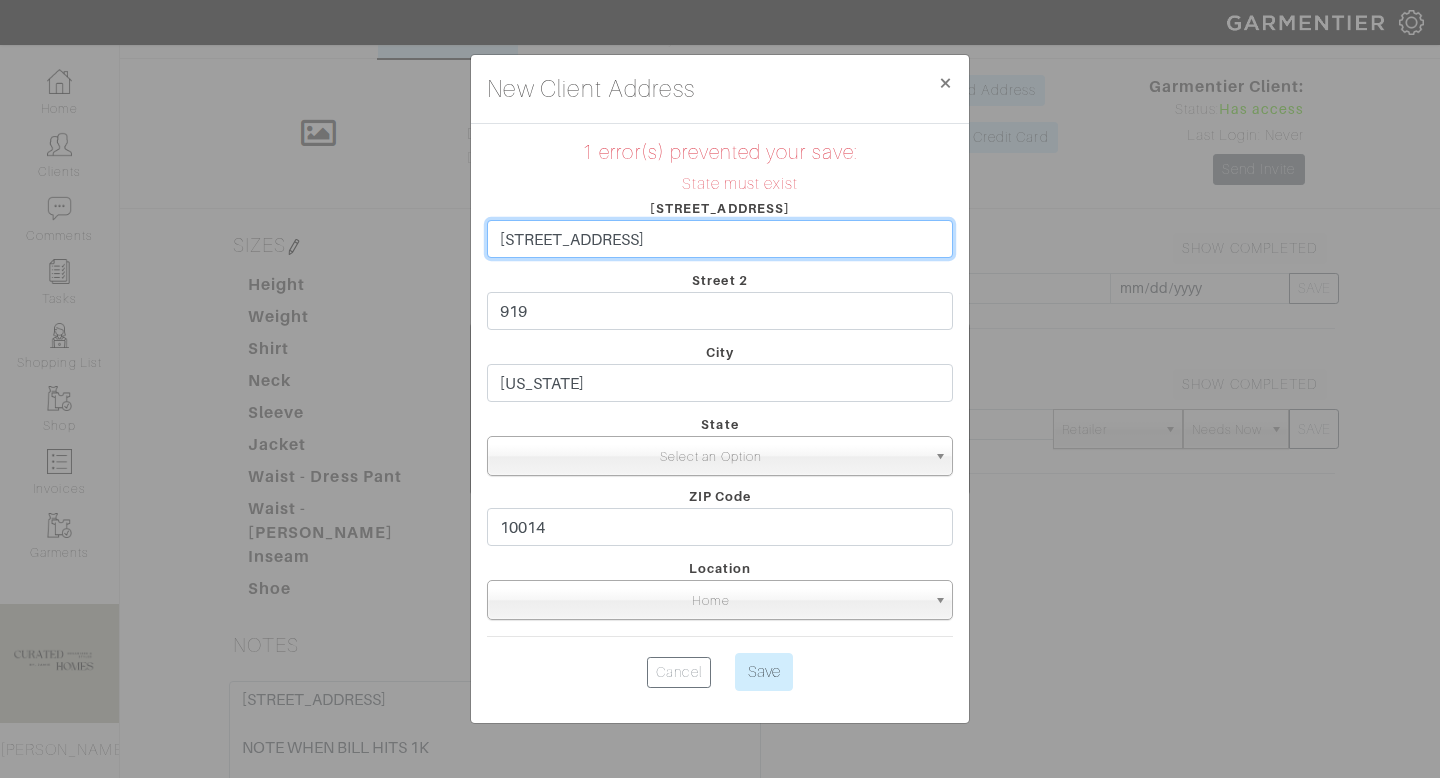 type on "666 Greenwich Street" 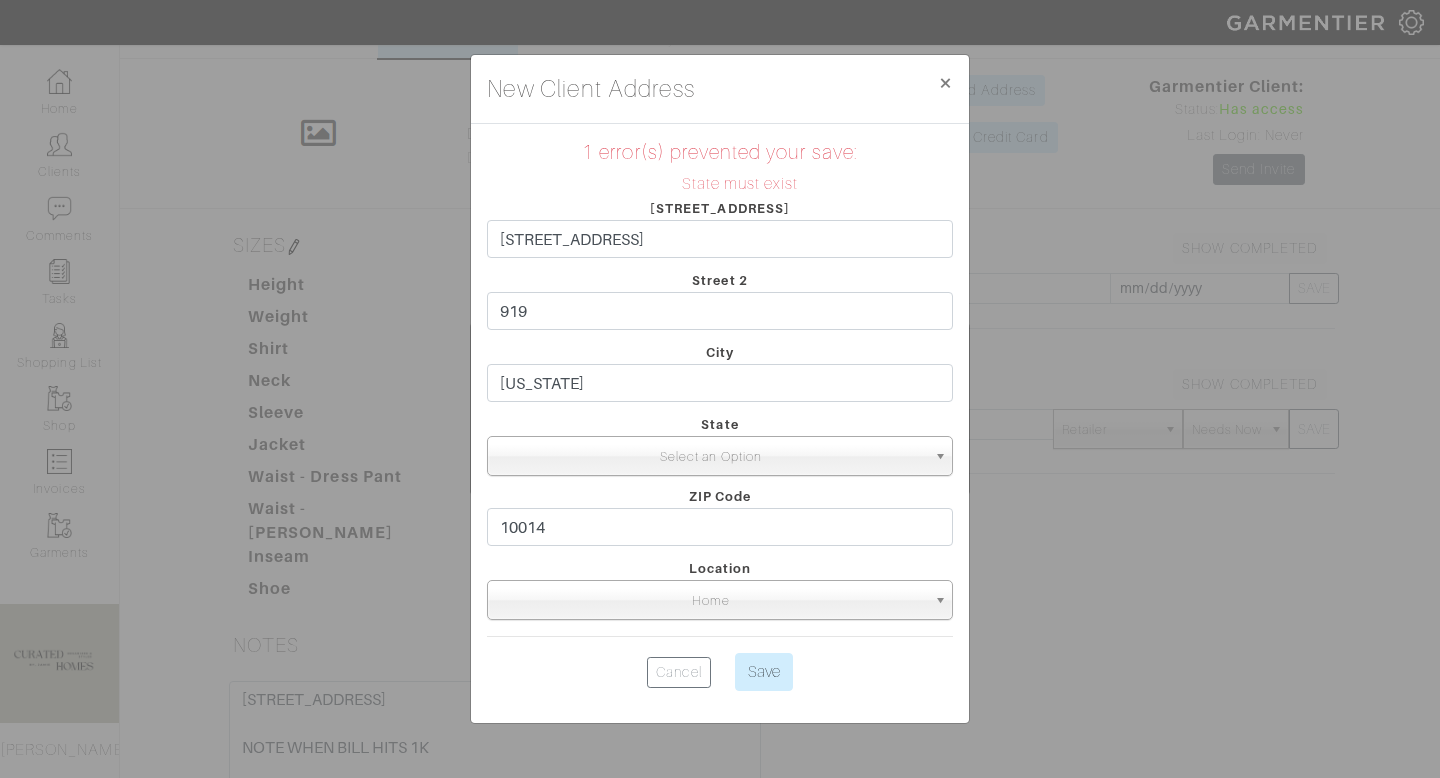 click on "Select an Option" at bounding box center [711, 457] 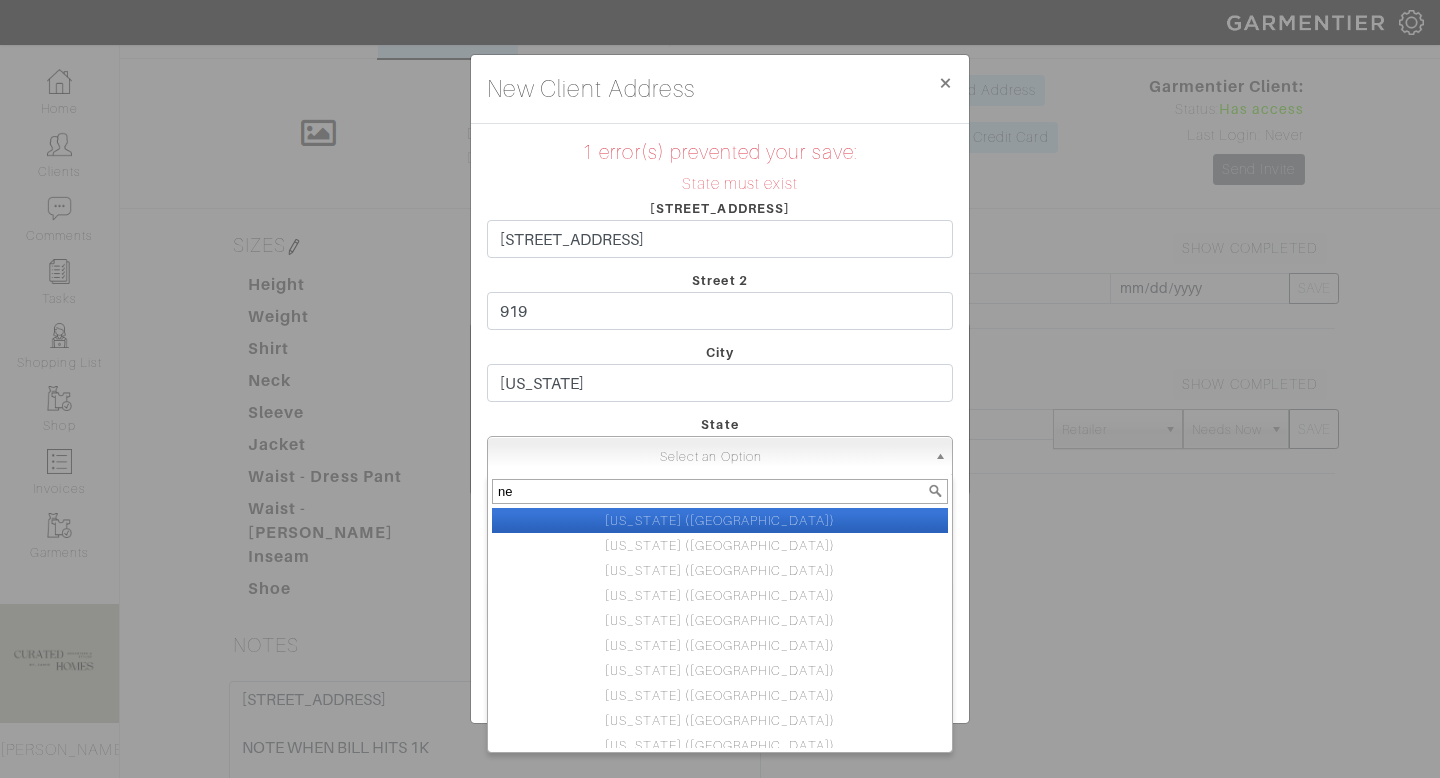 type on "new" 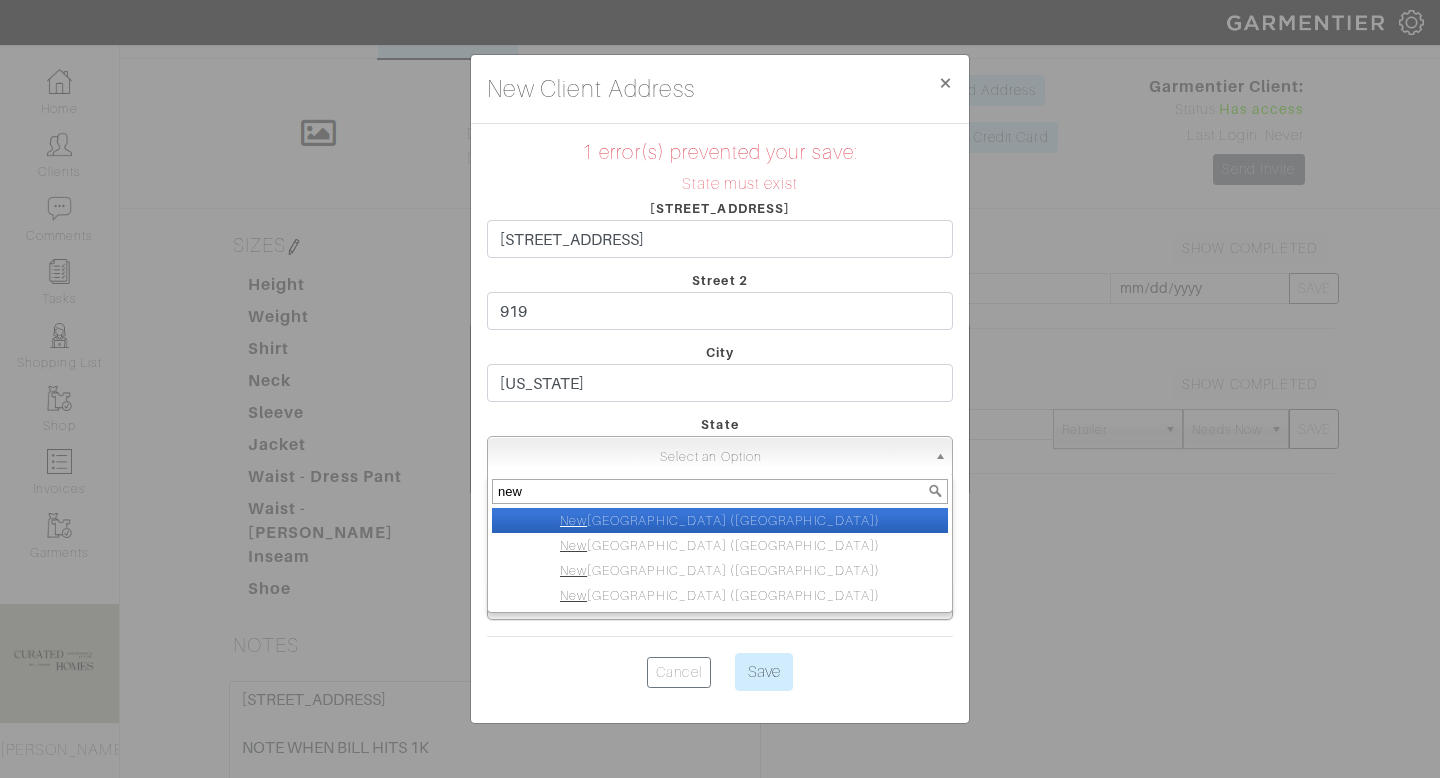 select on "2" 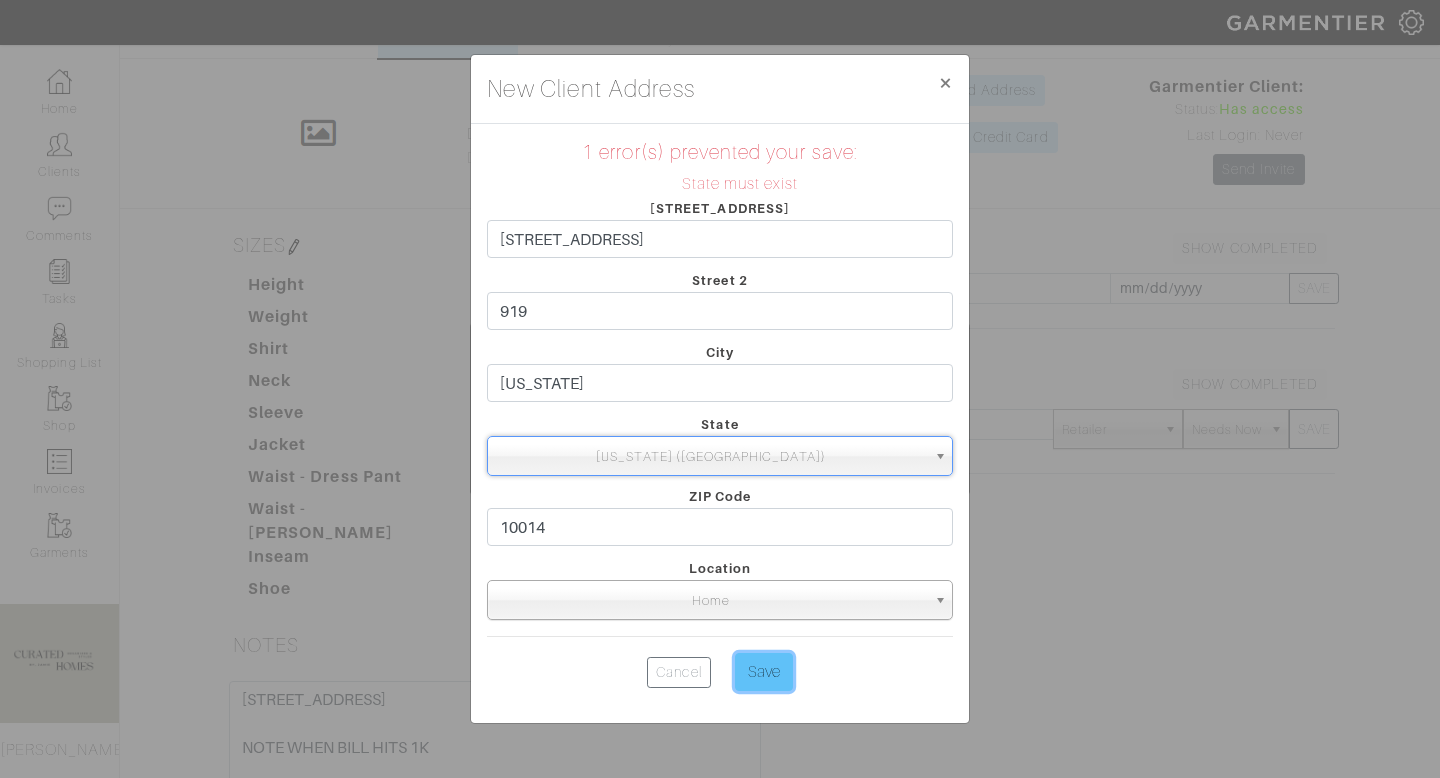 click on "Save" at bounding box center [764, 672] 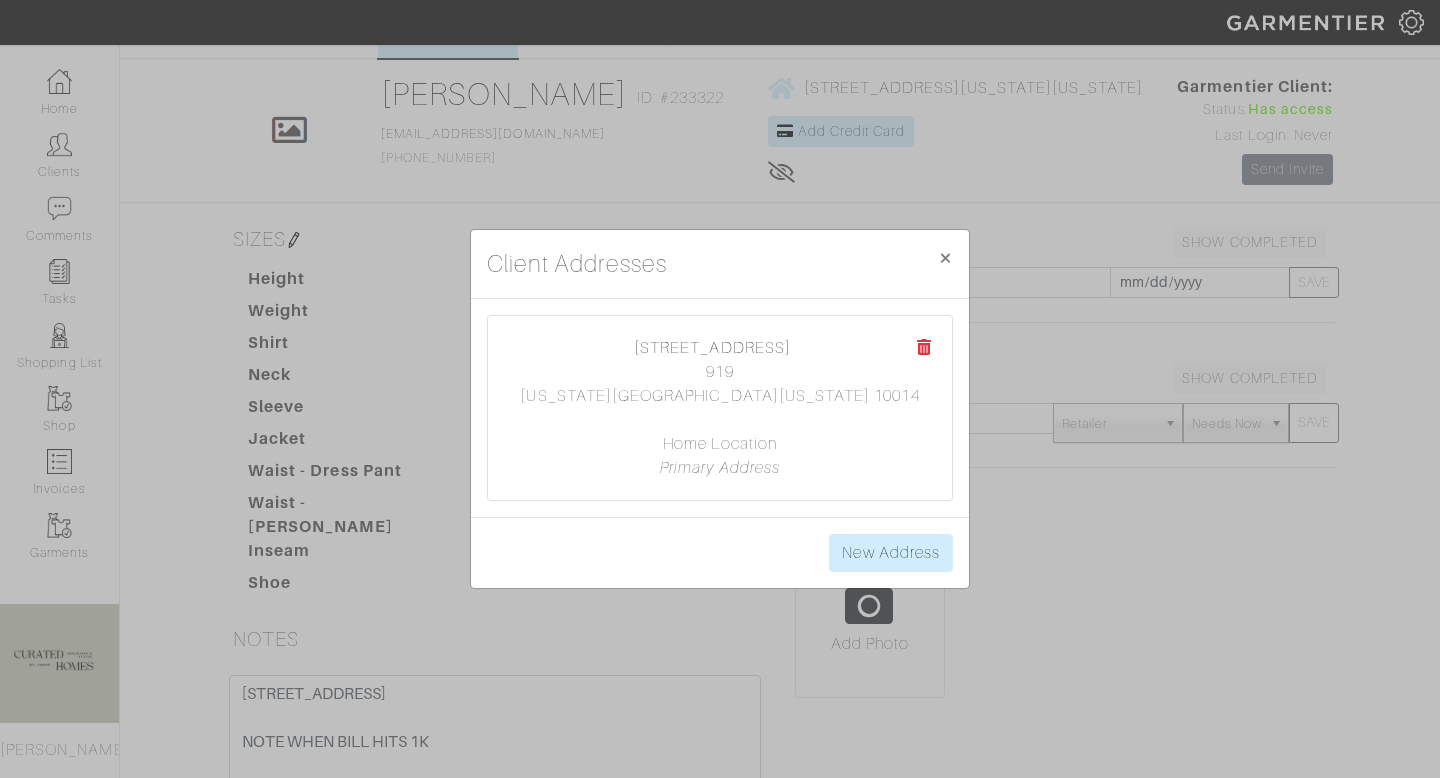 click on "Client Addresses
× Close
666 Greenwich Street
919
new york, New York 10014
Home Location
Primary Address
New Address" at bounding box center (720, 389) 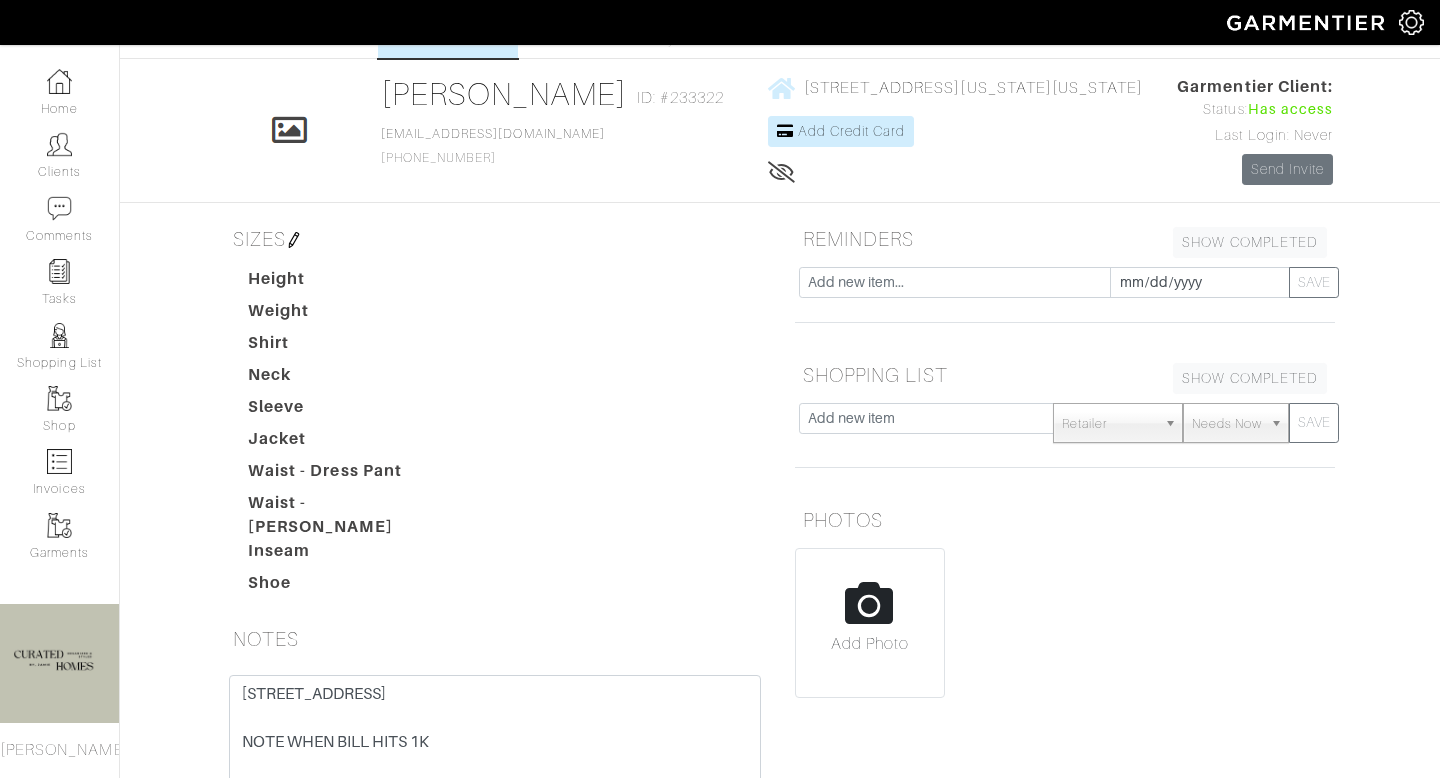 scroll, scrollTop: 0, scrollLeft: 0, axis: both 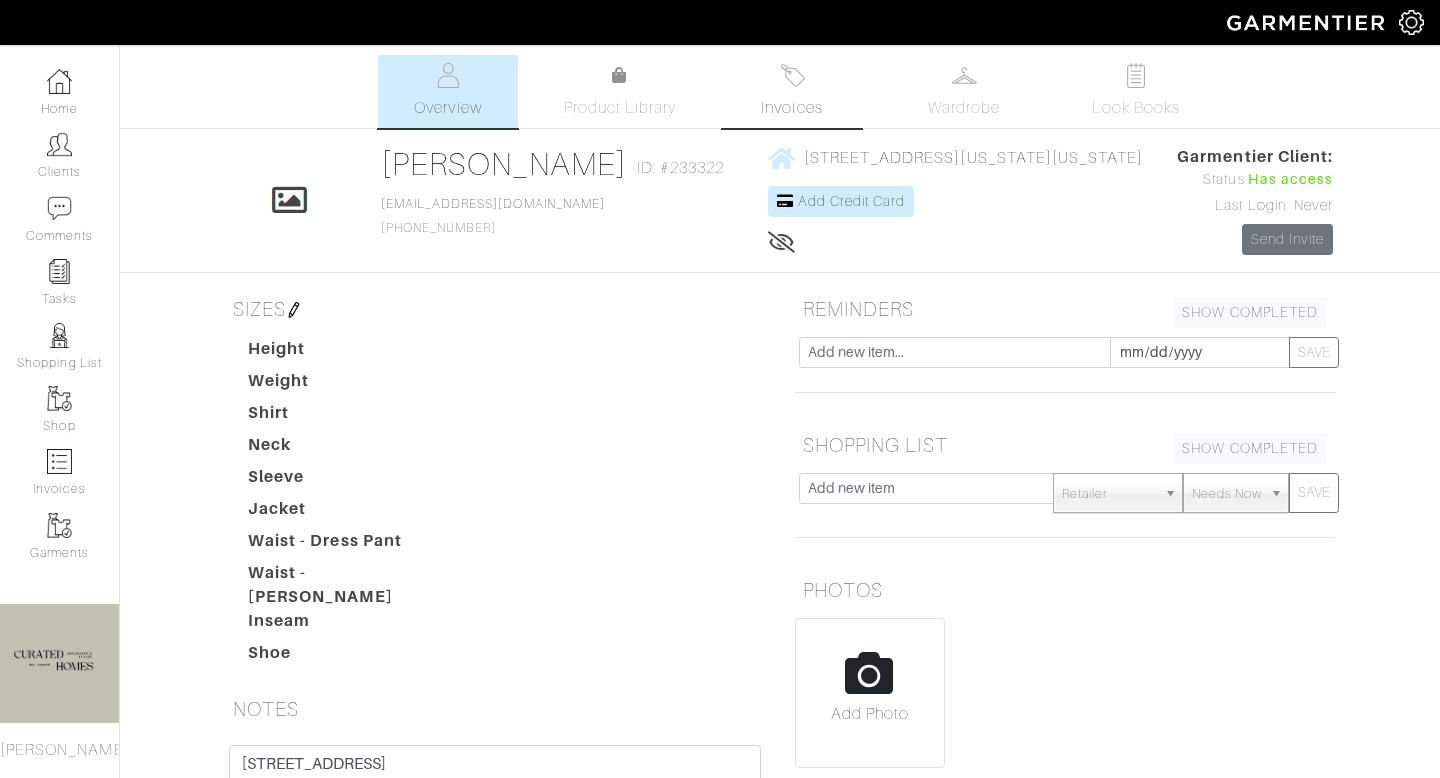 click on "Invoices" at bounding box center (792, 91) 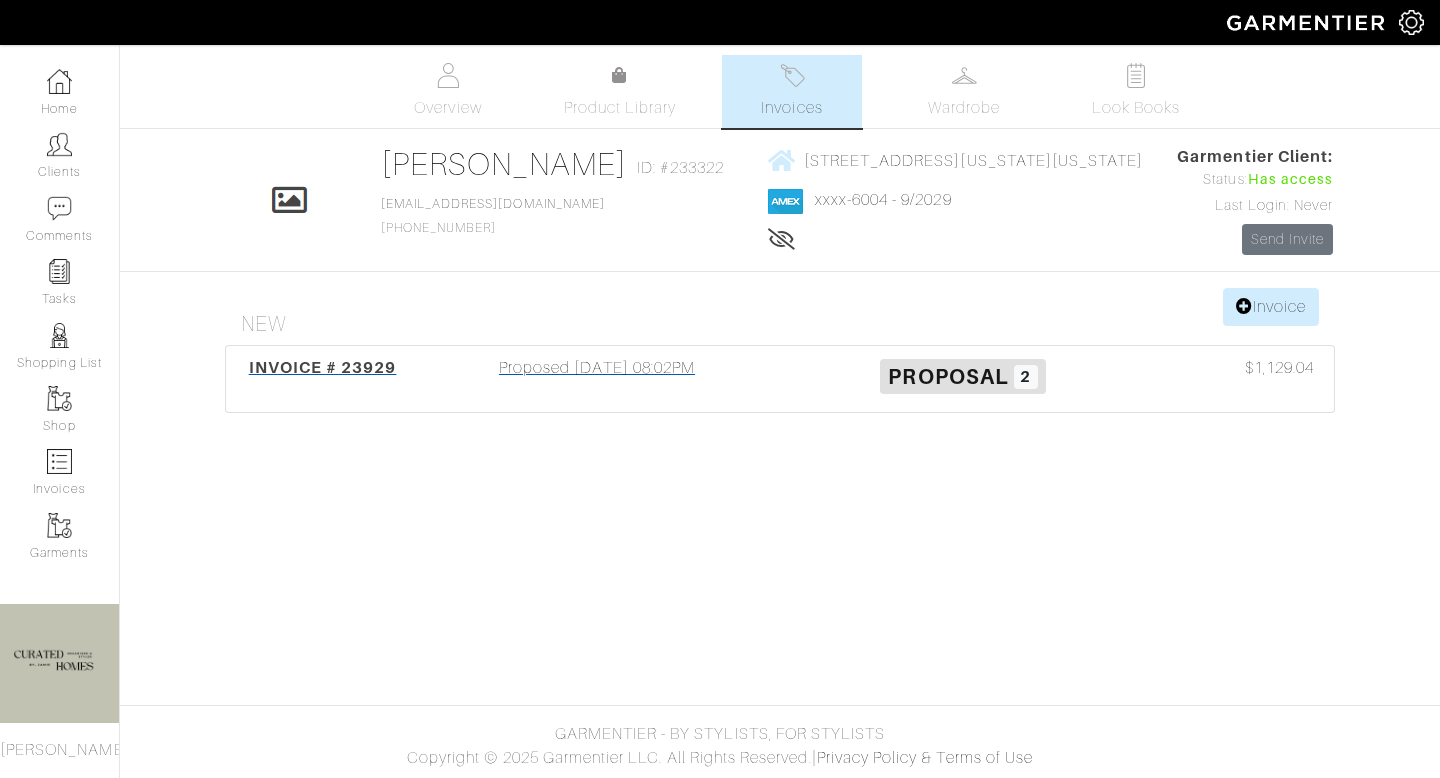 click on "Proposed 07/07/25 08:02PM" at bounding box center [597, 379] 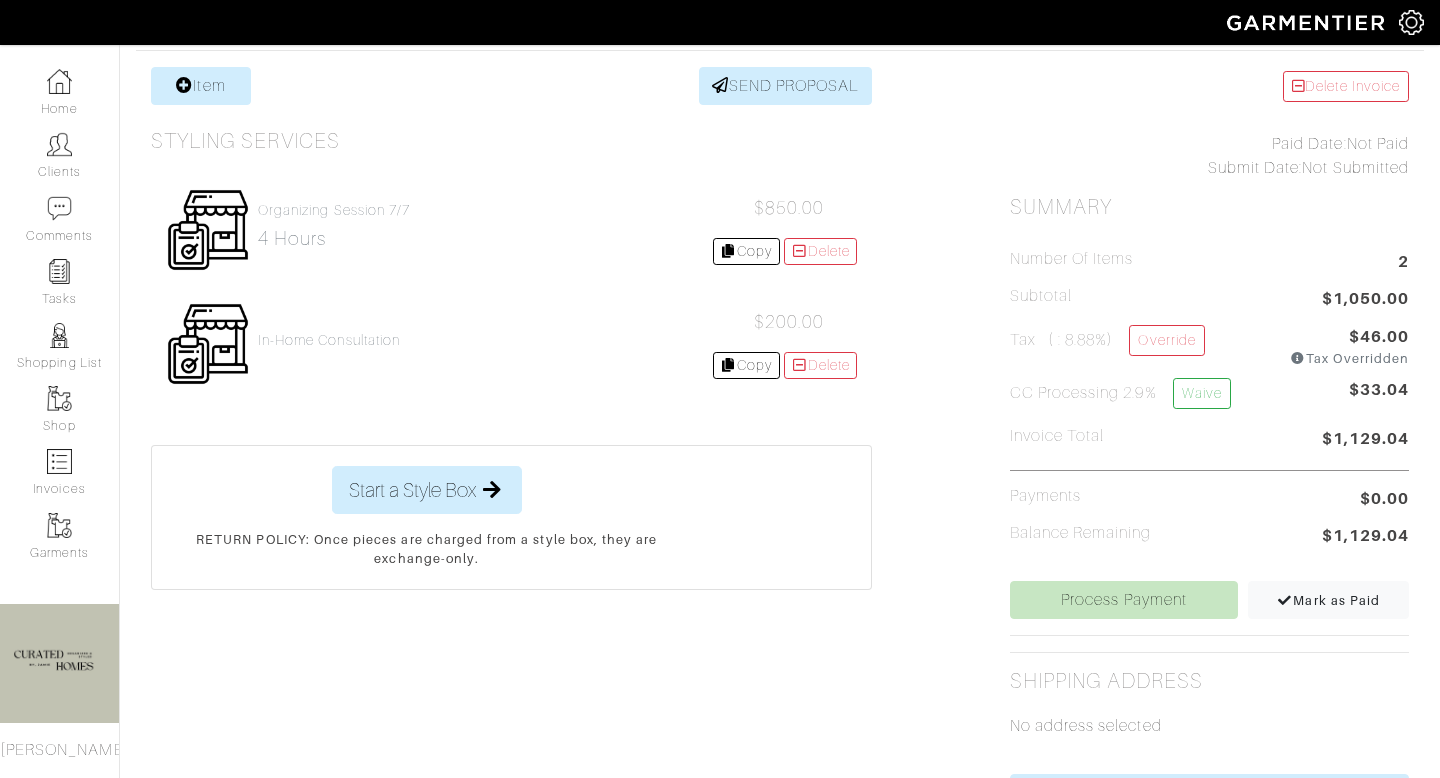 scroll, scrollTop: 393, scrollLeft: 0, axis: vertical 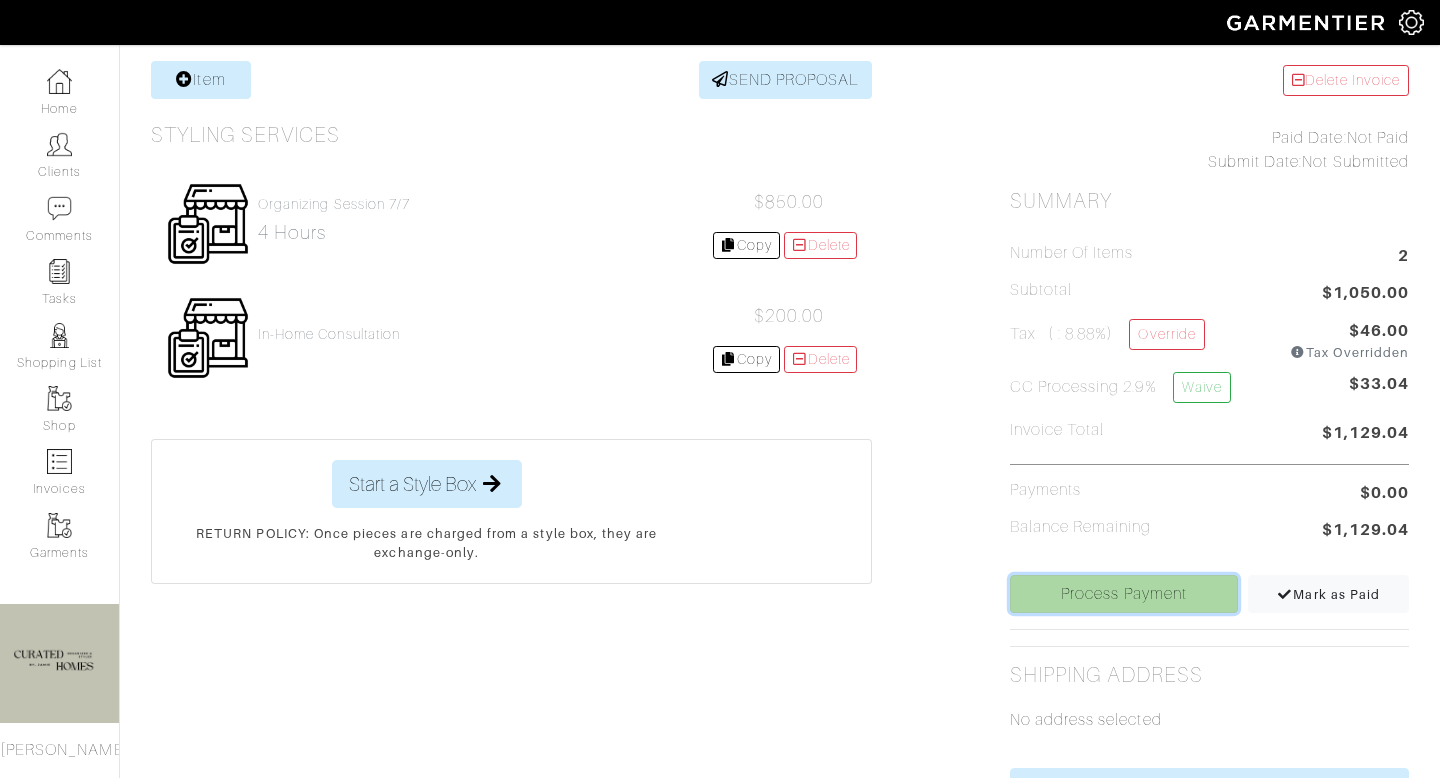 click on "Process Payment" at bounding box center (1124, 594) 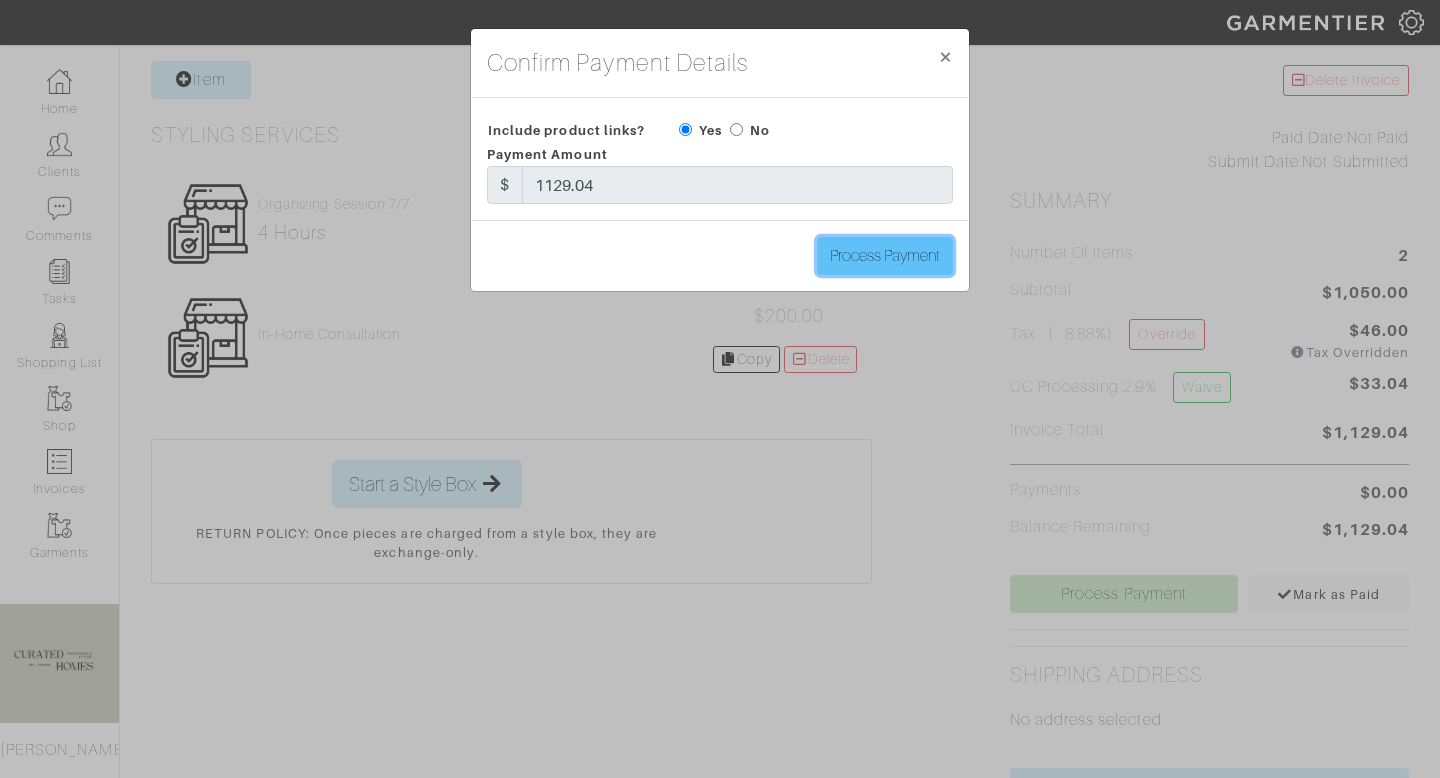 click on "Process Payment" at bounding box center [885, 256] 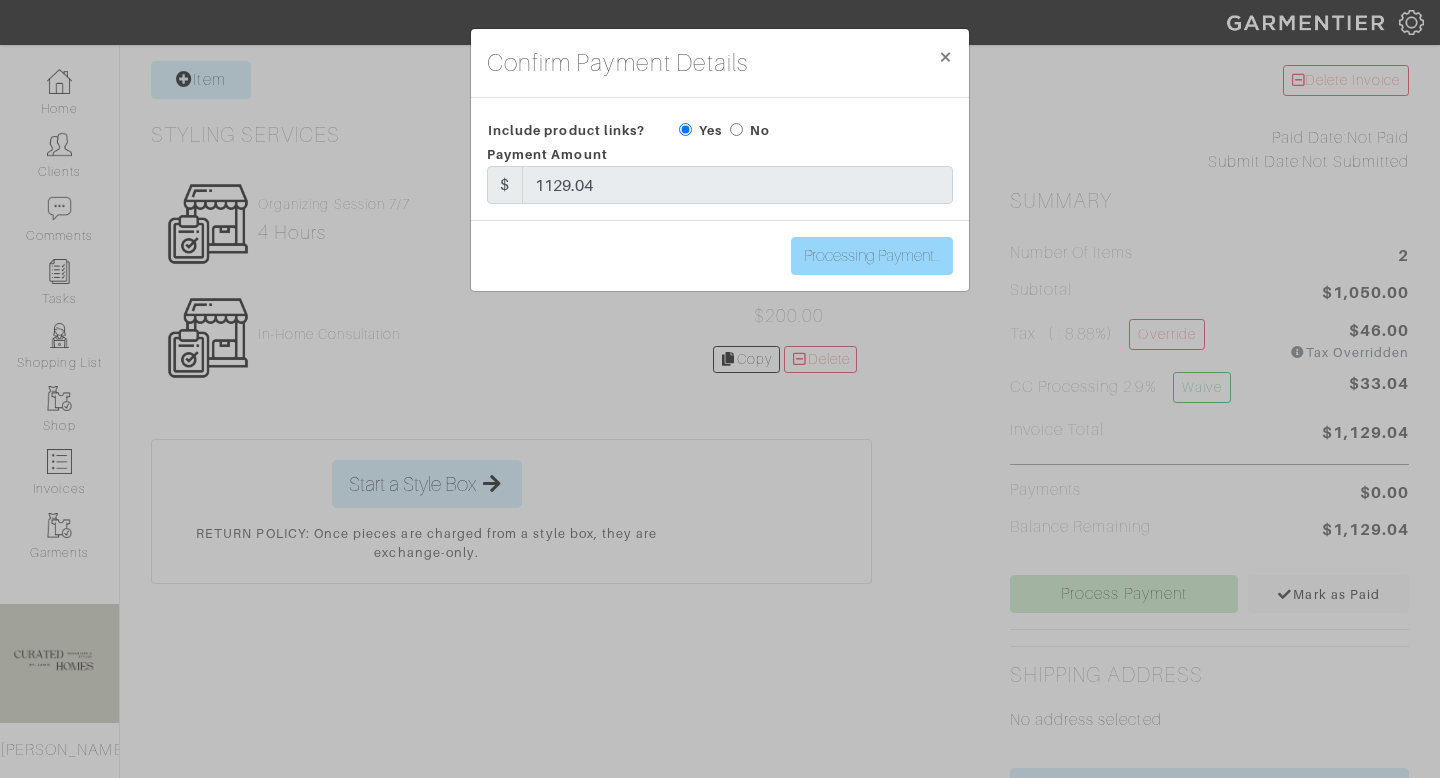 type on "Process Payment" 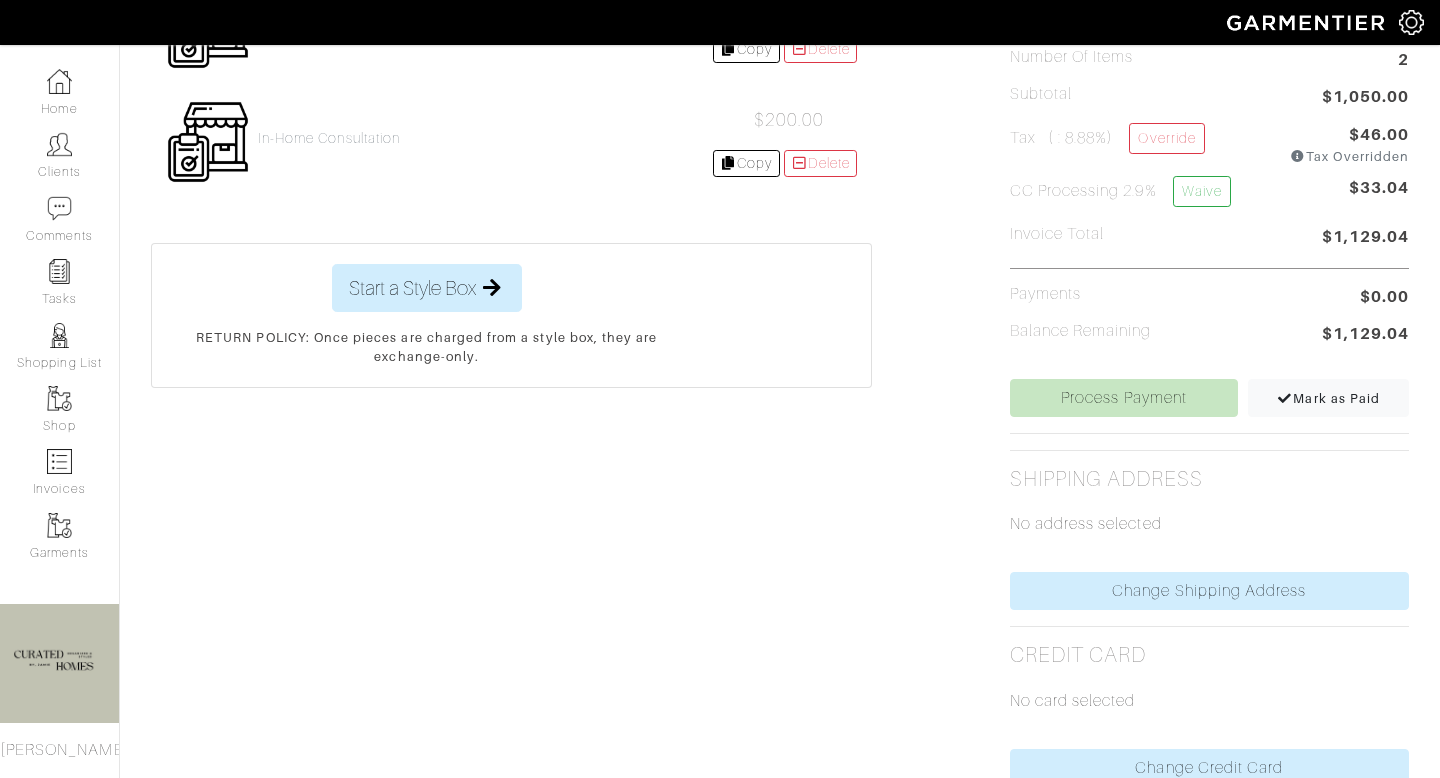 scroll, scrollTop: 599, scrollLeft: 0, axis: vertical 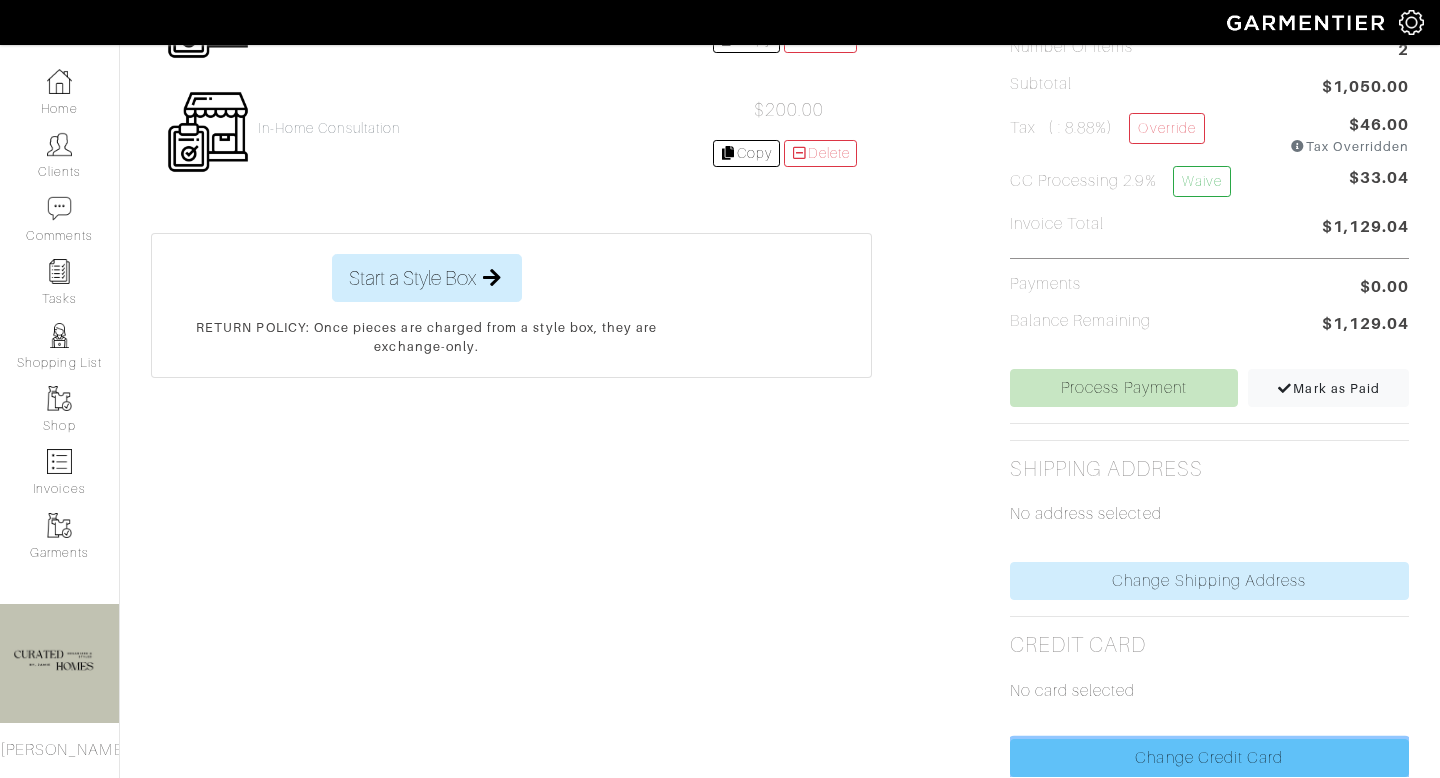 click on "Change Credit Card" at bounding box center [1209, 758] 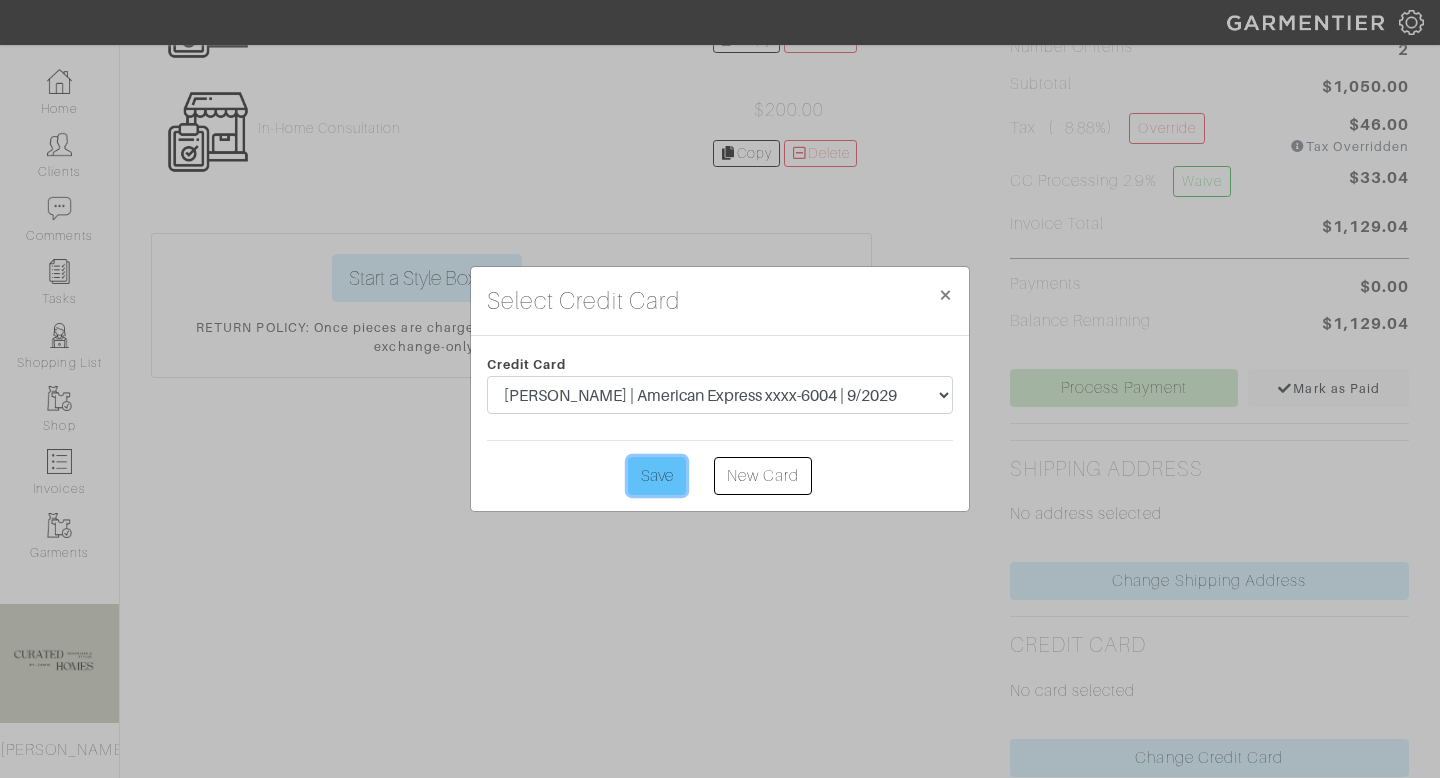 click on "Save" at bounding box center [657, 476] 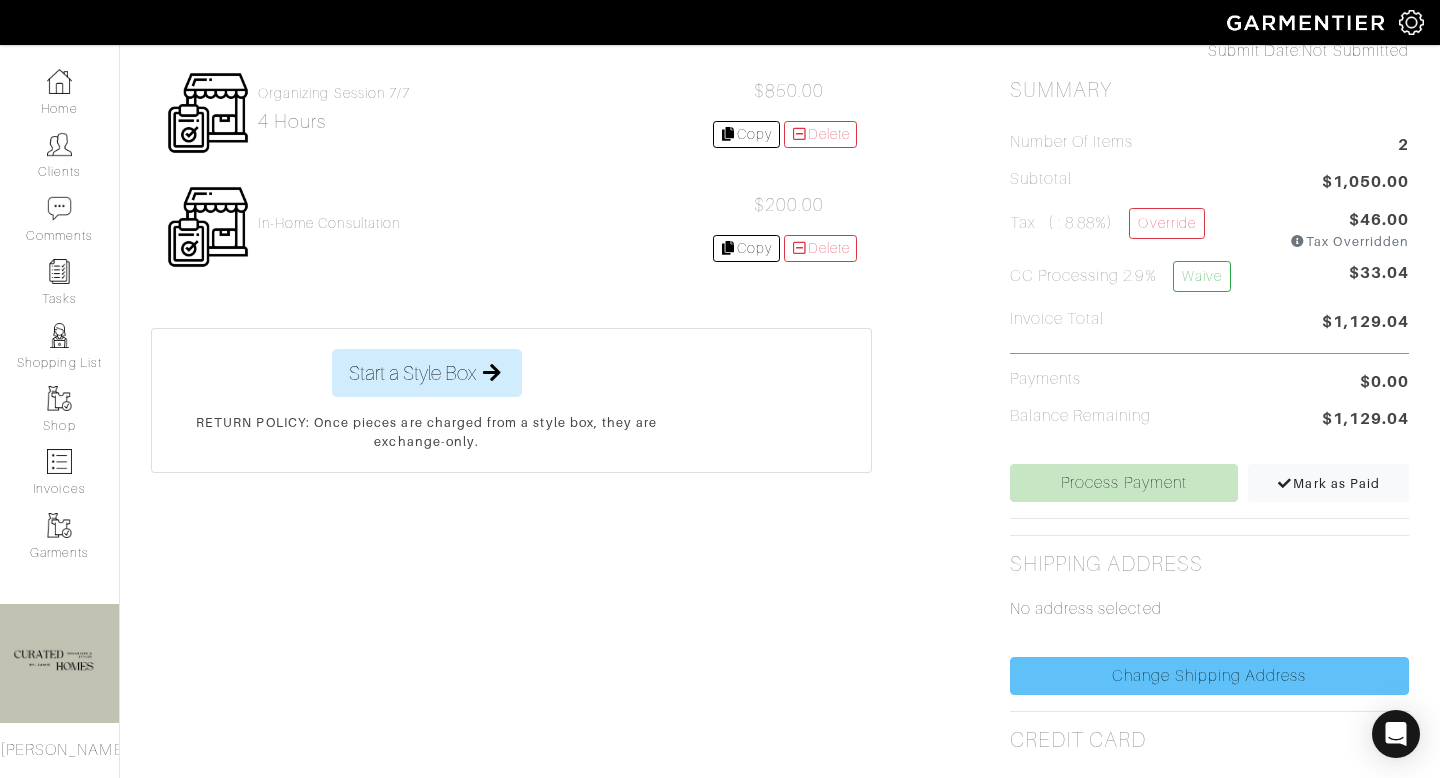 scroll, scrollTop: 792, scrollLeft: 0, axis: vertical 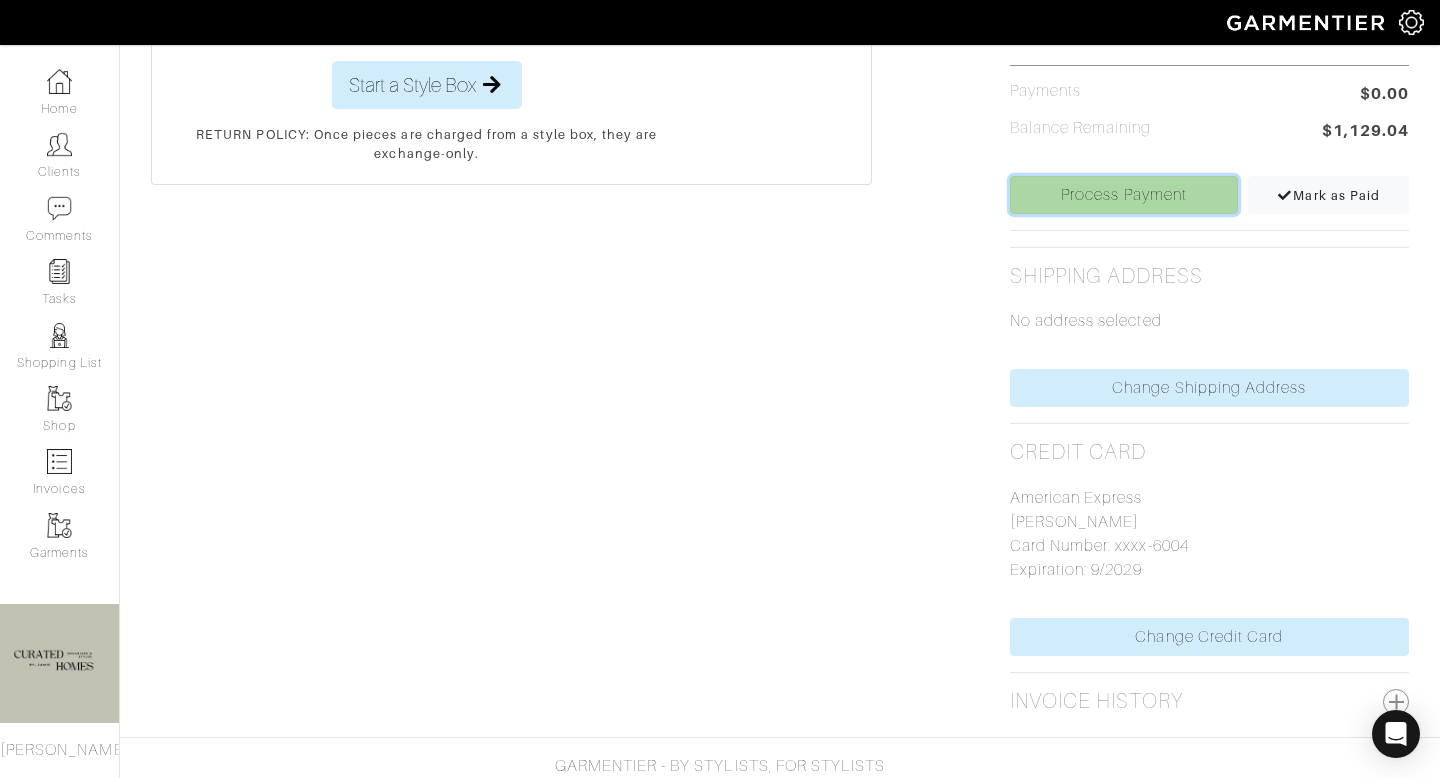 click on "Process Payment" at bounding box center (1124, 195) 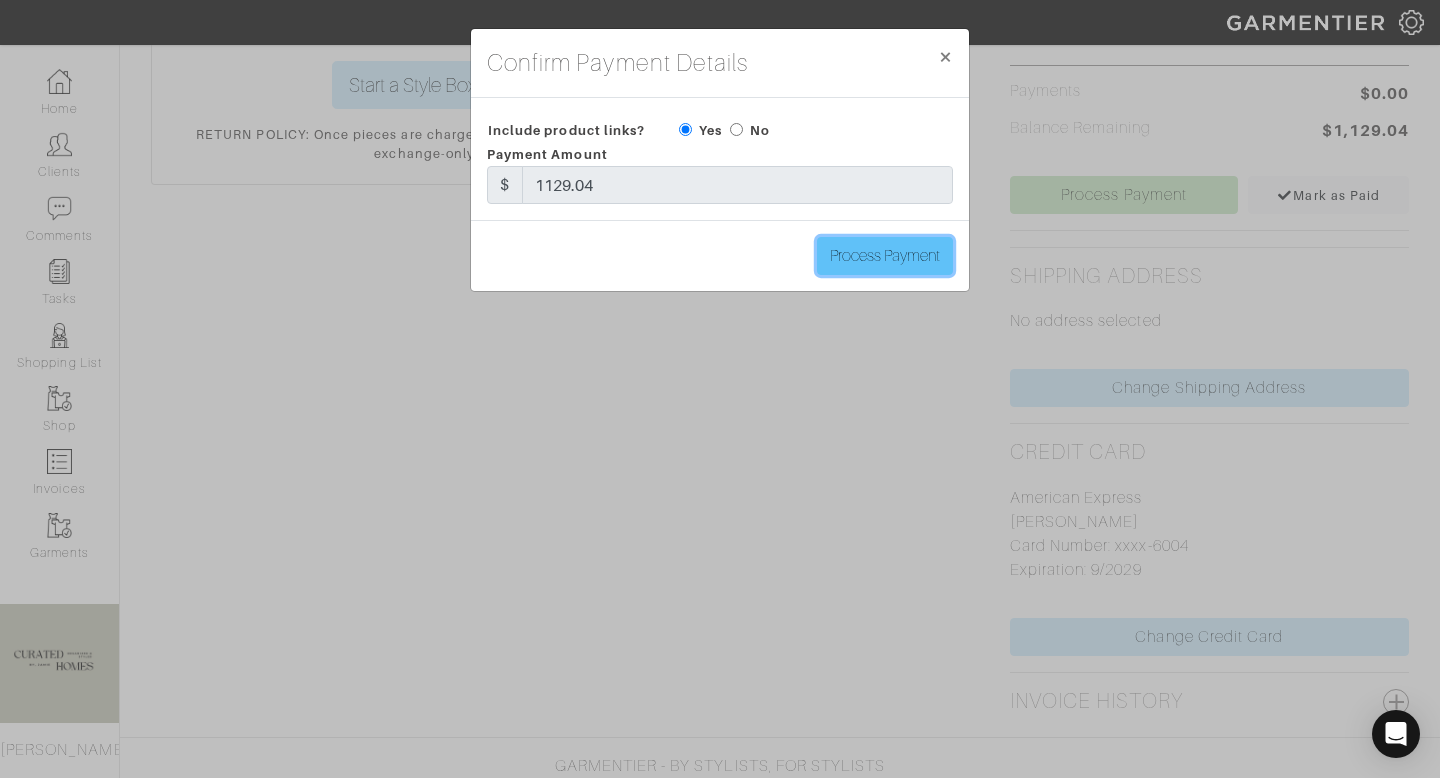 click on "Process Payment" at bounding box center [885, 256] 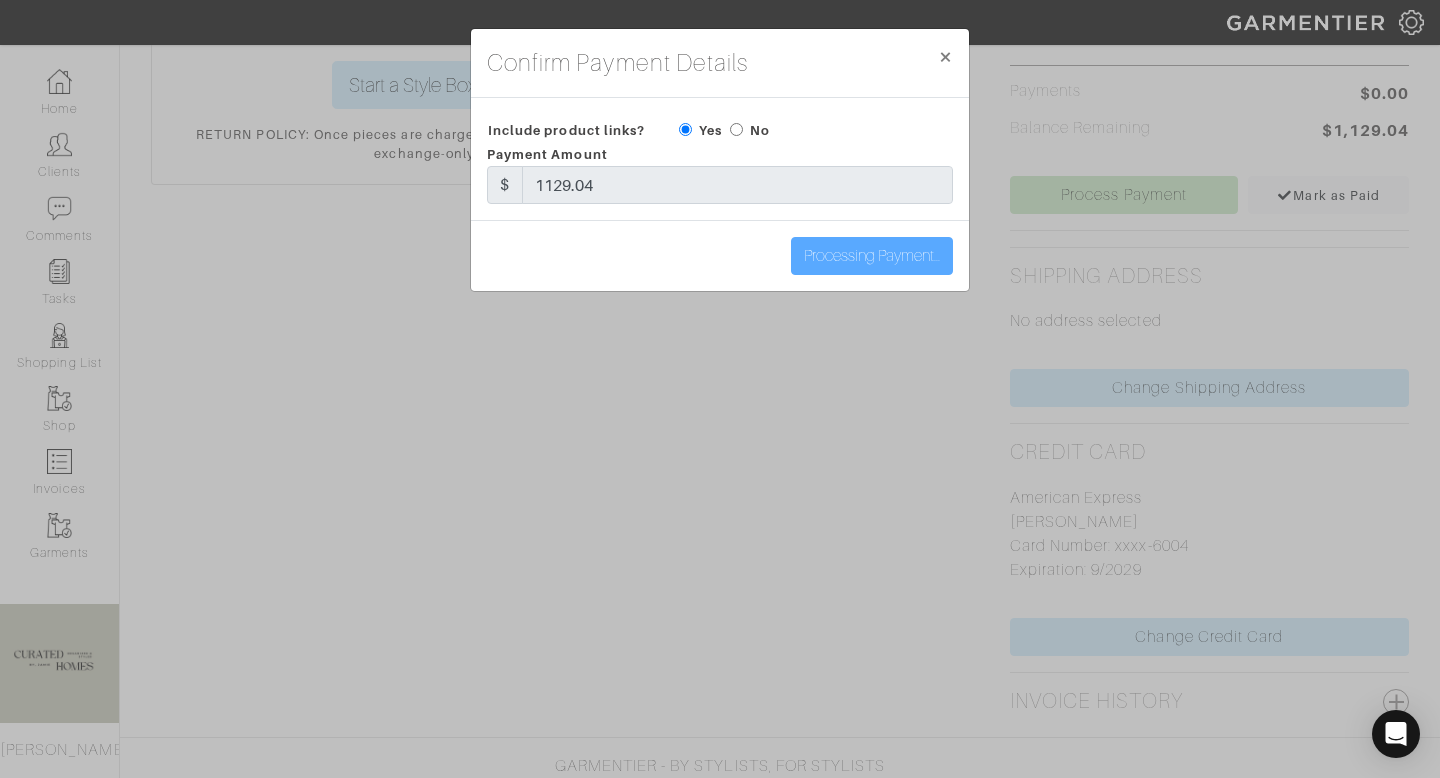 type on "Process Payment" 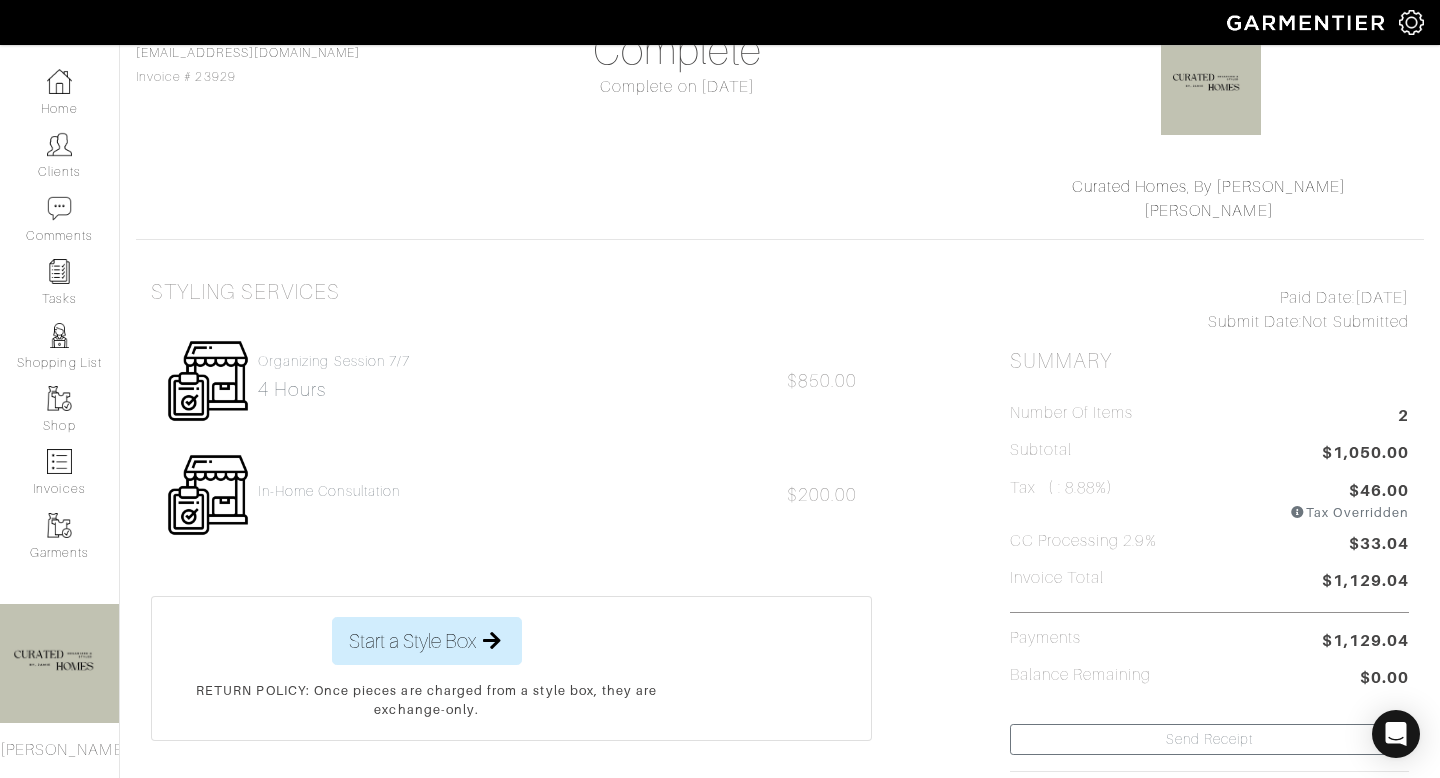 scroll, scrollTop: 200, scrollLeft: 0, axis: vertical 